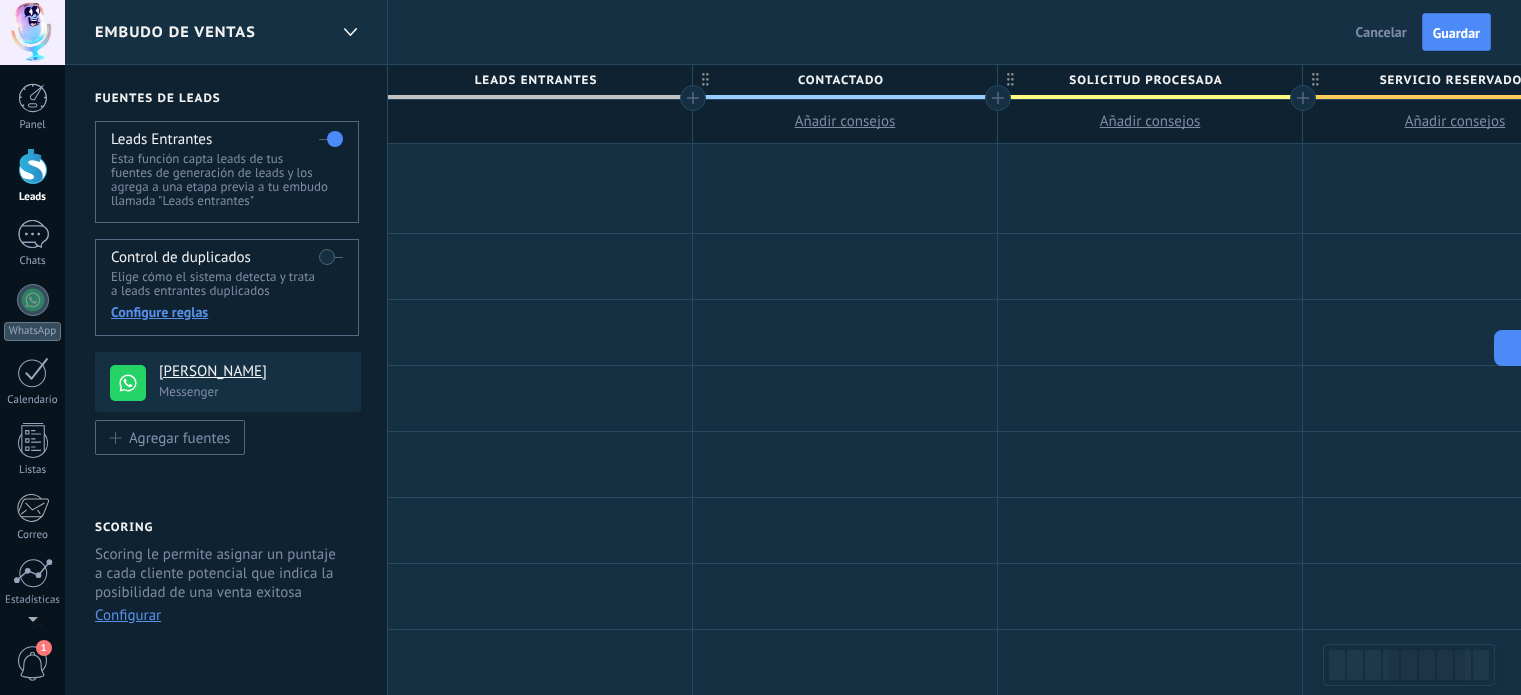 scroll, scrollTop: 0, scrollLeft: 0, axis: both 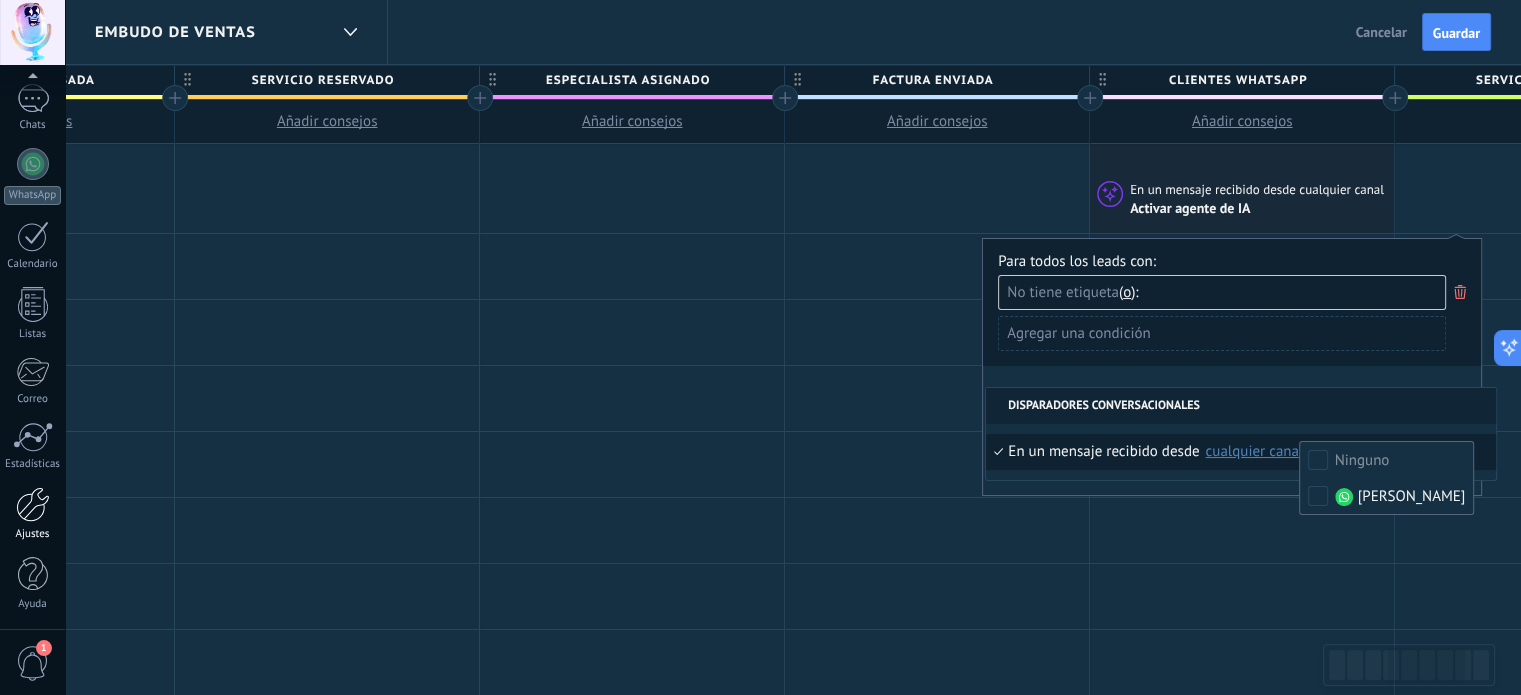 click at bounding box center (33, 504) 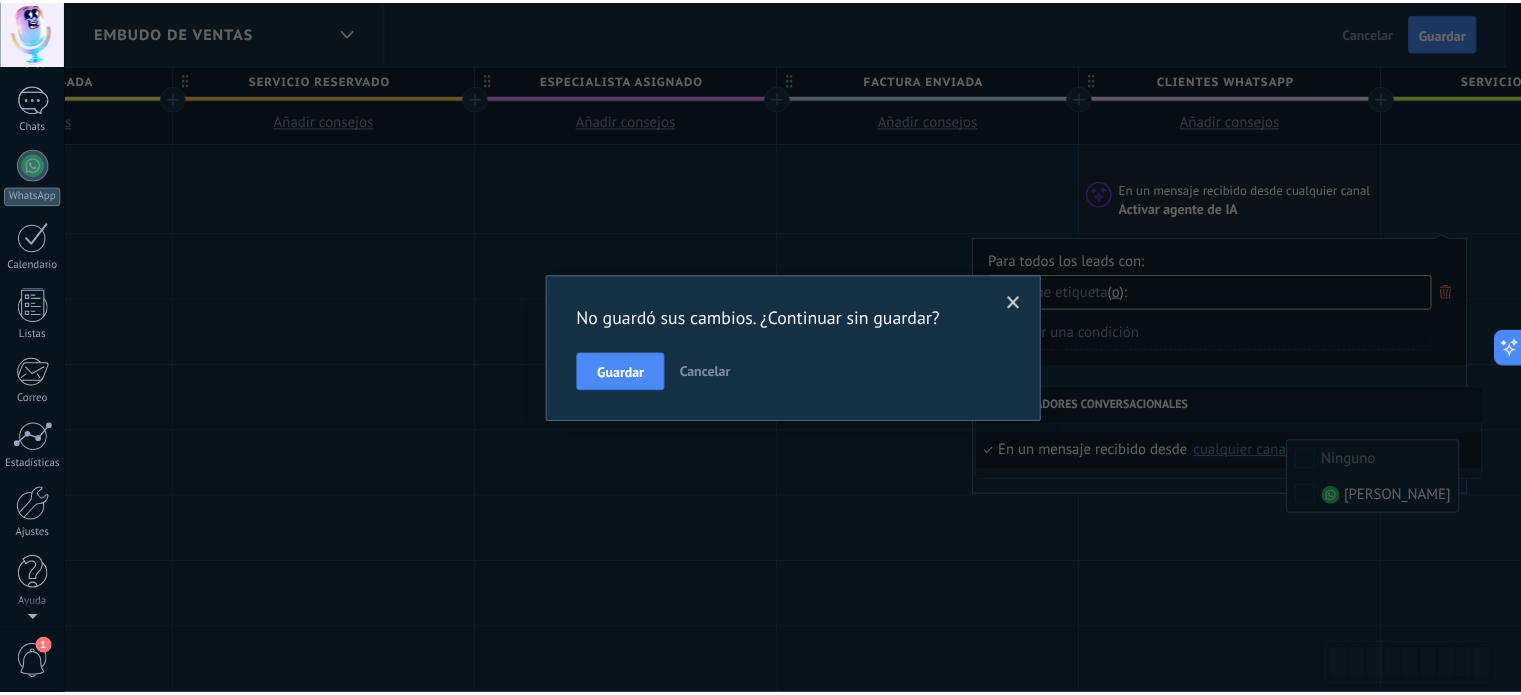 scroll, scrollTop: 0, scrollLeft: 0, axis: both 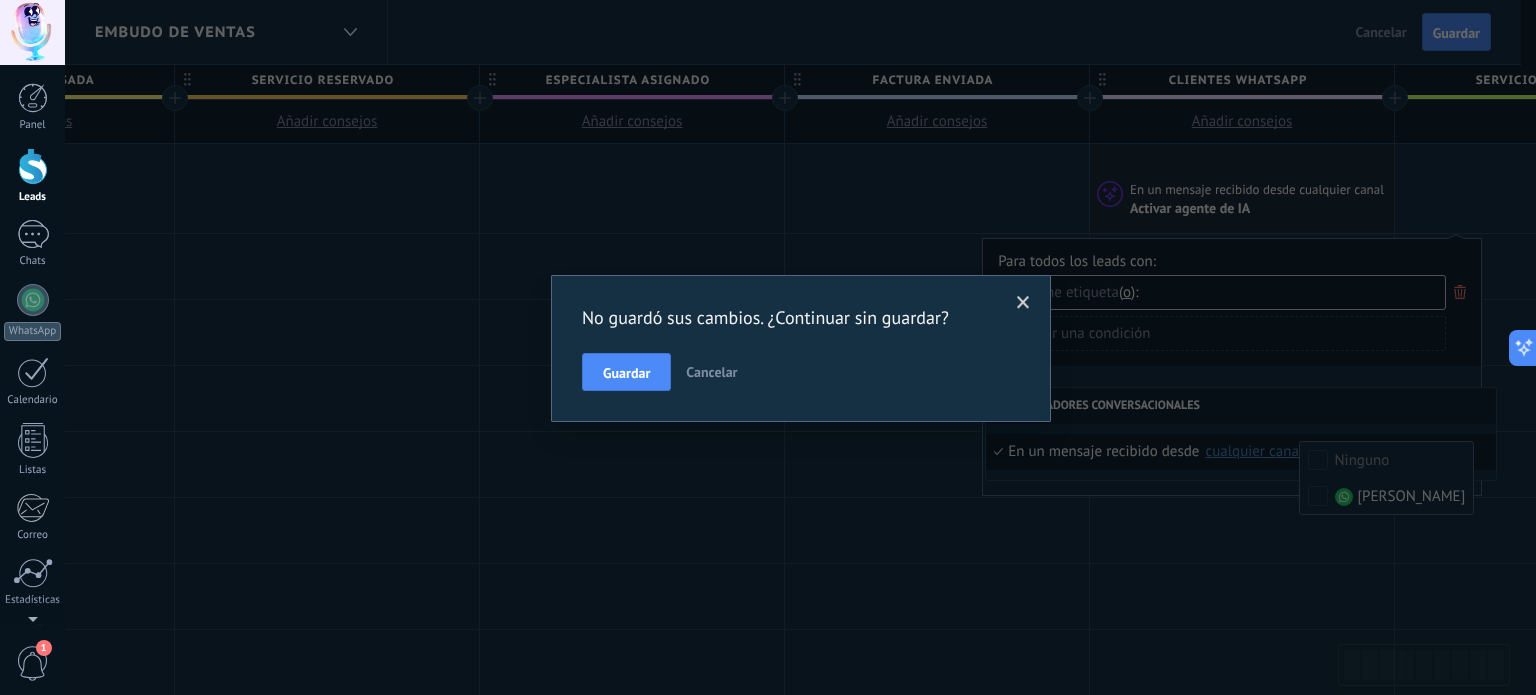 click on "Cancelar" at bounding box center (711, 372) 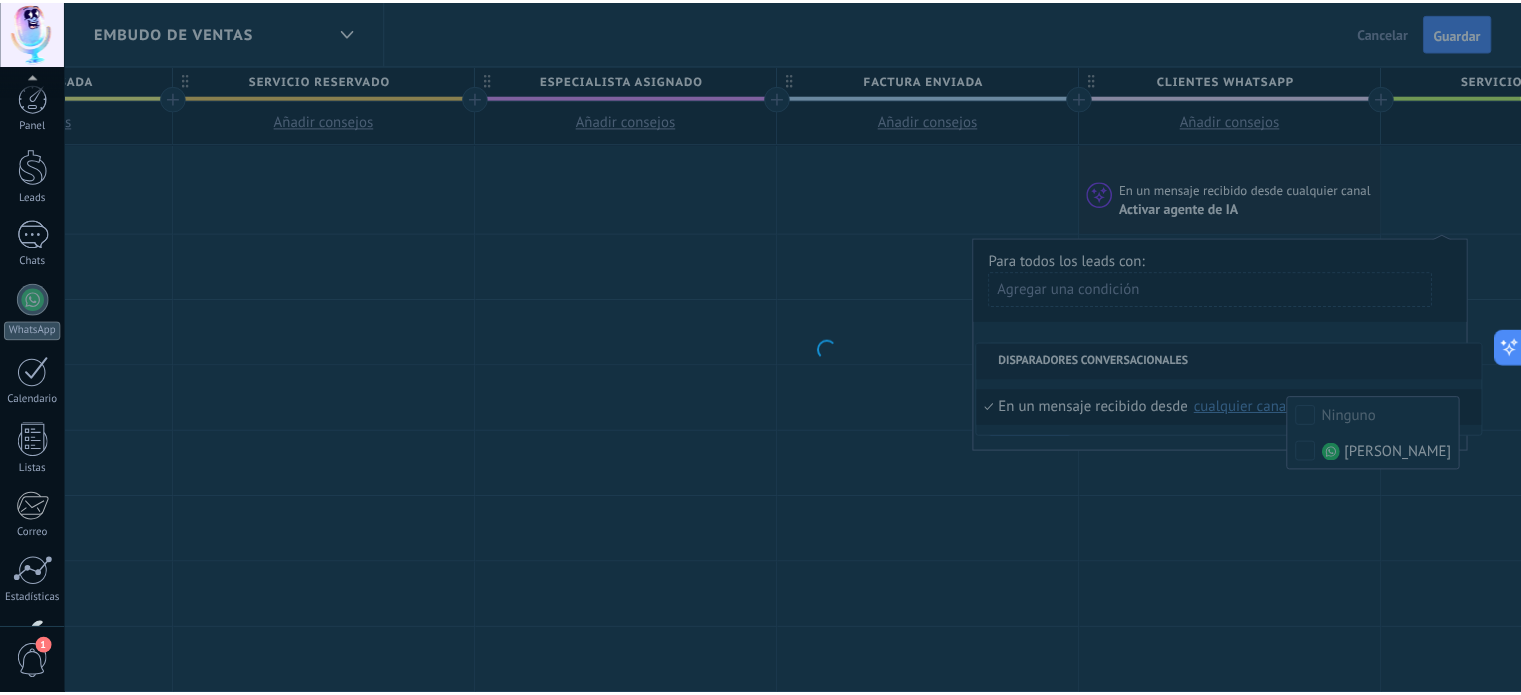 scroll, scrollTop: 136, scrollLeft: 0, axis: vertical 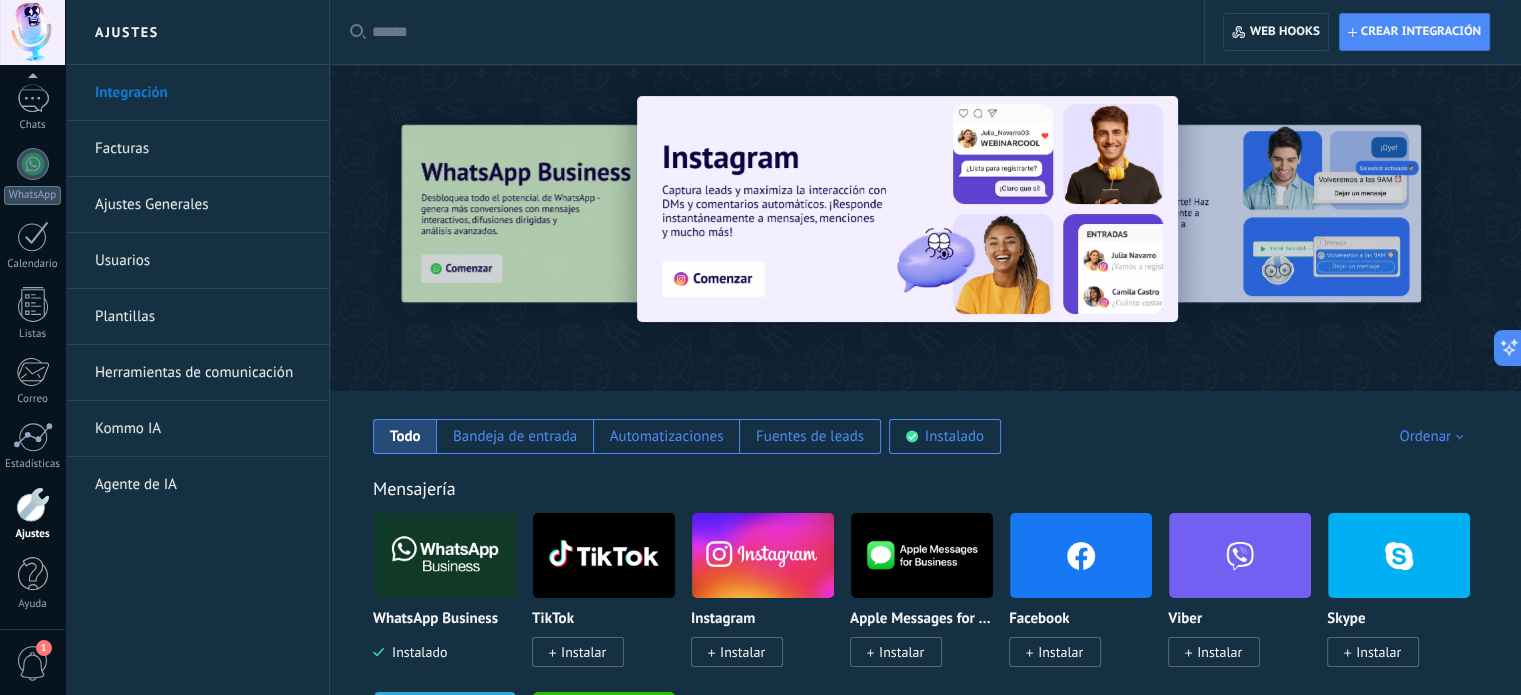 click on "Herramientas de comunicación" at bounding box center (202, 373) 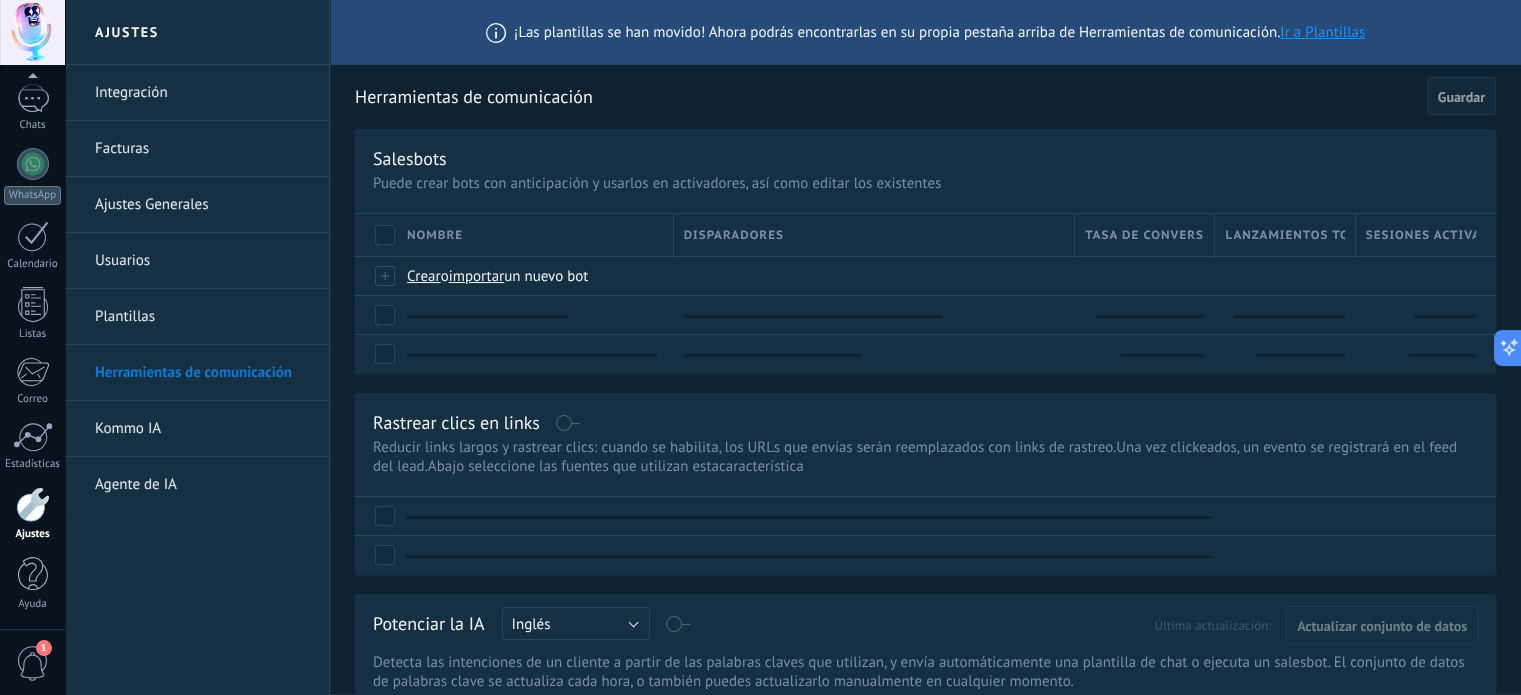 scroll, scrollTop: 0, scrollLeft: 0, axis: both 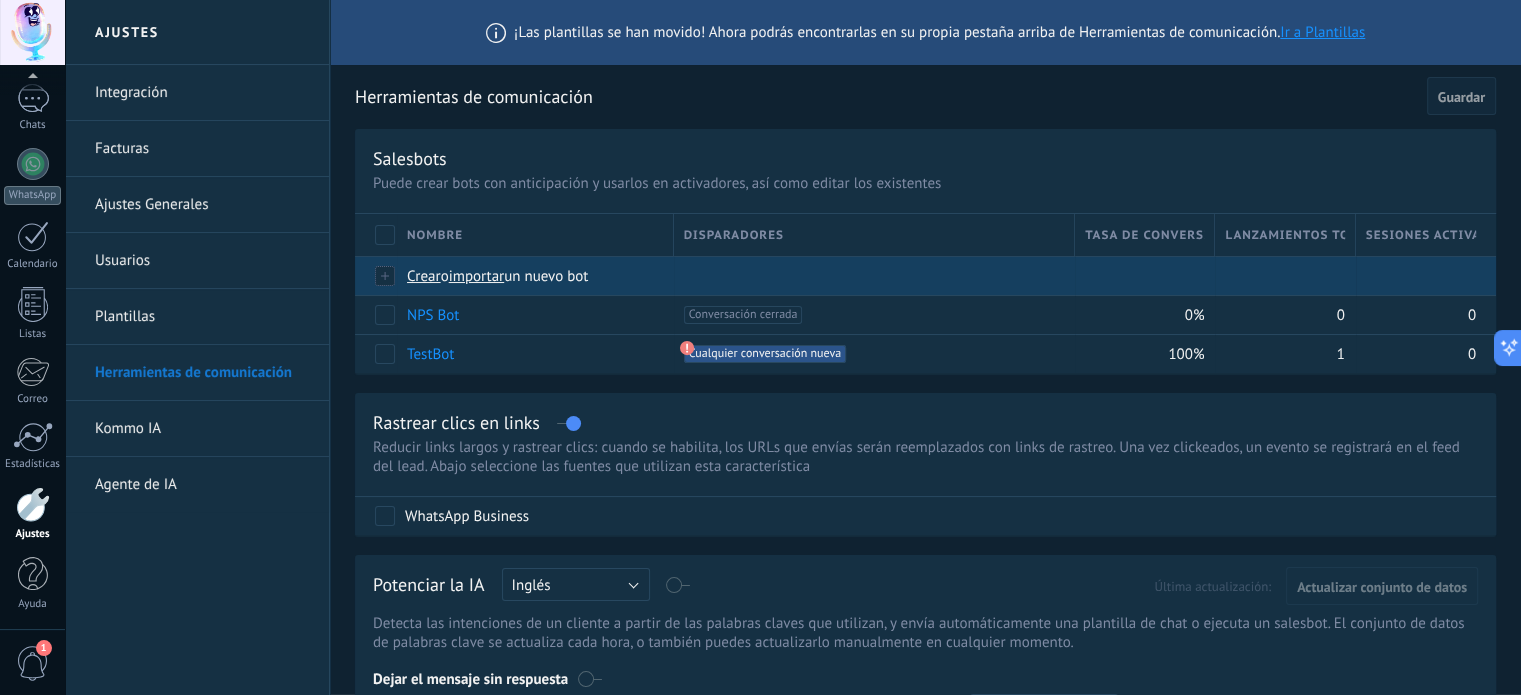 click on "Crear" at bounding box center [424, 276] 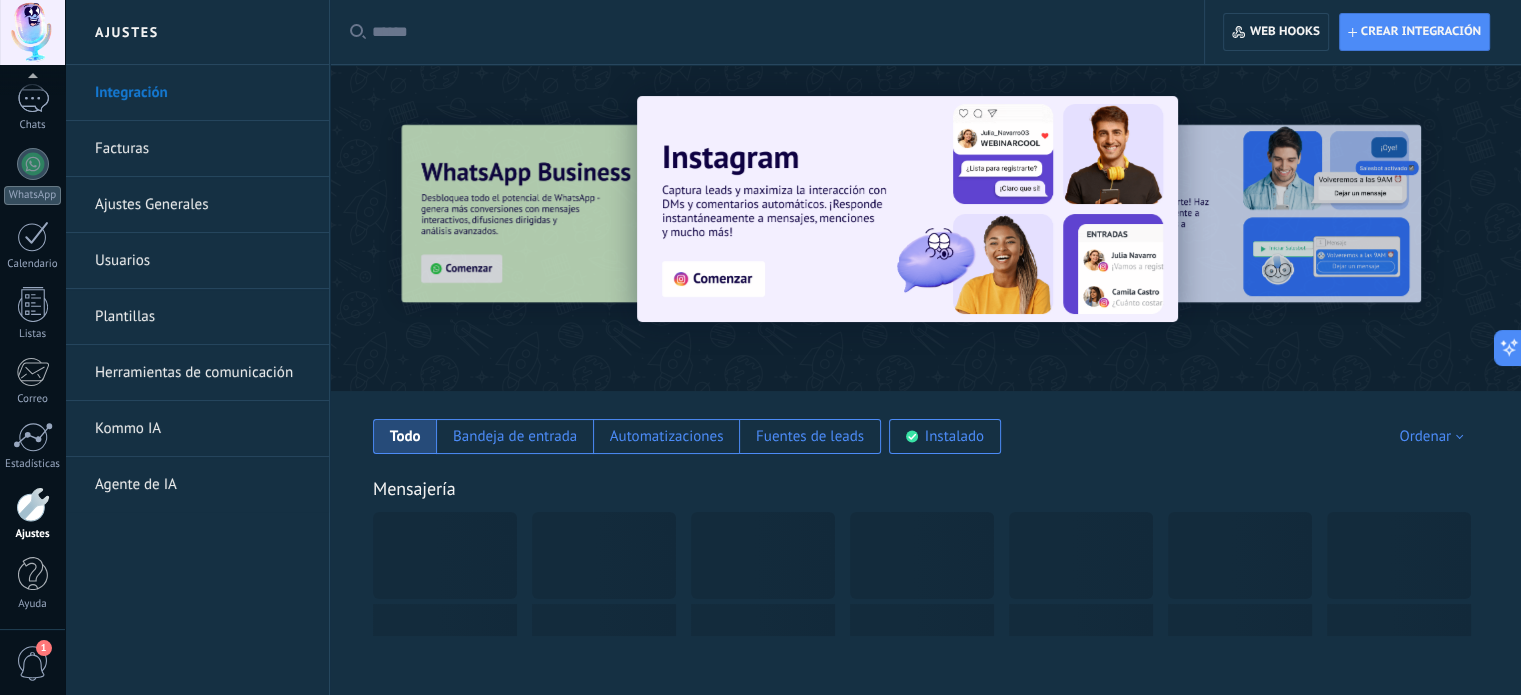 scroll, scrollTop: 0, scrollLeft: 0, axis: both 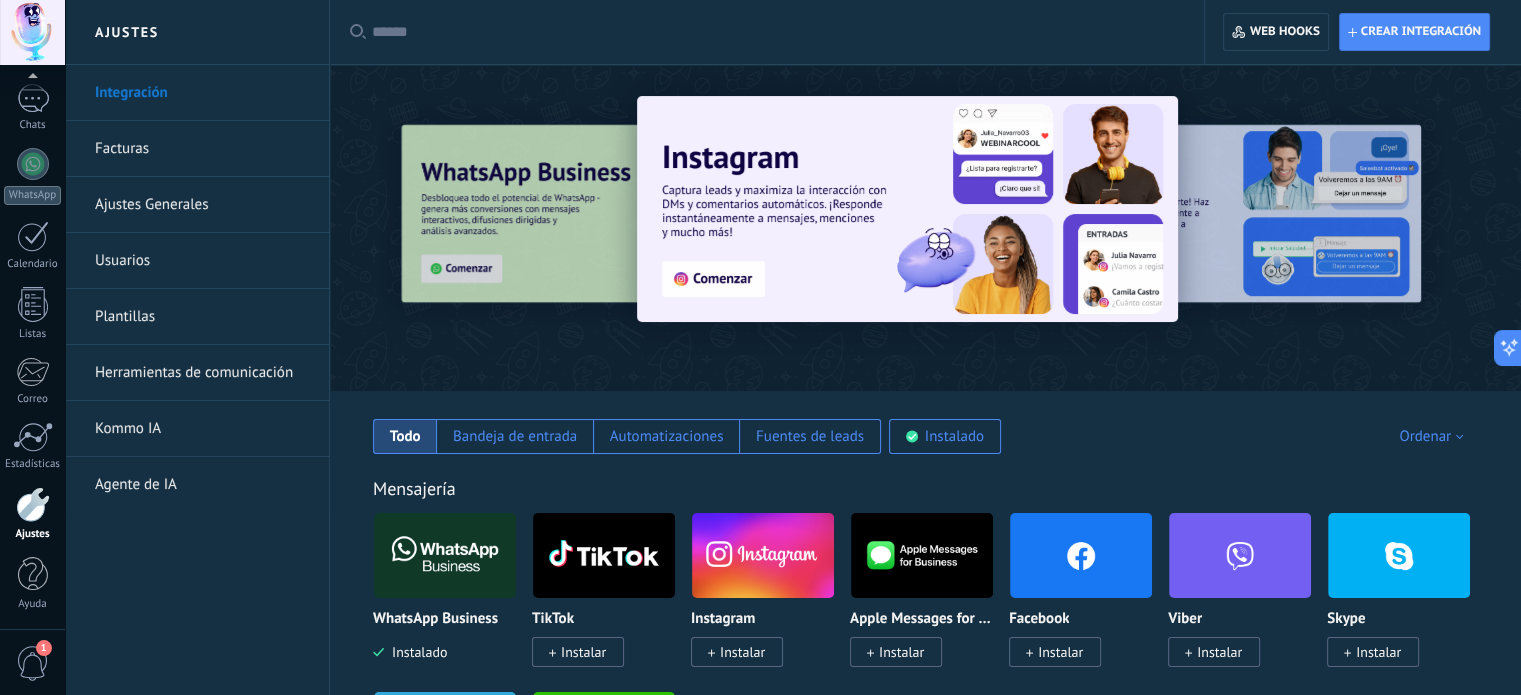 click on "Herramientas de comunicación" at bounding box center (202, 373) 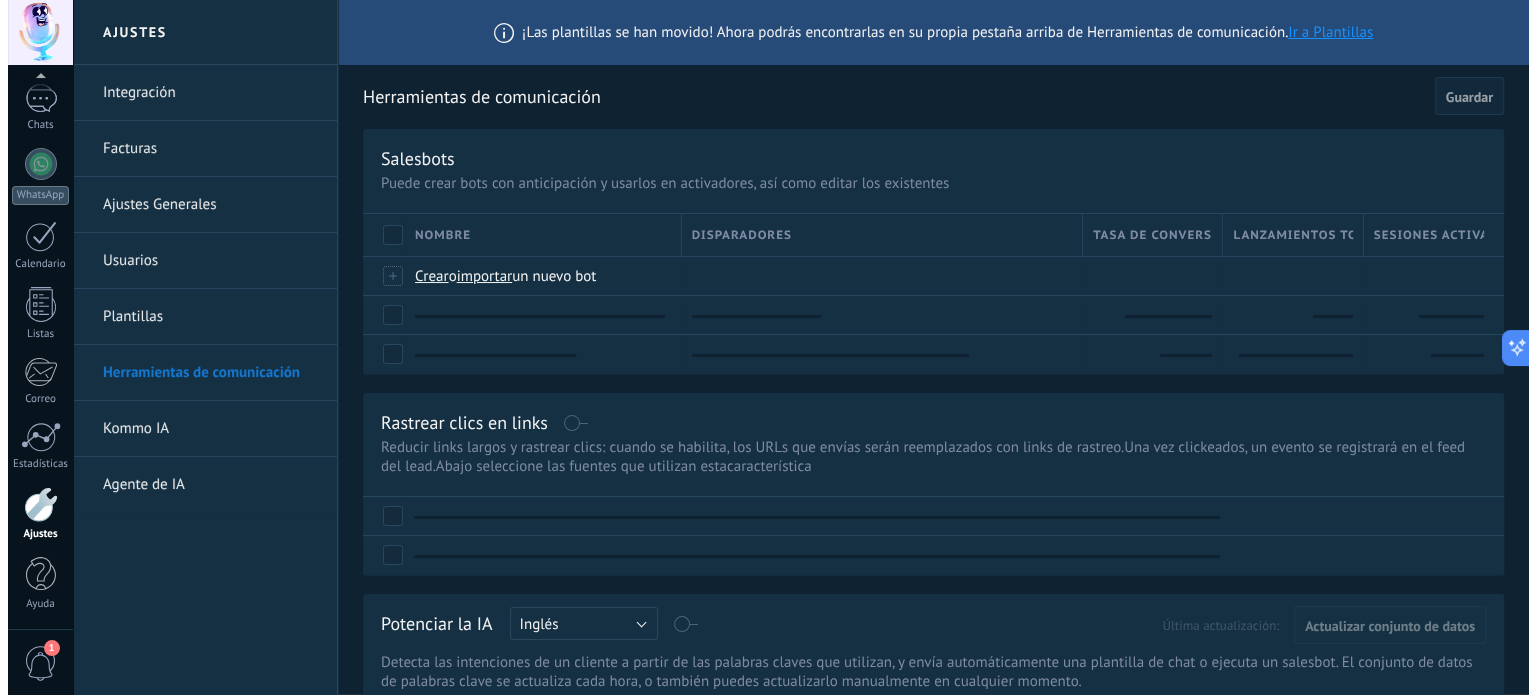 scroll, scrollTop: 0, scrollLeft: 0, axis: both 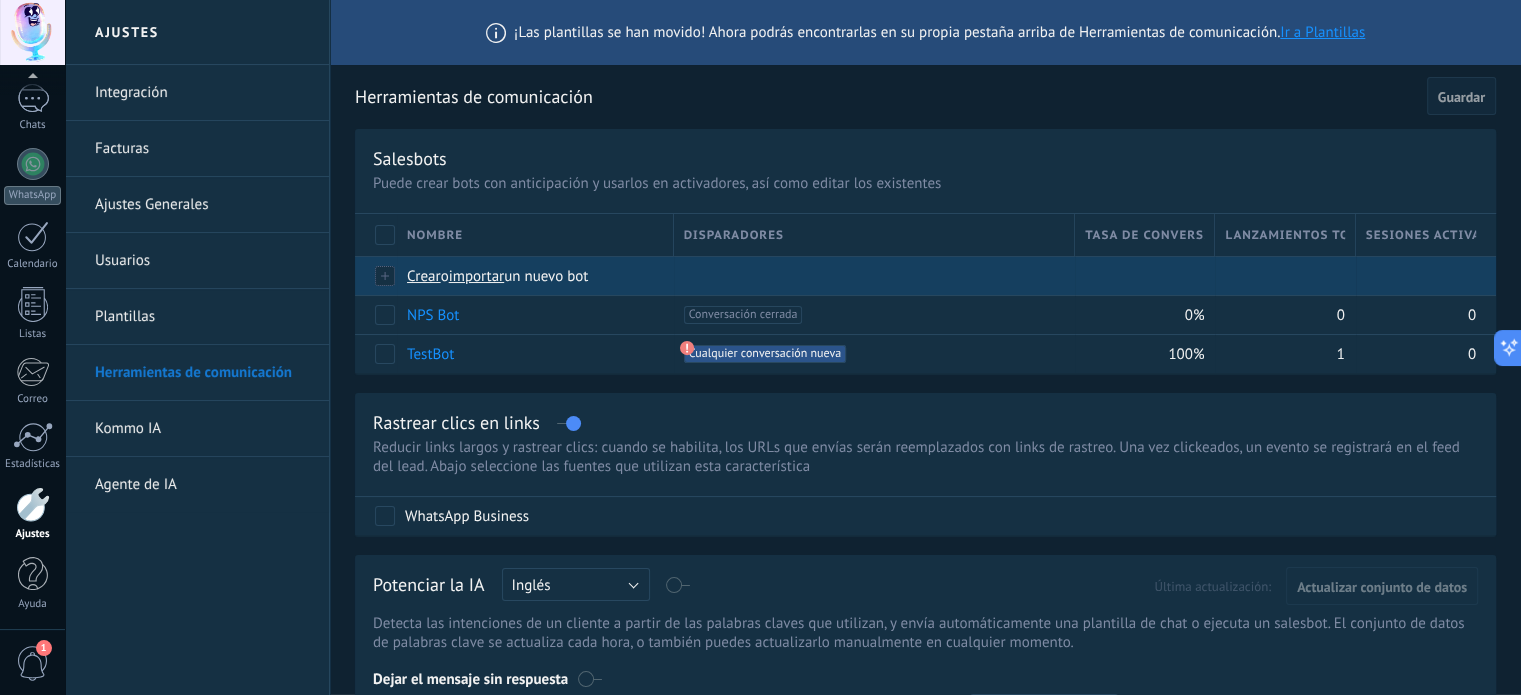 click on "importar" at bounding box center [477, 276] 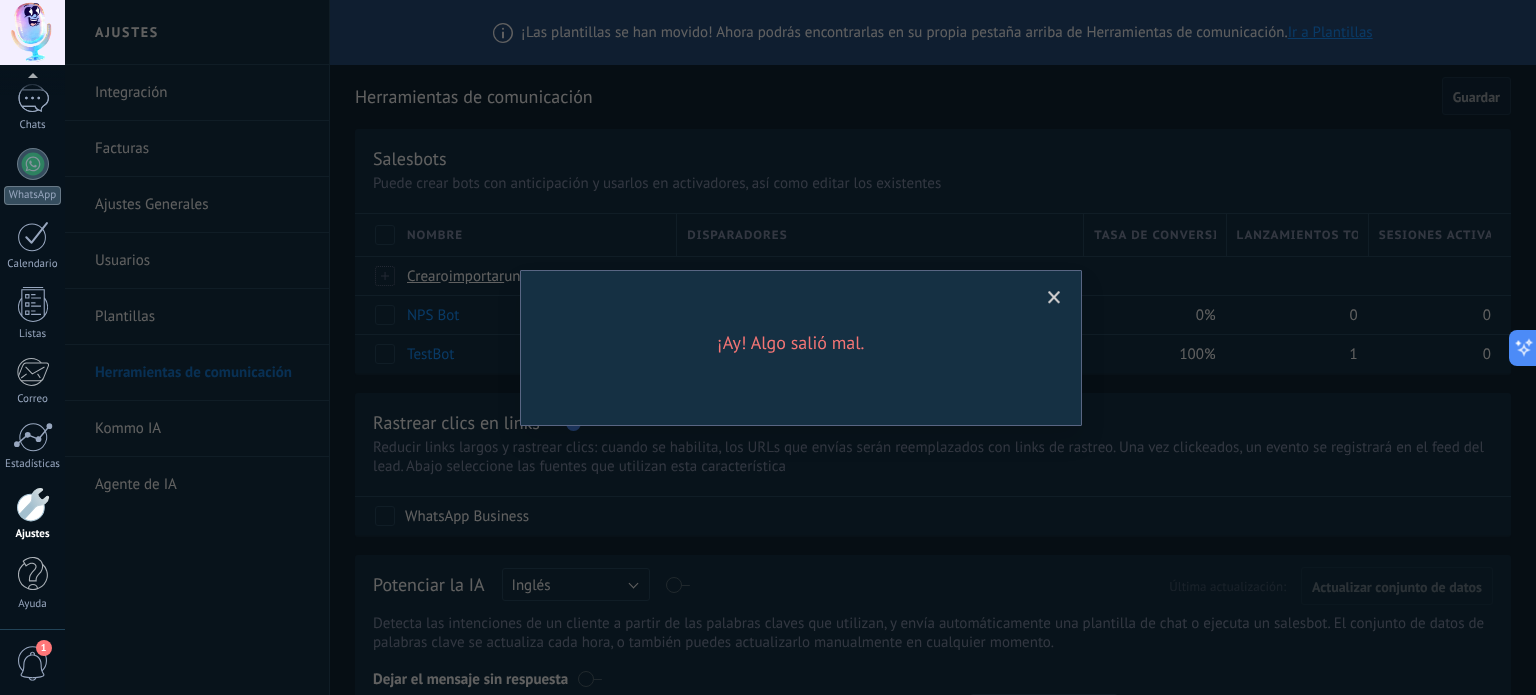 click at bounding box center [1054, 298] 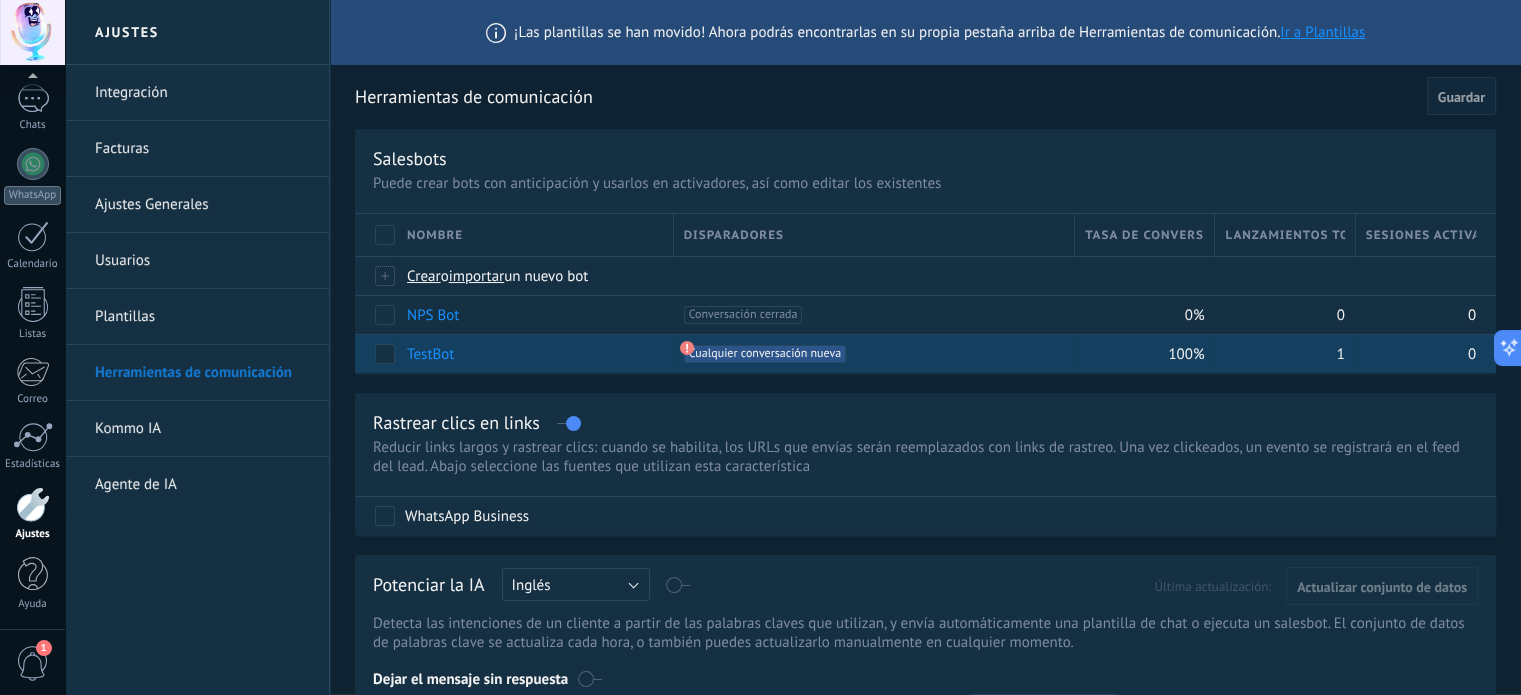 click on "Cualquier conversación nueva +0" at bounding box center (765, 354) 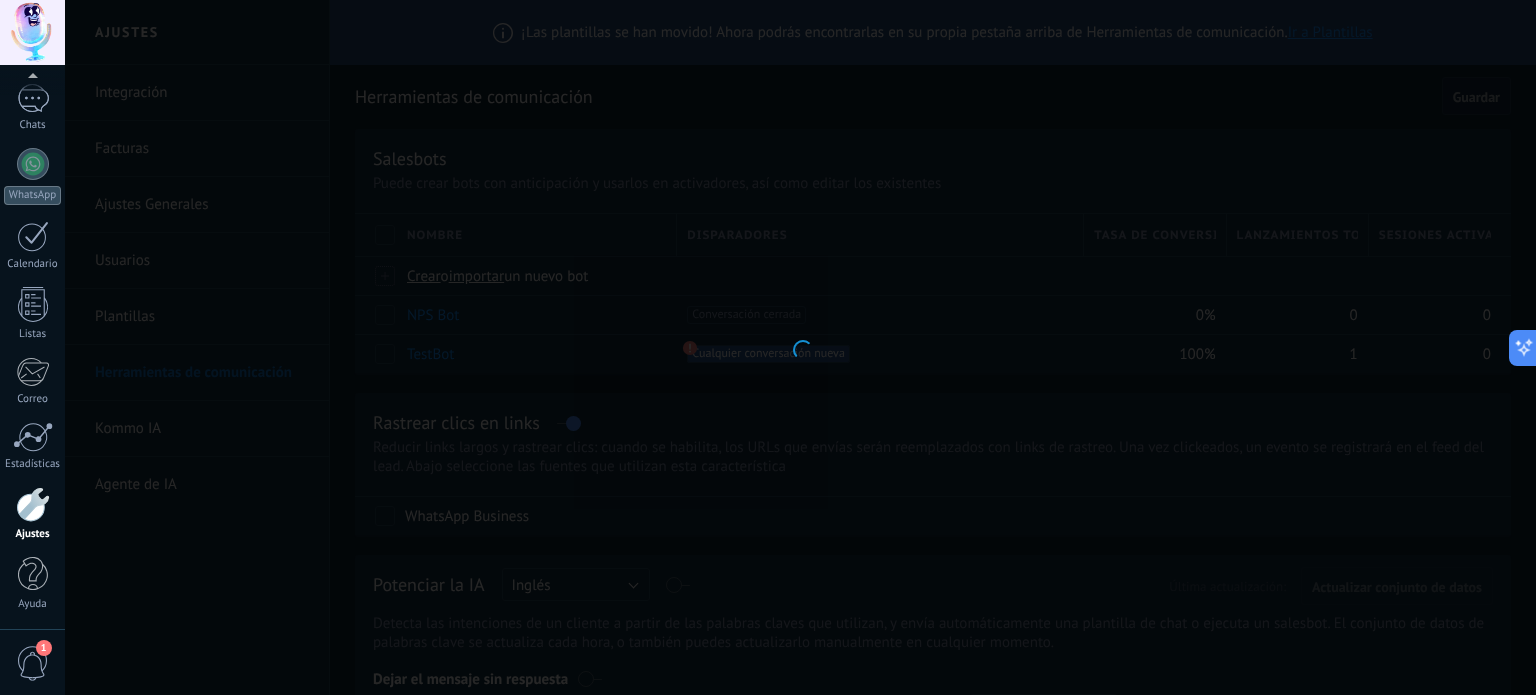 type on "*******" 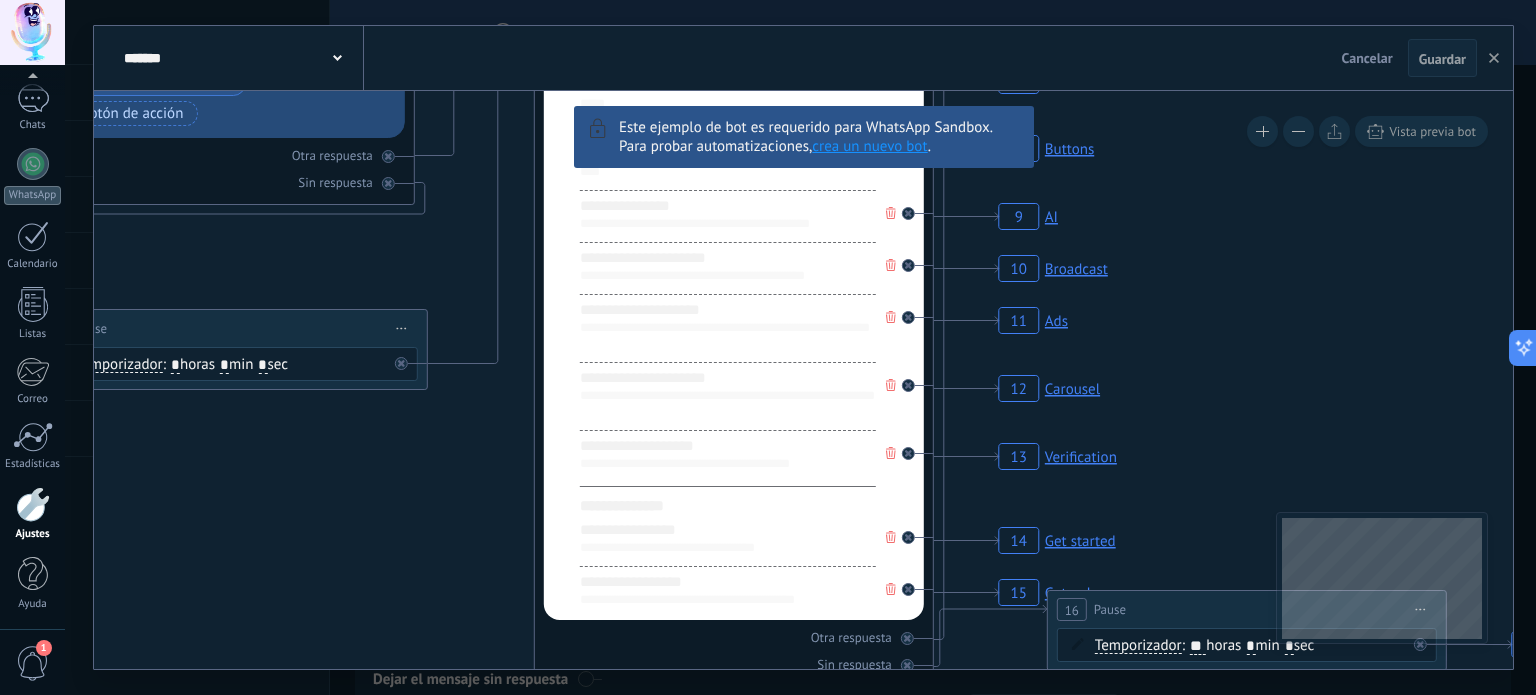 drag, startPoint x: 783, startPoint y: 505, endPoint x: 0, endPoint y: -59, distance: 964.97925 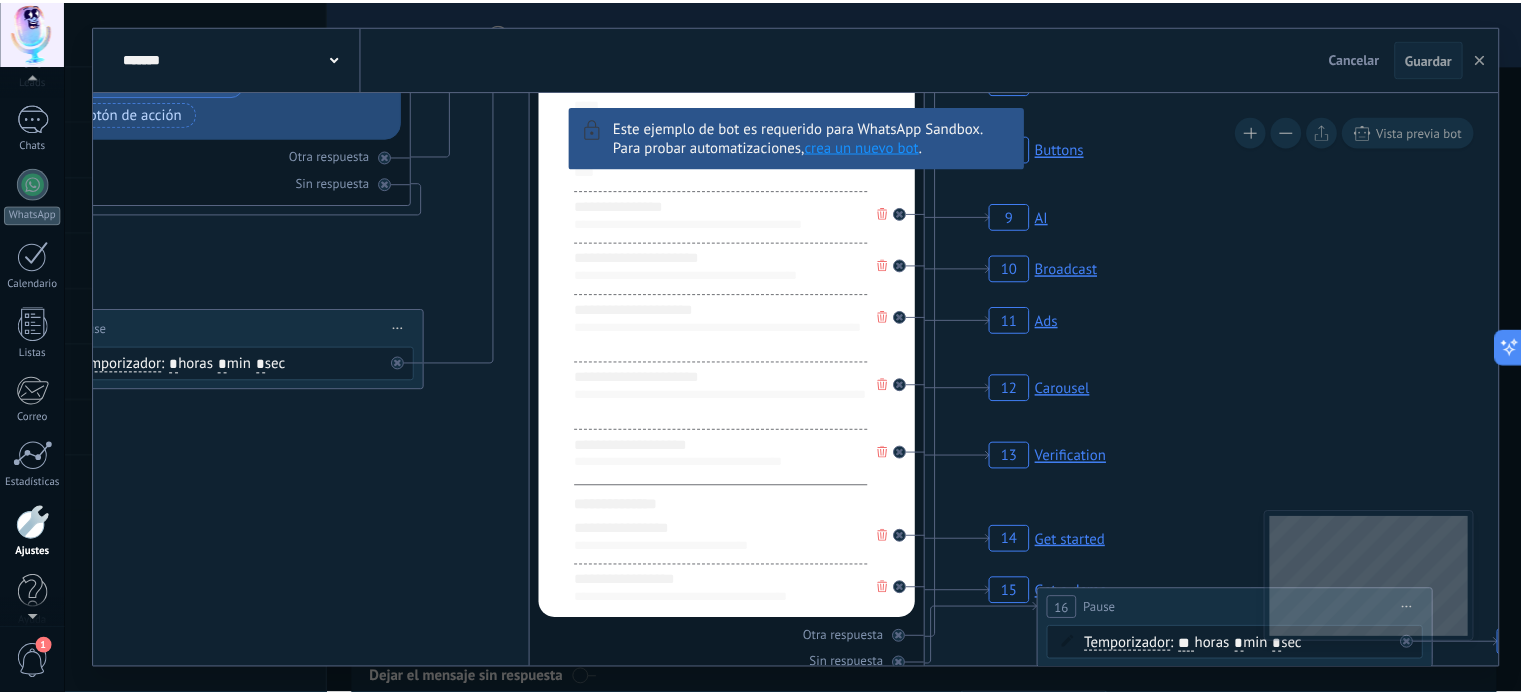 scroll, scrollTop: 136, scrollLeft: 0, axis: vertical 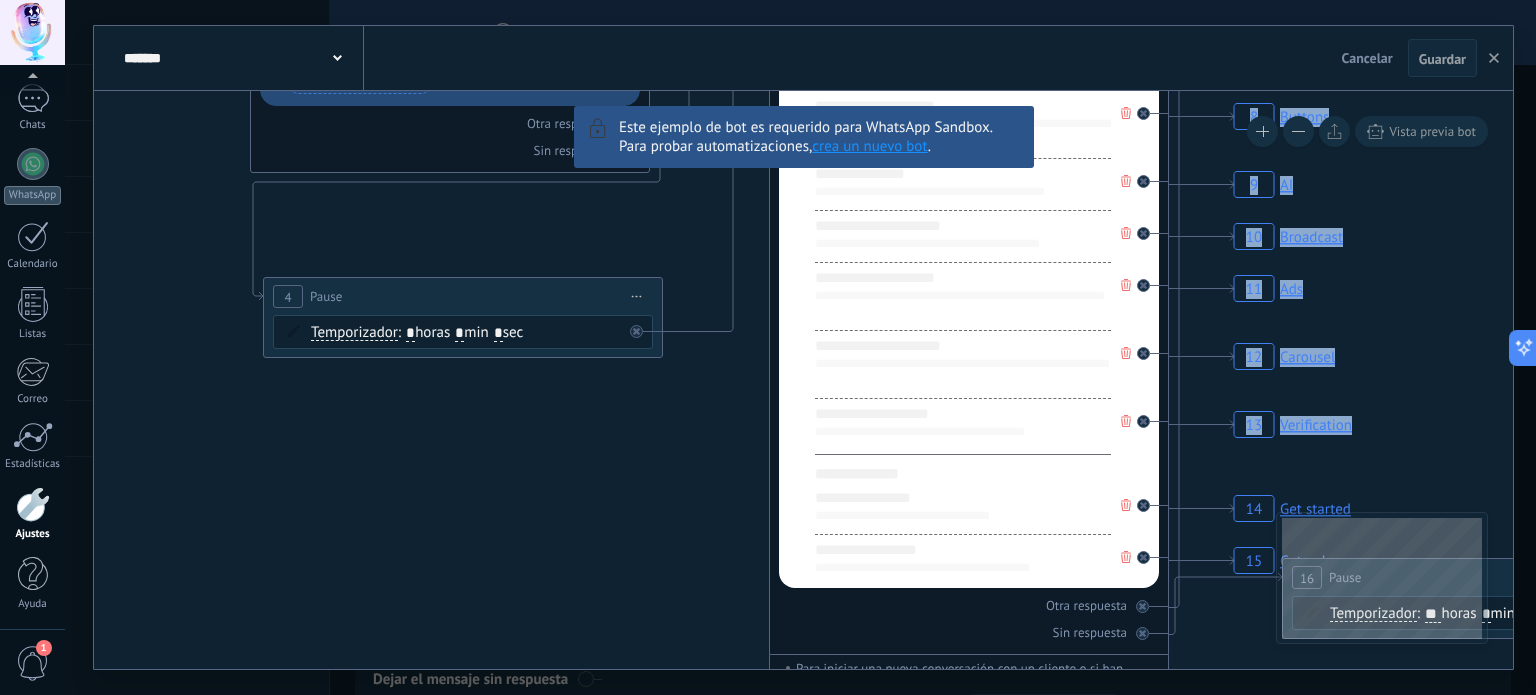 drag, startPoint x: 1300, startPoint y: 393, endPoint x: 1498, endPoint y: 353, distance: 202 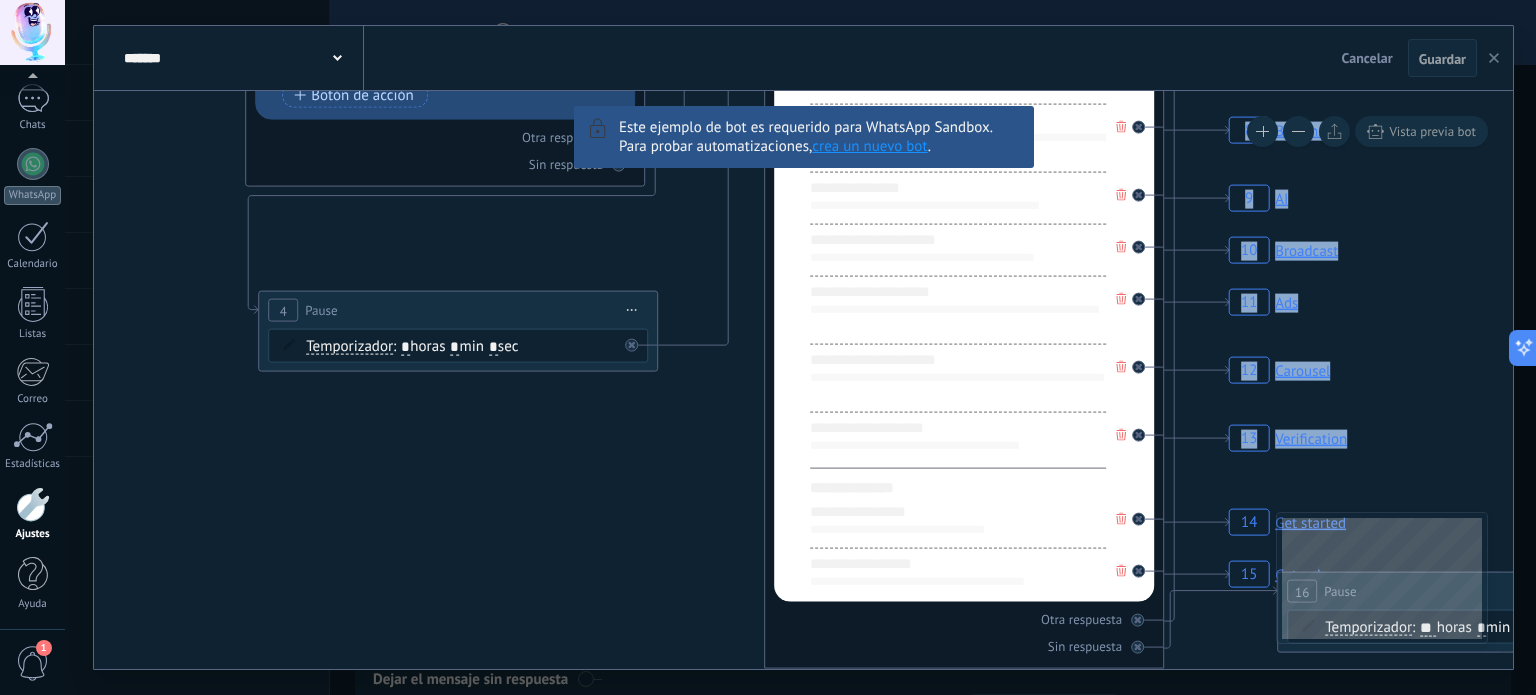 click at bounding box center [1494, 58] 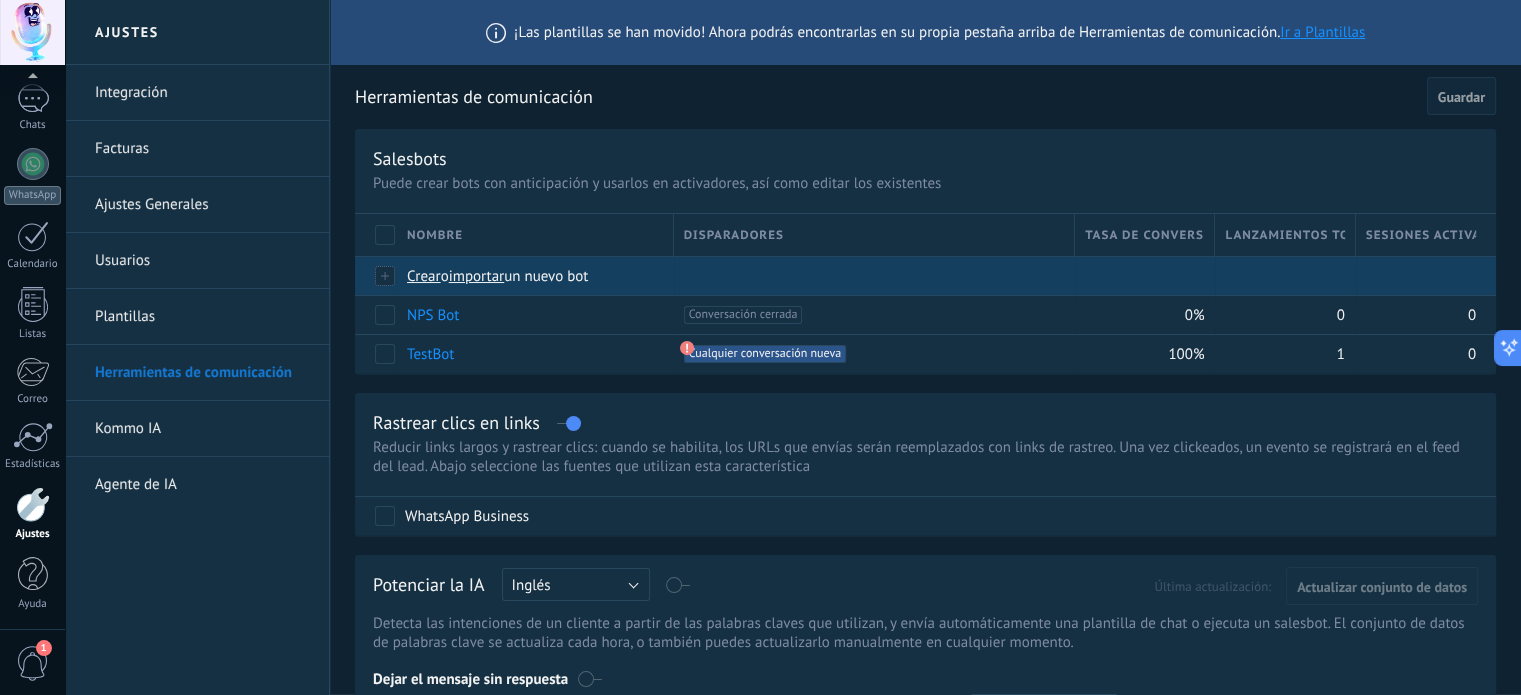 click on "importar" at bounding box center [477, 276] 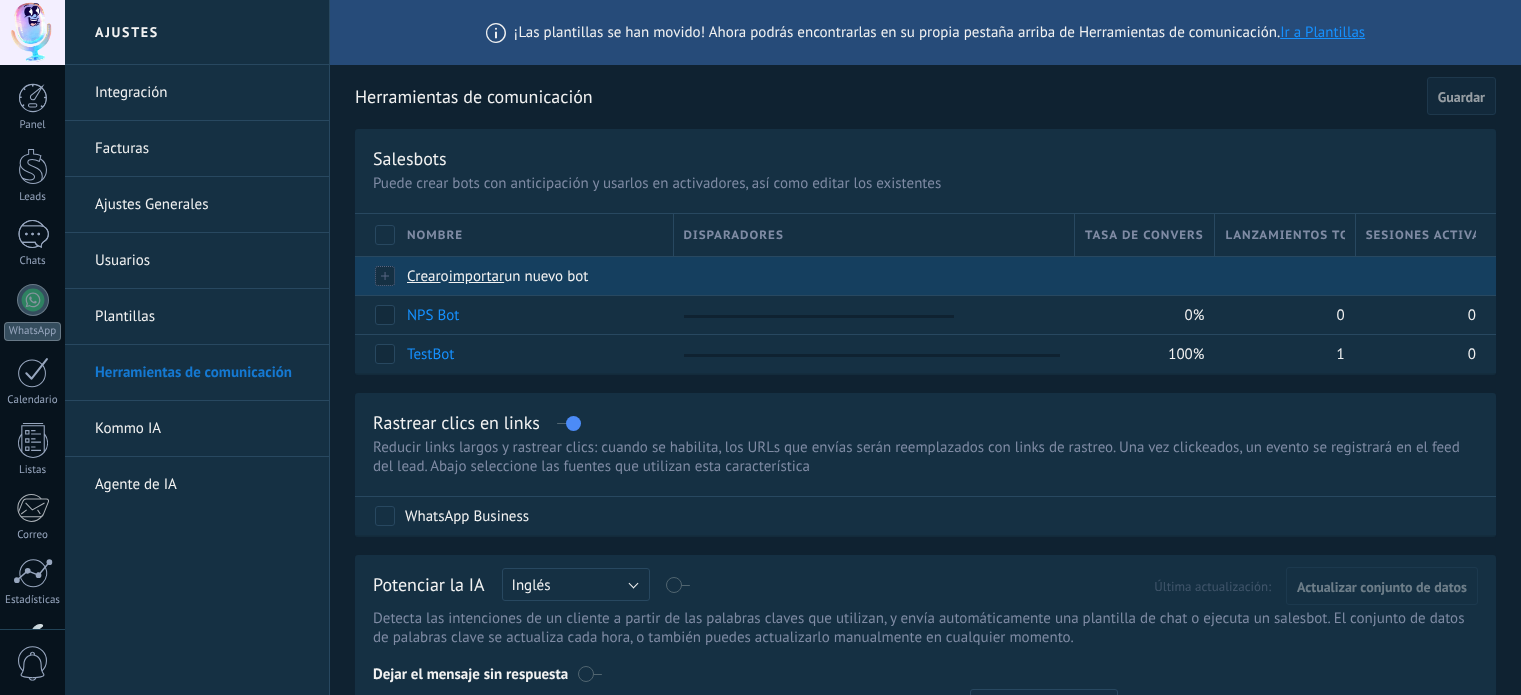 scroll, scrollTop: 0, scrollLeft: 0, axis: both 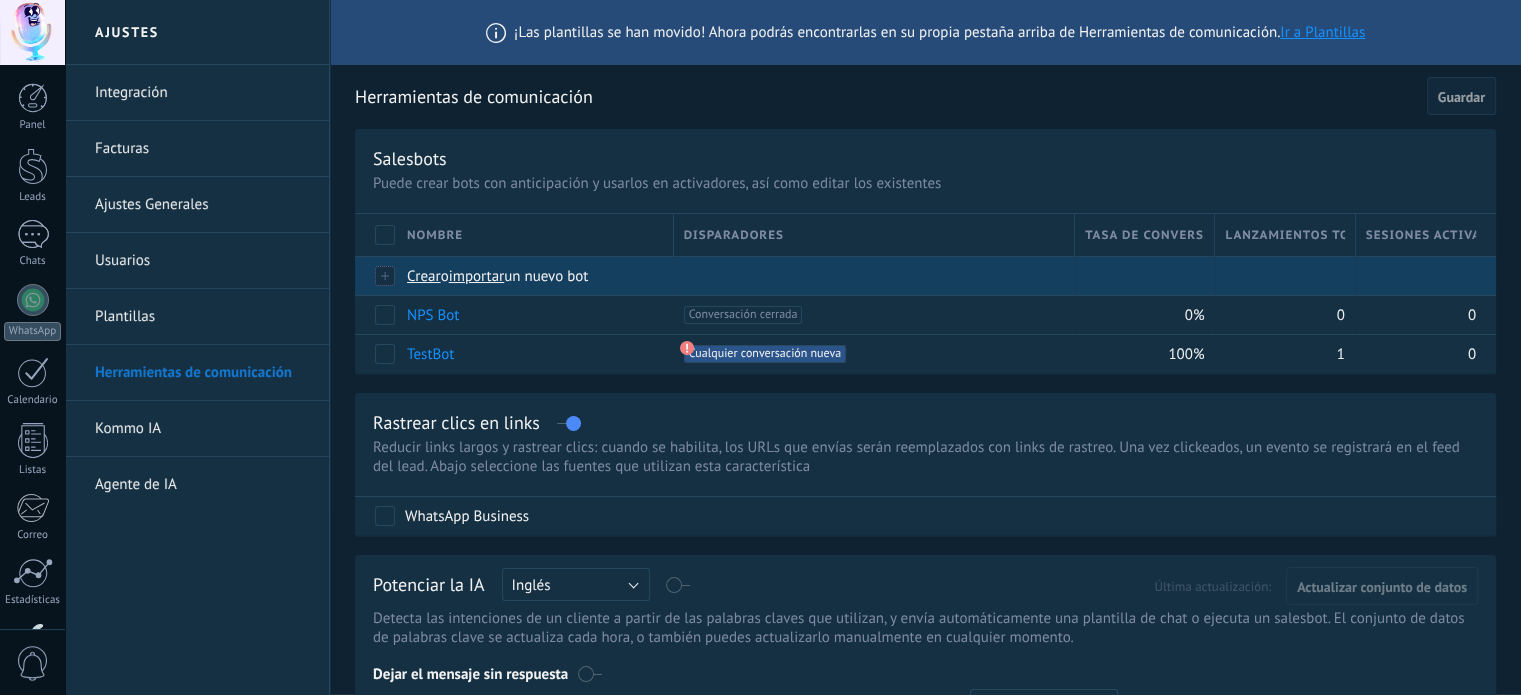 click on "importar" at bounding box center (477, 276) 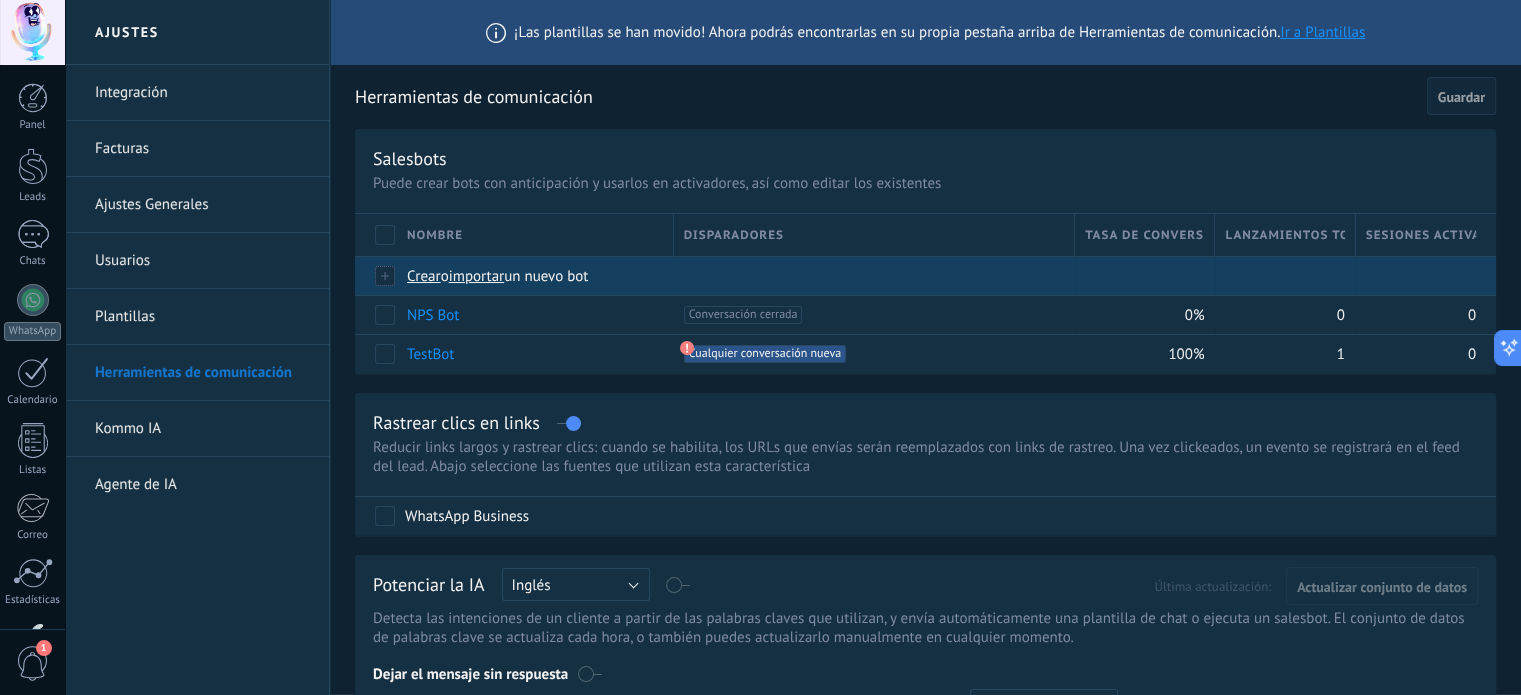 scroll, scrollTop: 0, scrollLeft: 0, axis: both 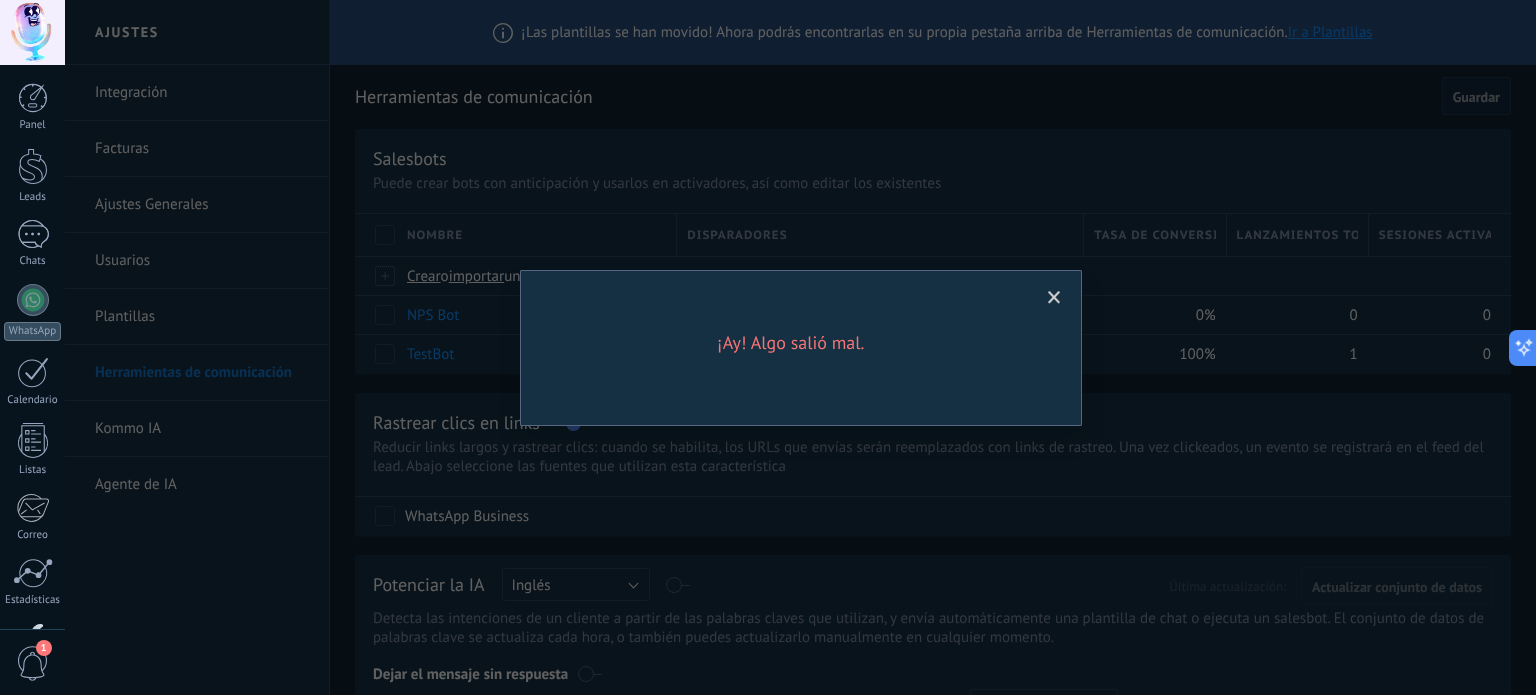 click at bounding box center (1054, 298) 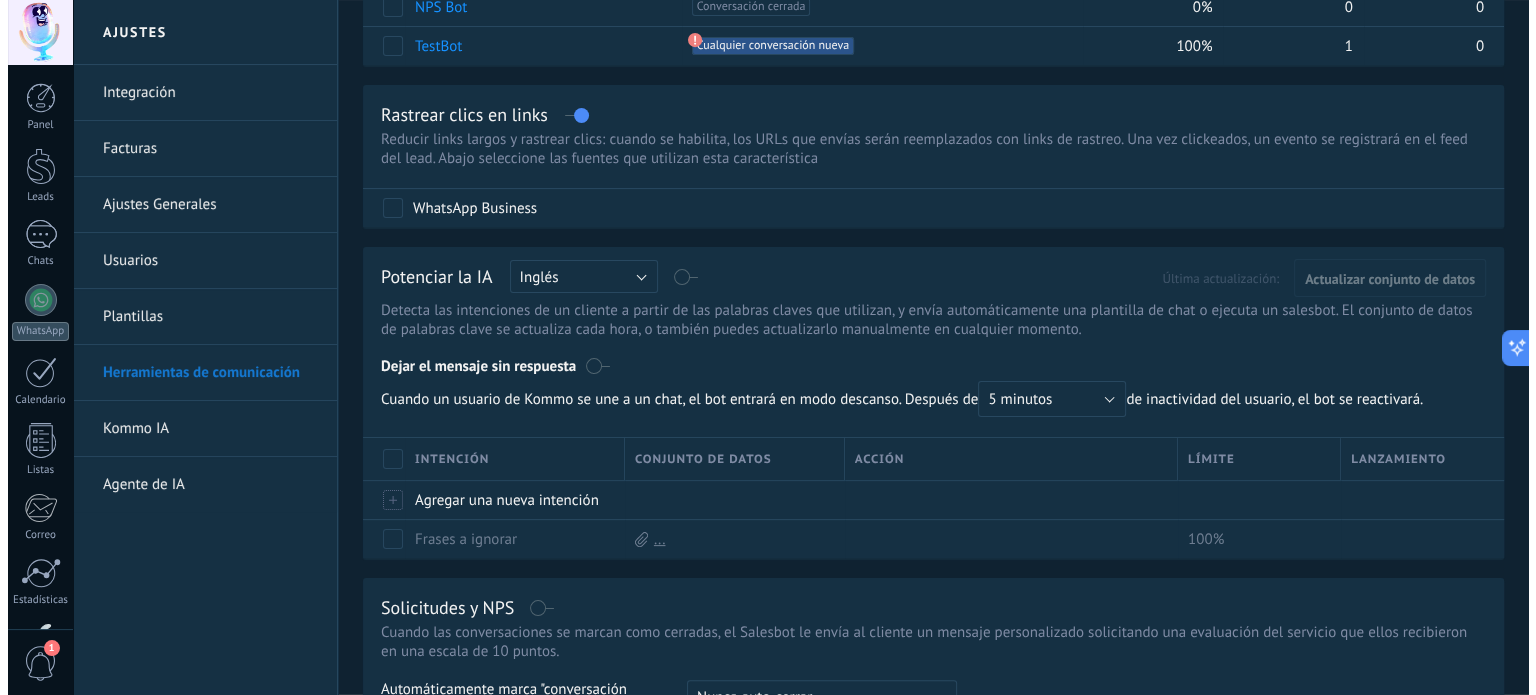 scroll, scrollTop: 0, scrollLeft: 0, axis: both 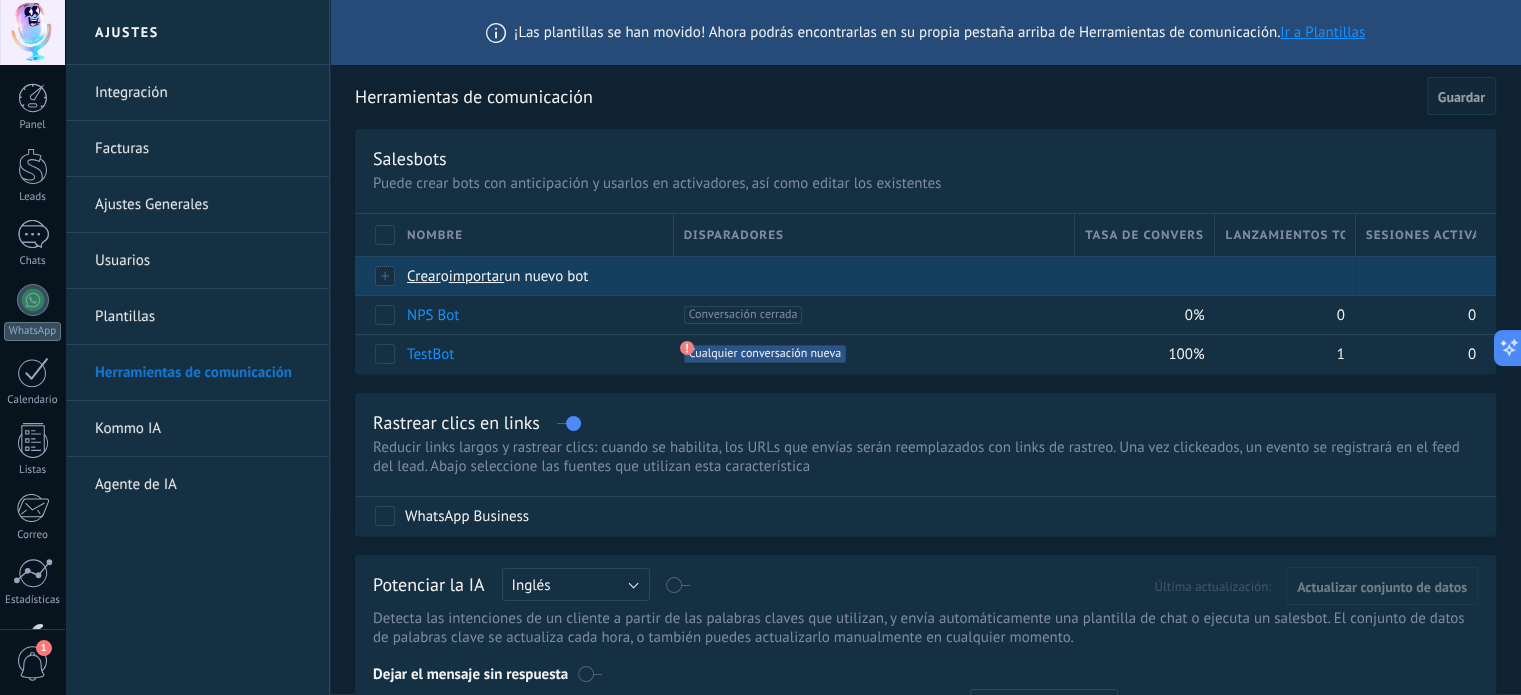 click on "Crear" at bounding box center (424, 276) 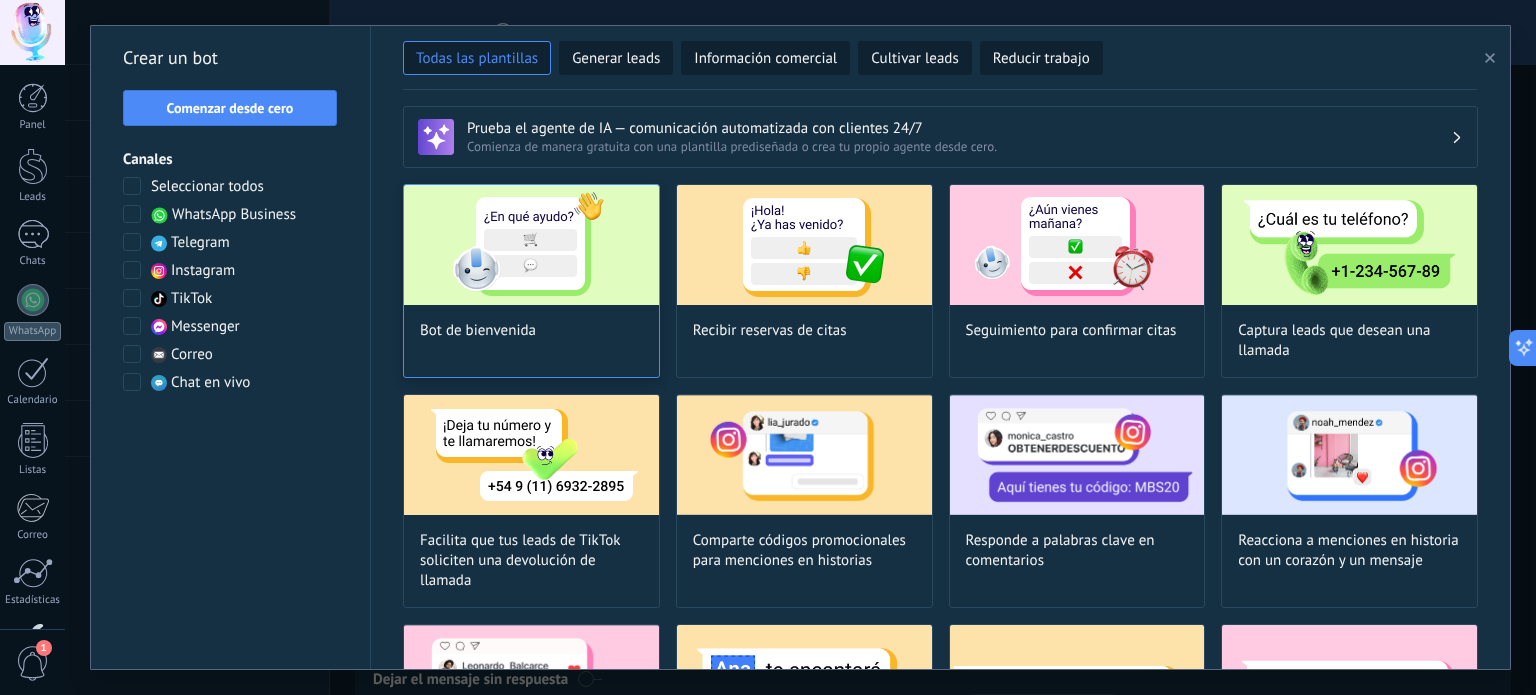 click at bounding box center (531, 245) 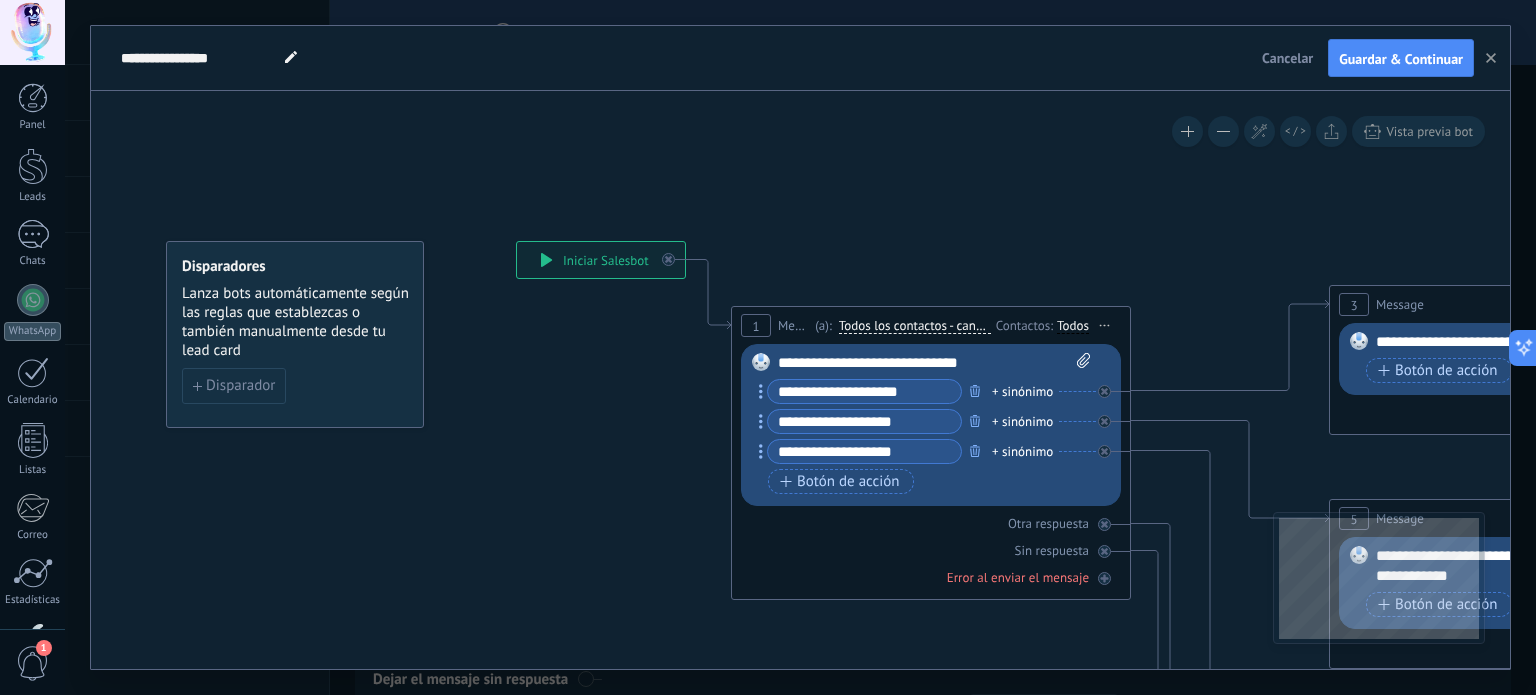click on "**********" at bounding box center [935, 363] 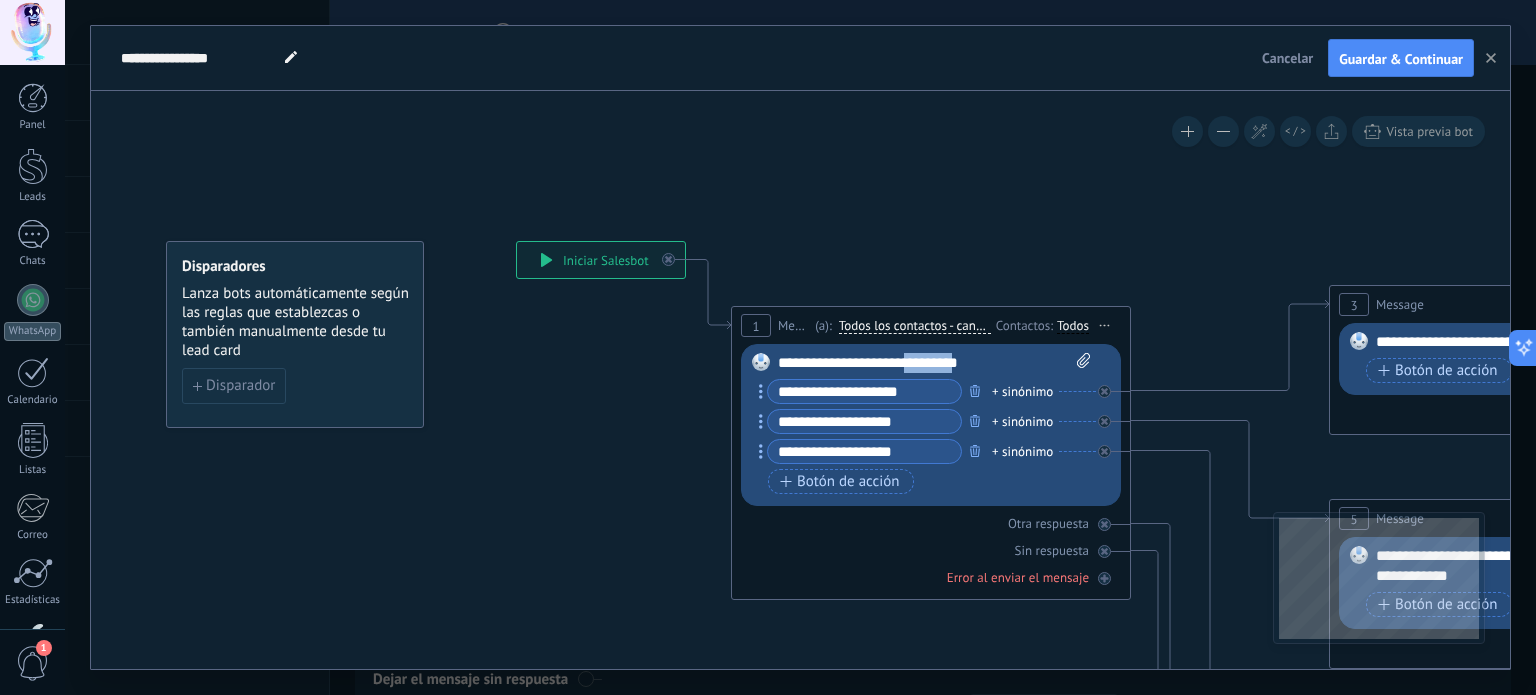 click on "**********" at bounding box center [935, 363] 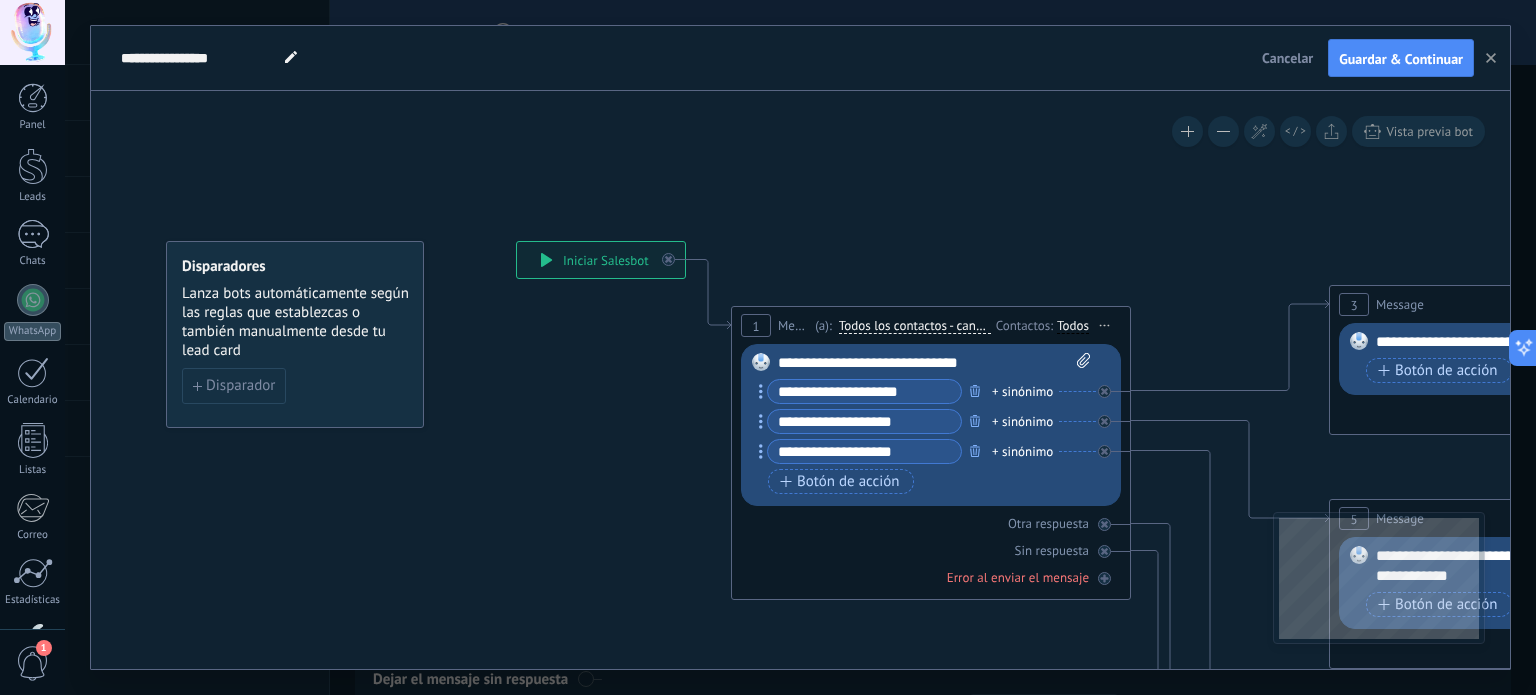click on "**********" at bounding box center [935, 363] 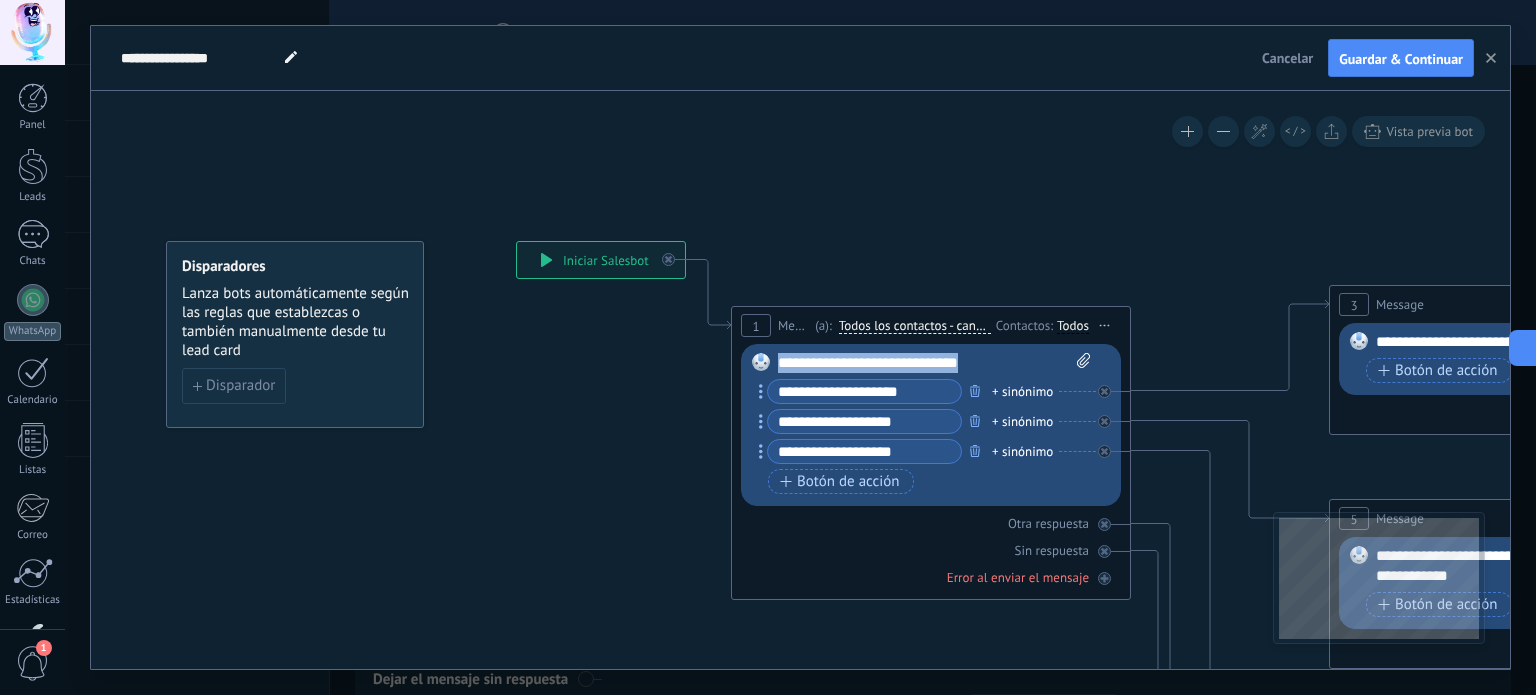 drag, startPoint x: 1011, startPoint y: 355, endPoint x: 761, endPoint y: 363, distance: 250.12796 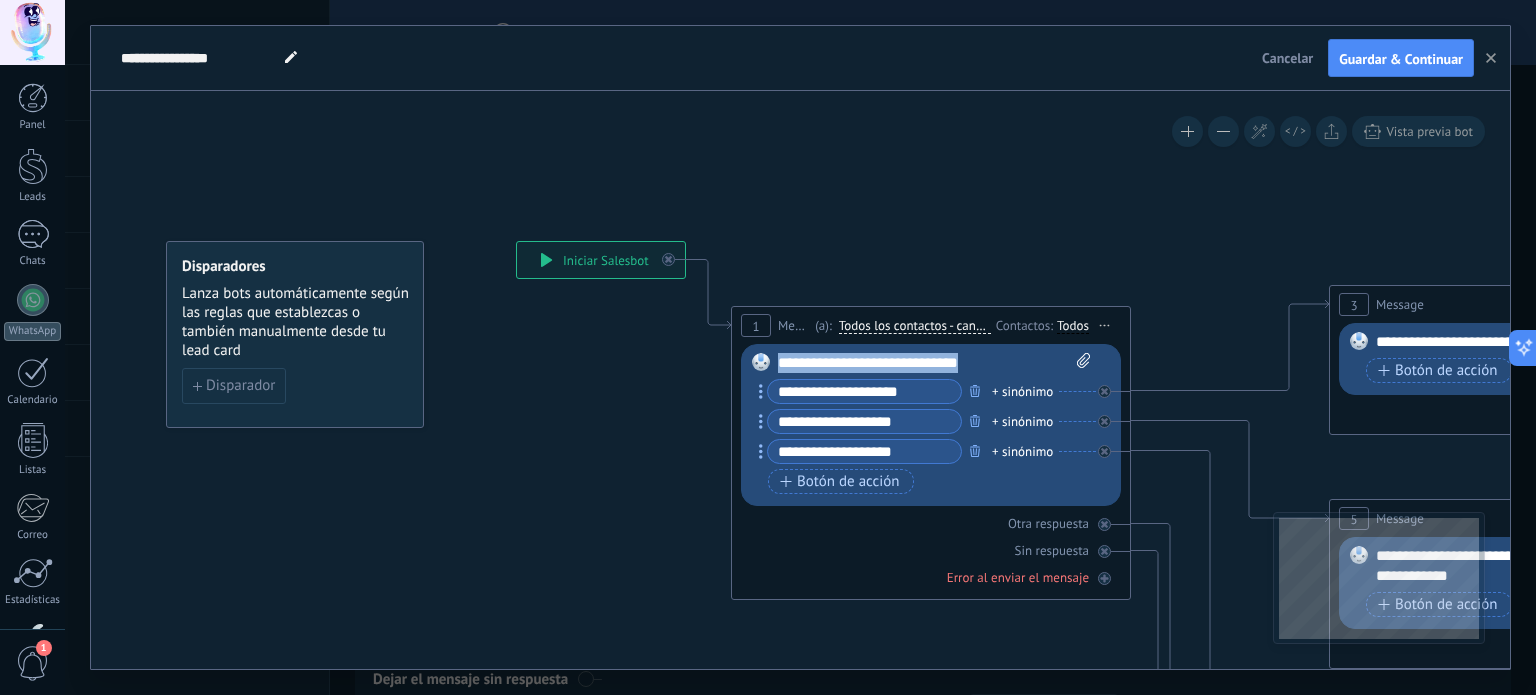 paste 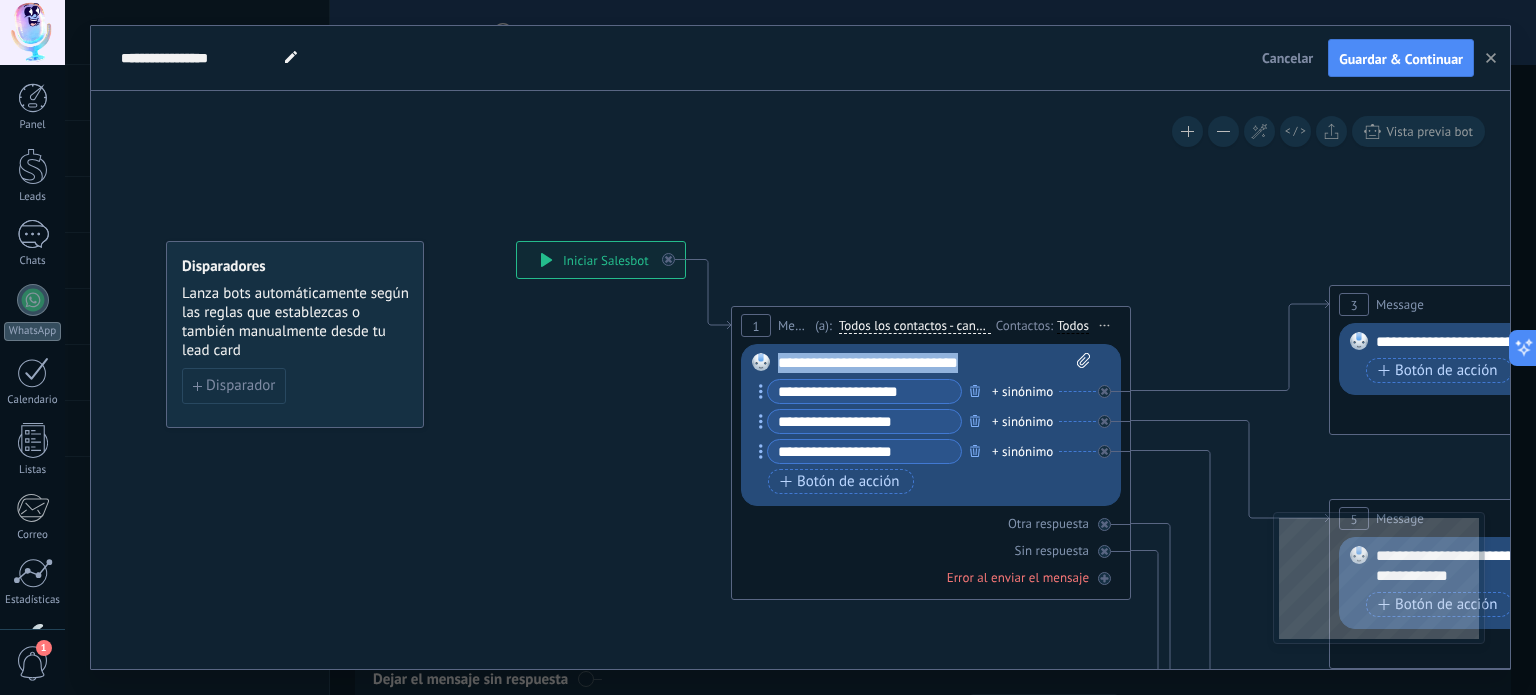 type 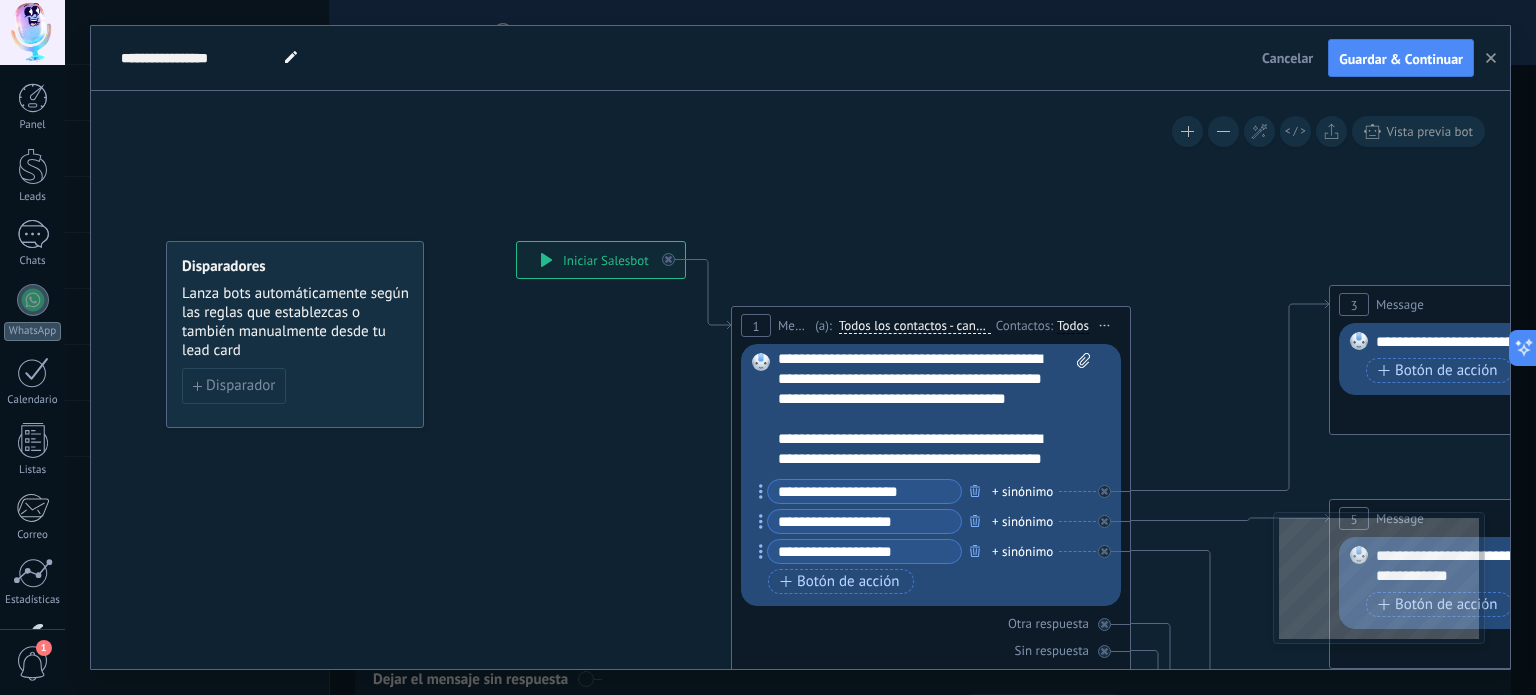 scroll, scrollTop: 60, scrollLeft: 0, axis: vertical 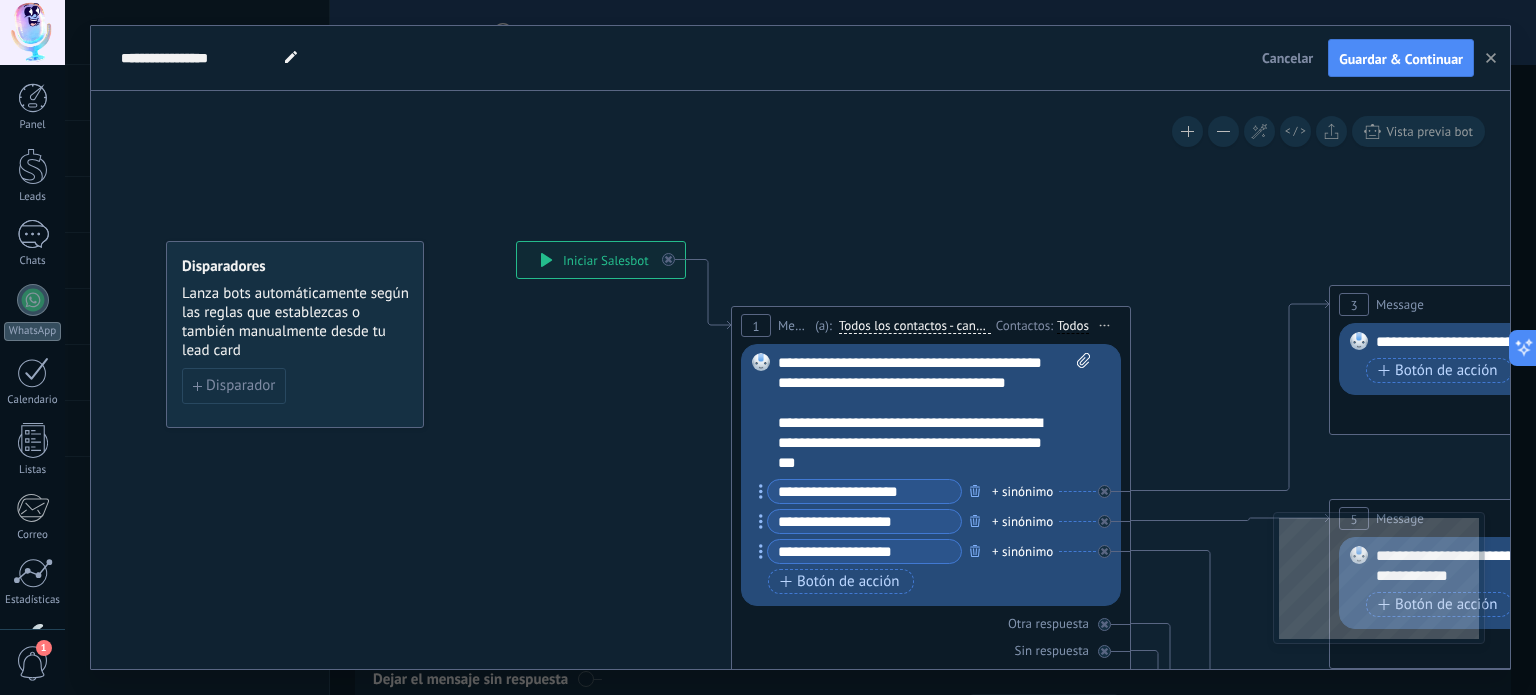 click on "**********" at bounding box center (864, 491) 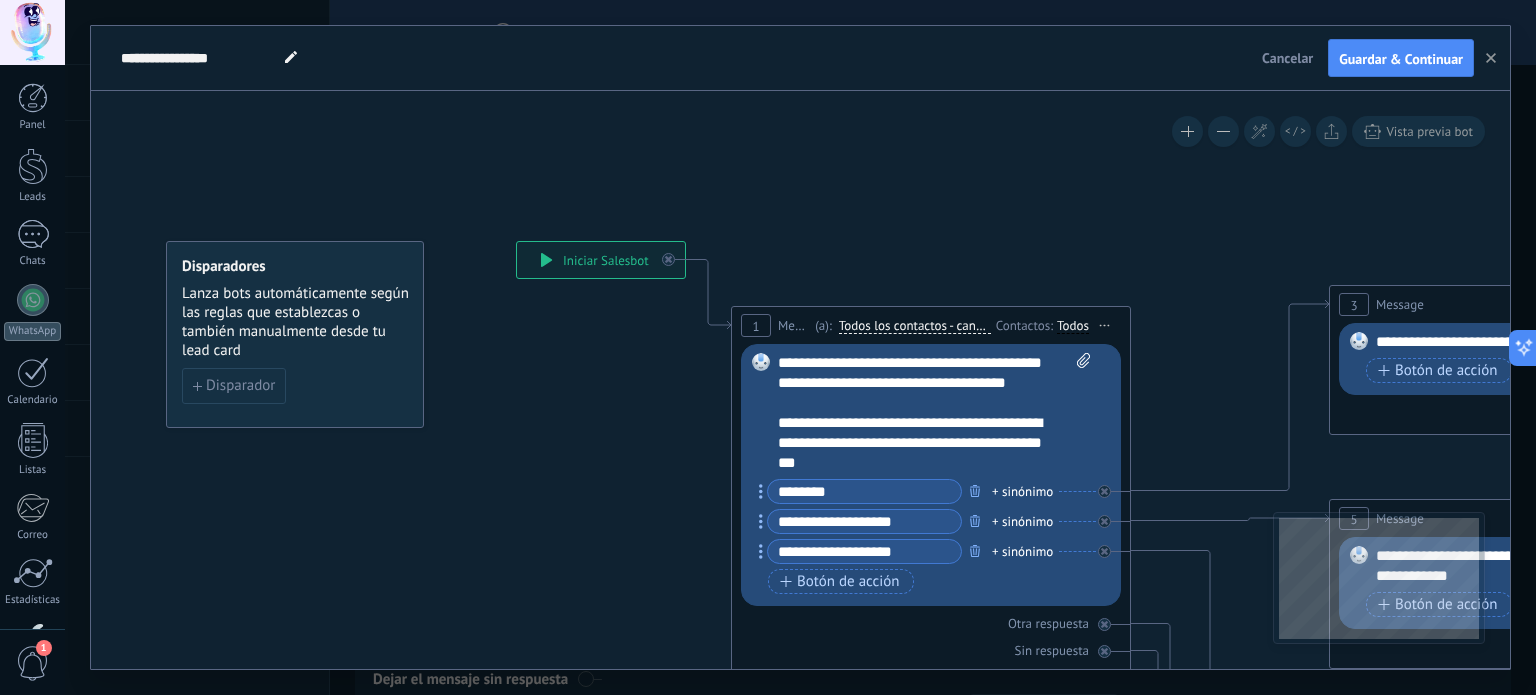 type on "********" 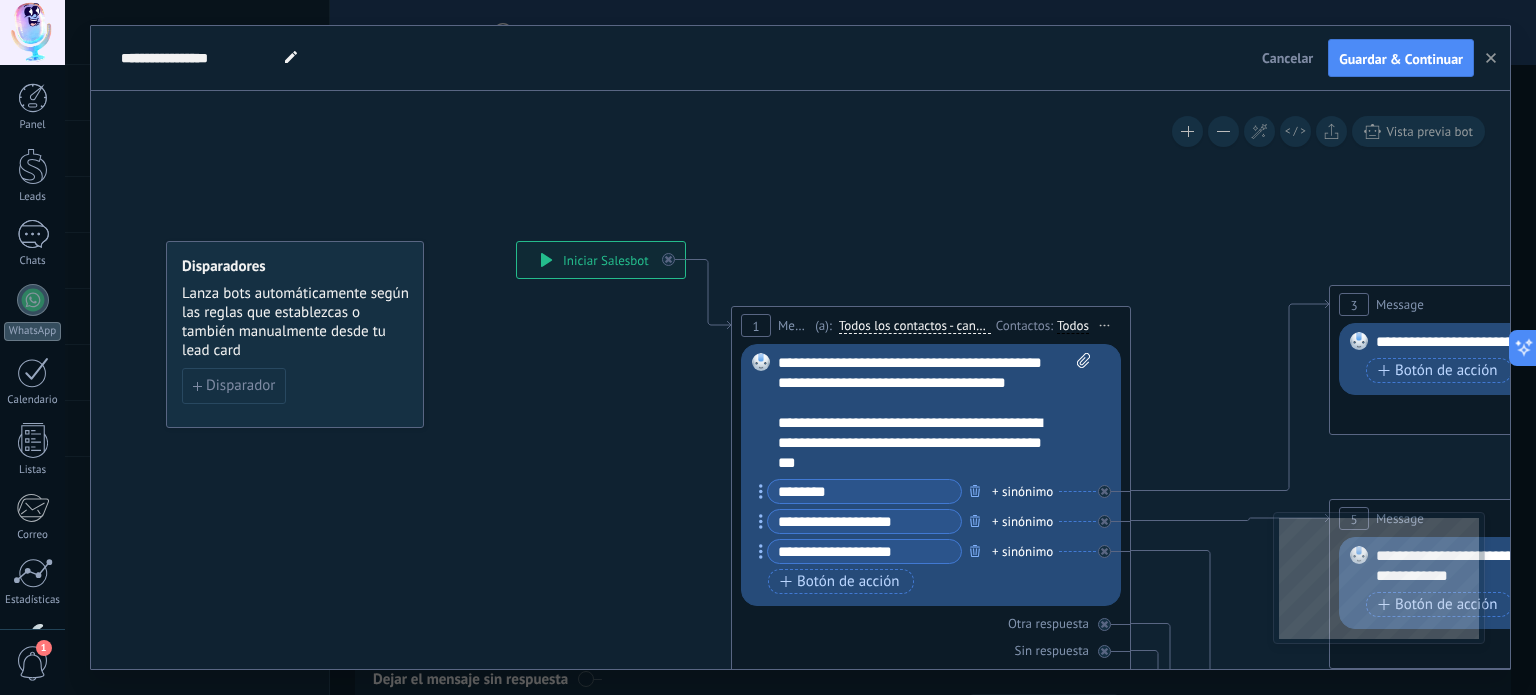 drag, startPoint x: 924, startPoint y: 523, endPoint x: 749, endPoint y: 525, distance: 175.01143 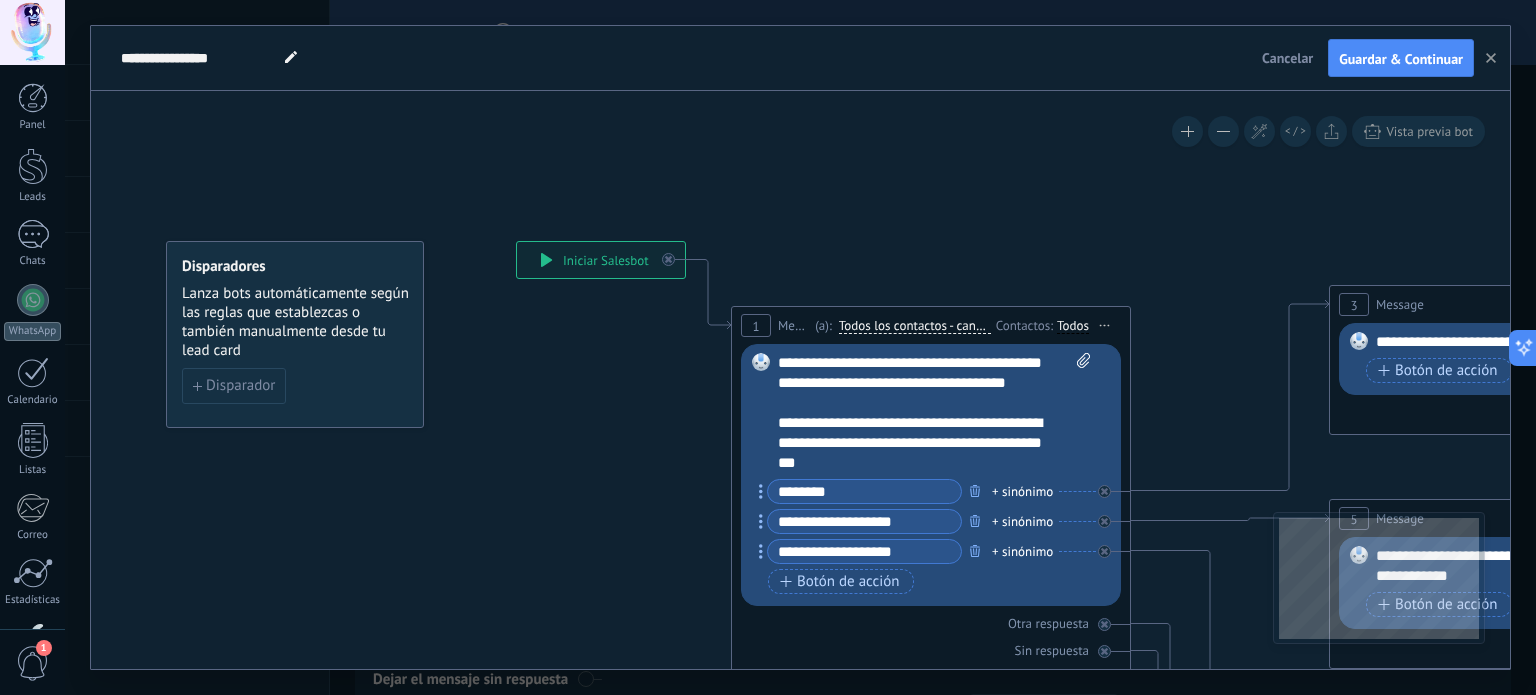 click on "Reemplazar
Quitar
Convertir a mensaje de voz
Arrastre la imagen aquí para adjuntarla.
Añadir imagen
Subir
Arrastrar y soltar
Archivo no encontrado
Escribe tu mensaje..." at bounding box center [931, 475] 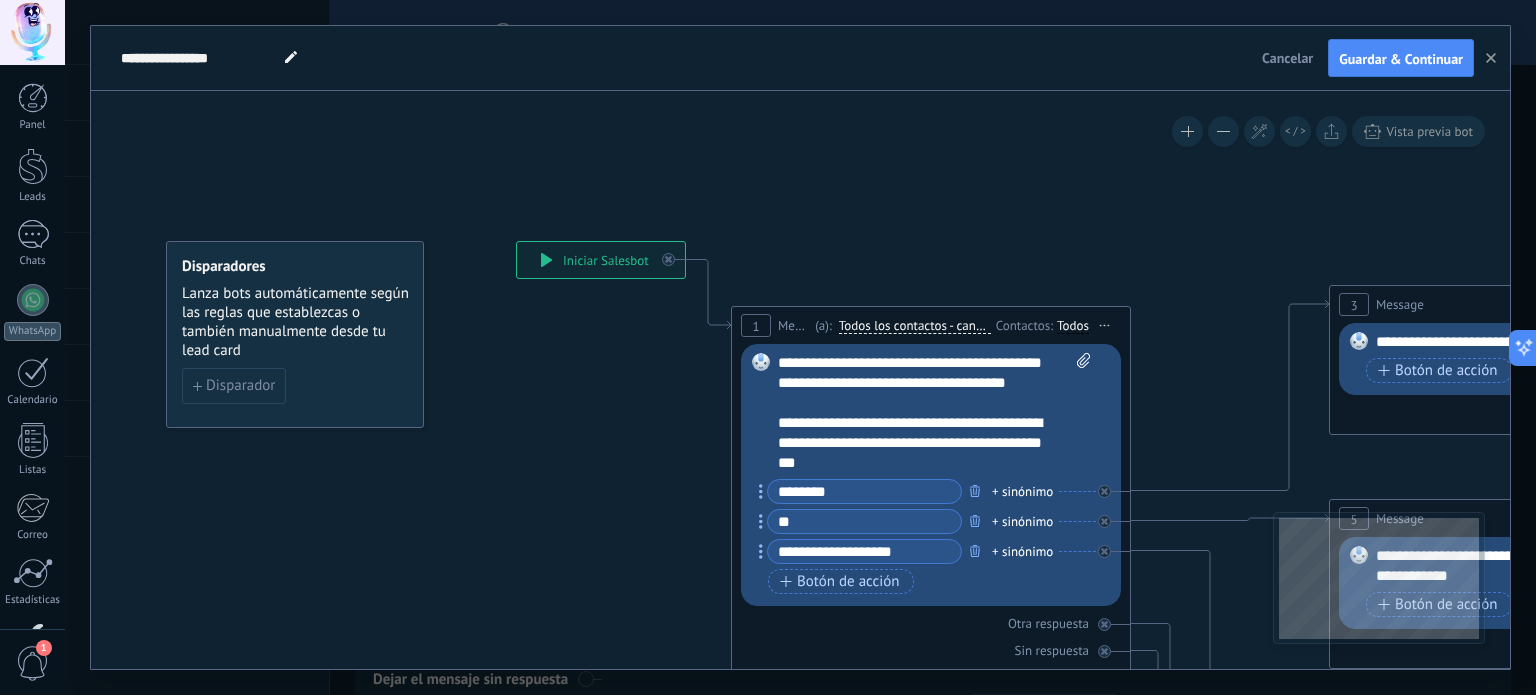type on "*" 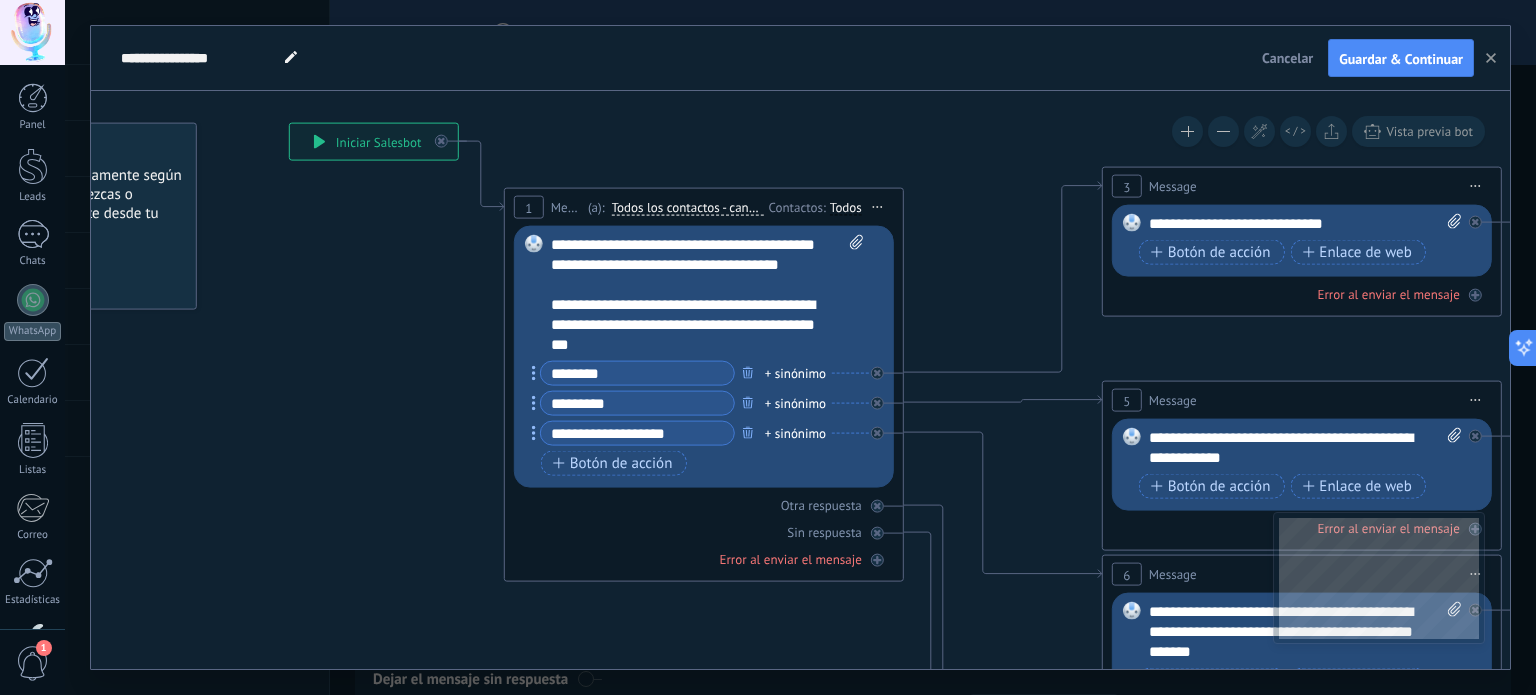 drag, startPoint x: 608, startPoint y: 555, endPoint x: 356, endPoint y: 401, distance: 295.33032 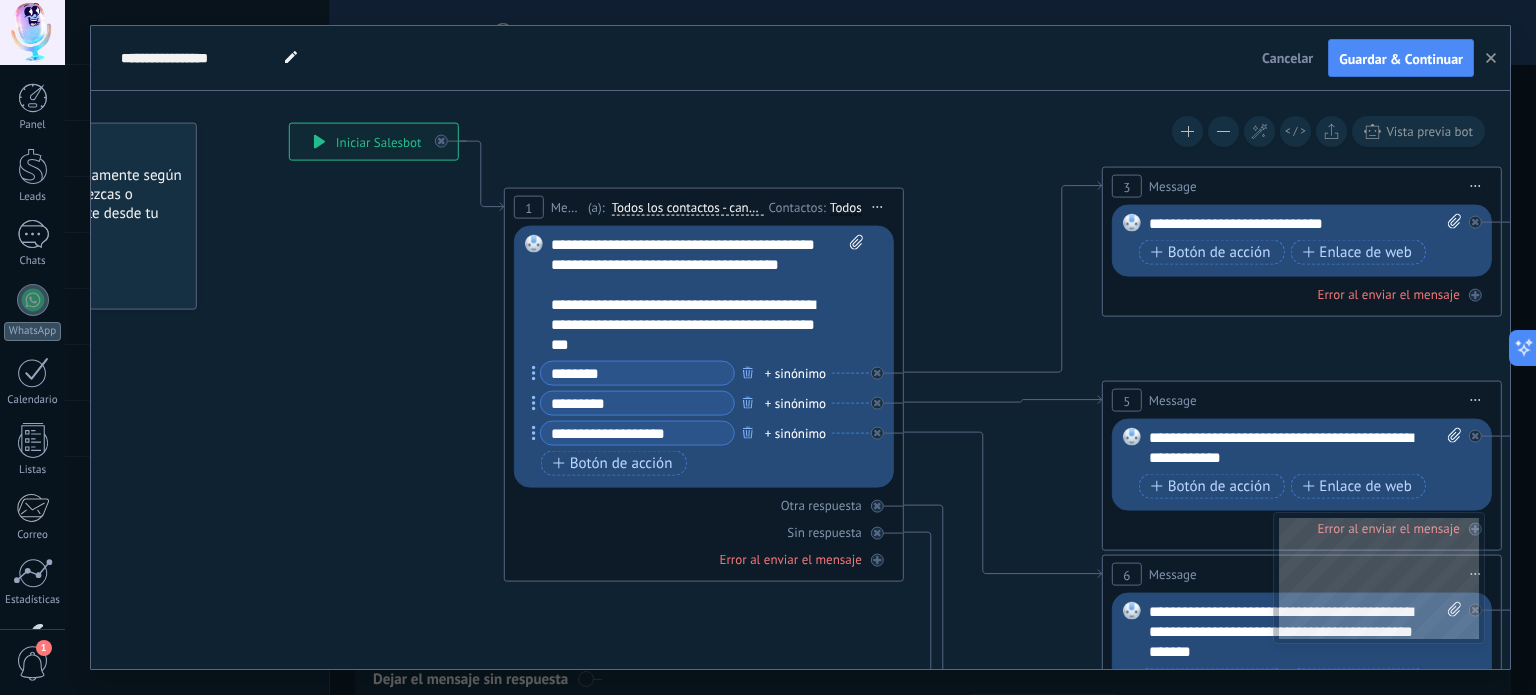 click 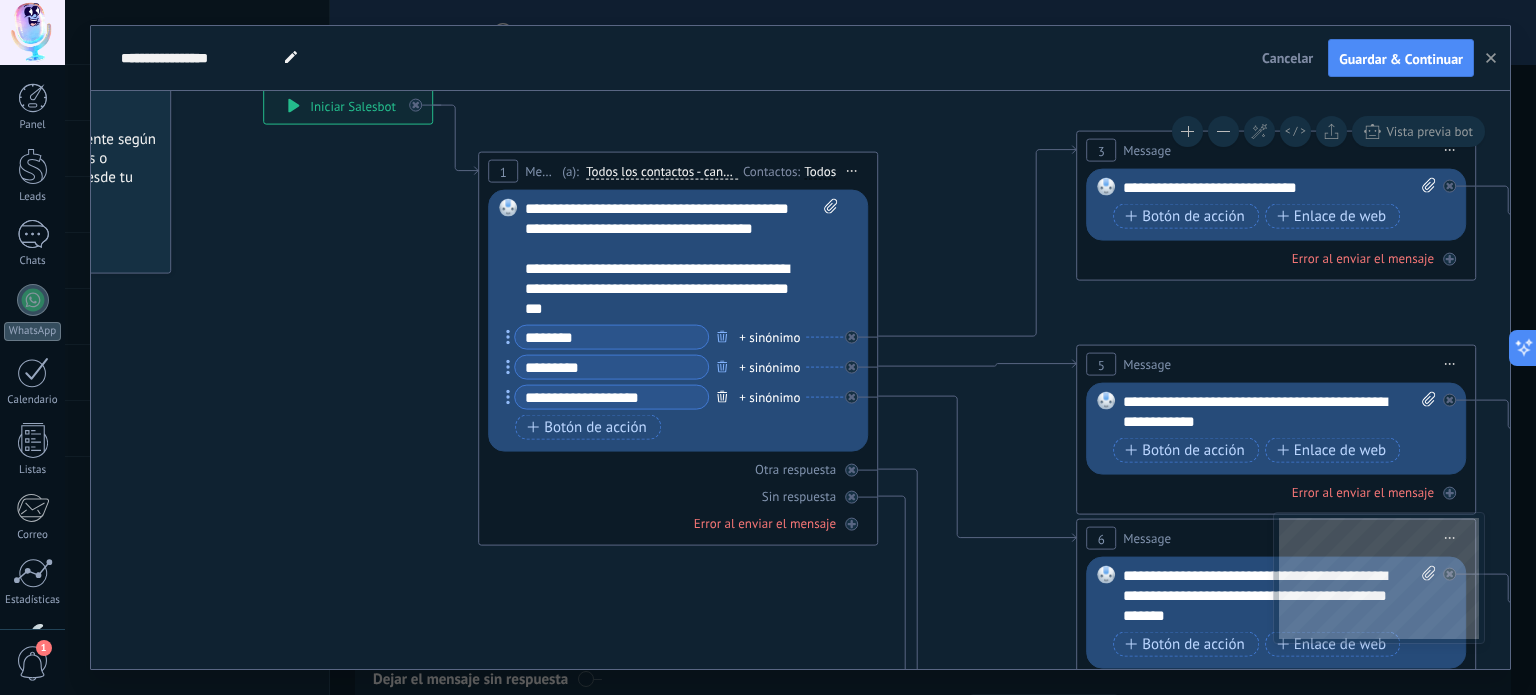 click 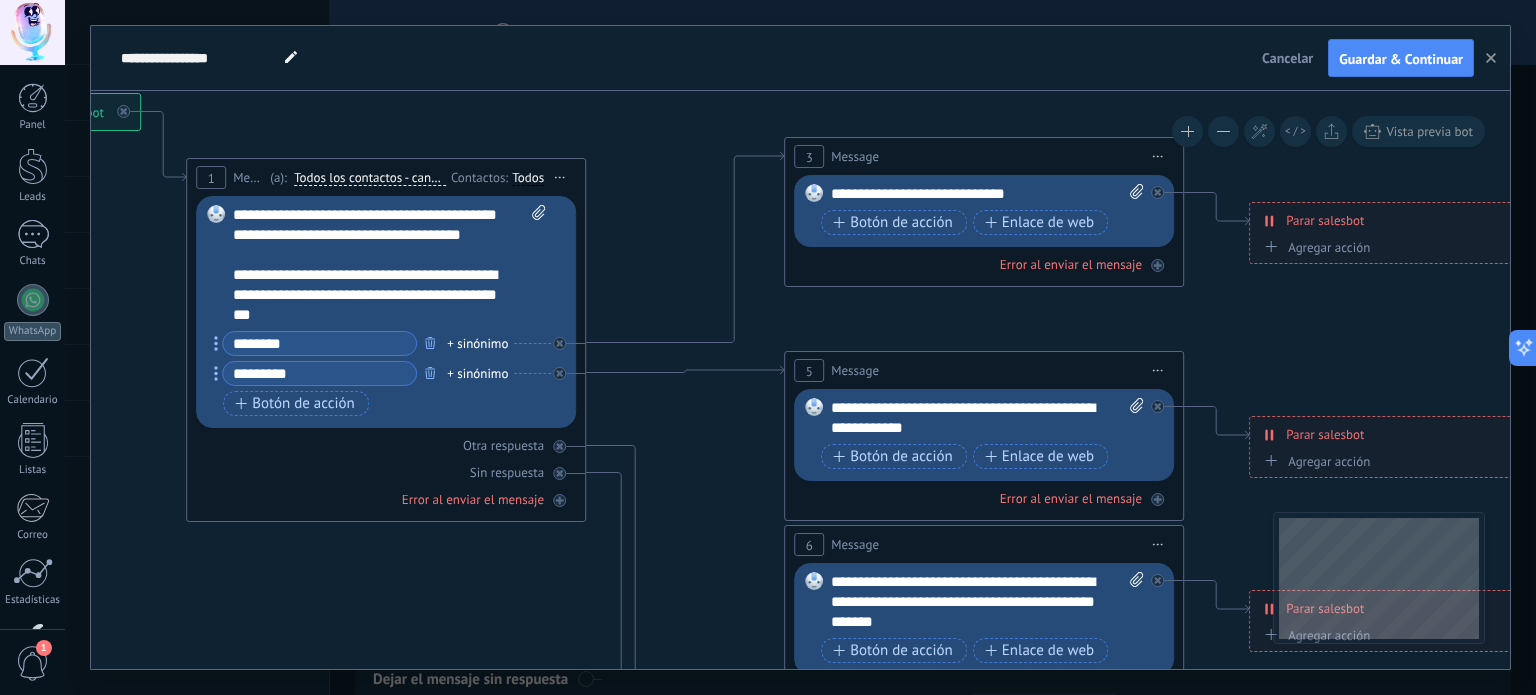 drag, startPoint x: 1007, startPoint y: 451, endPoint x: 703, endPoint y: 442, distance: 304.1332 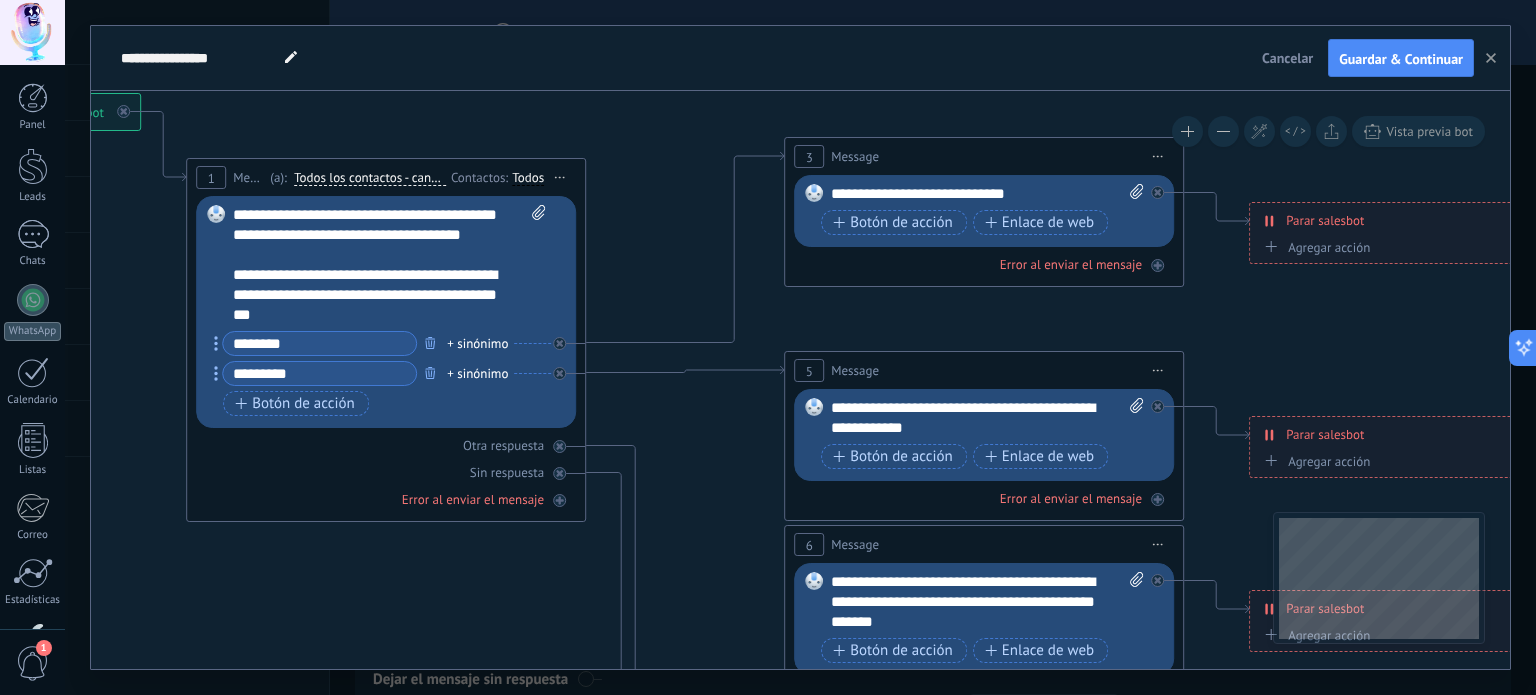 click 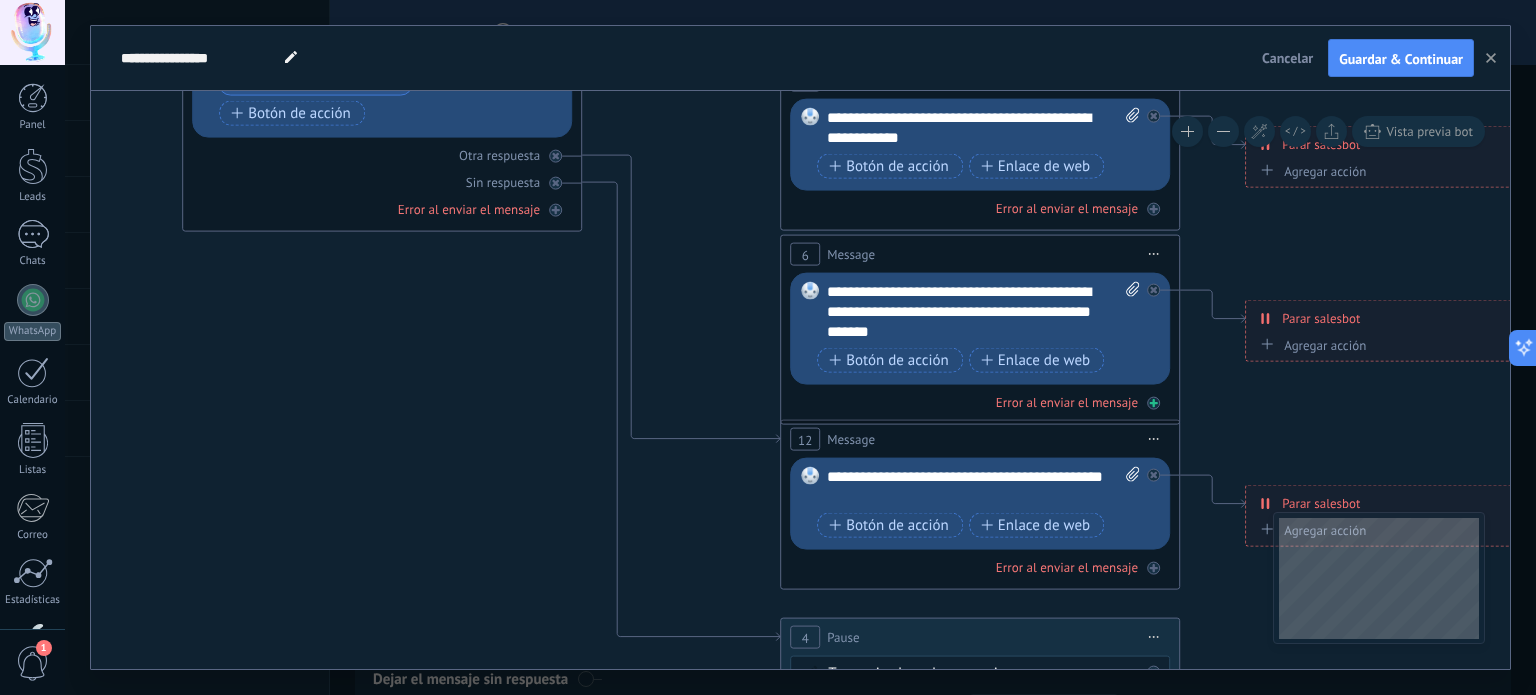 click 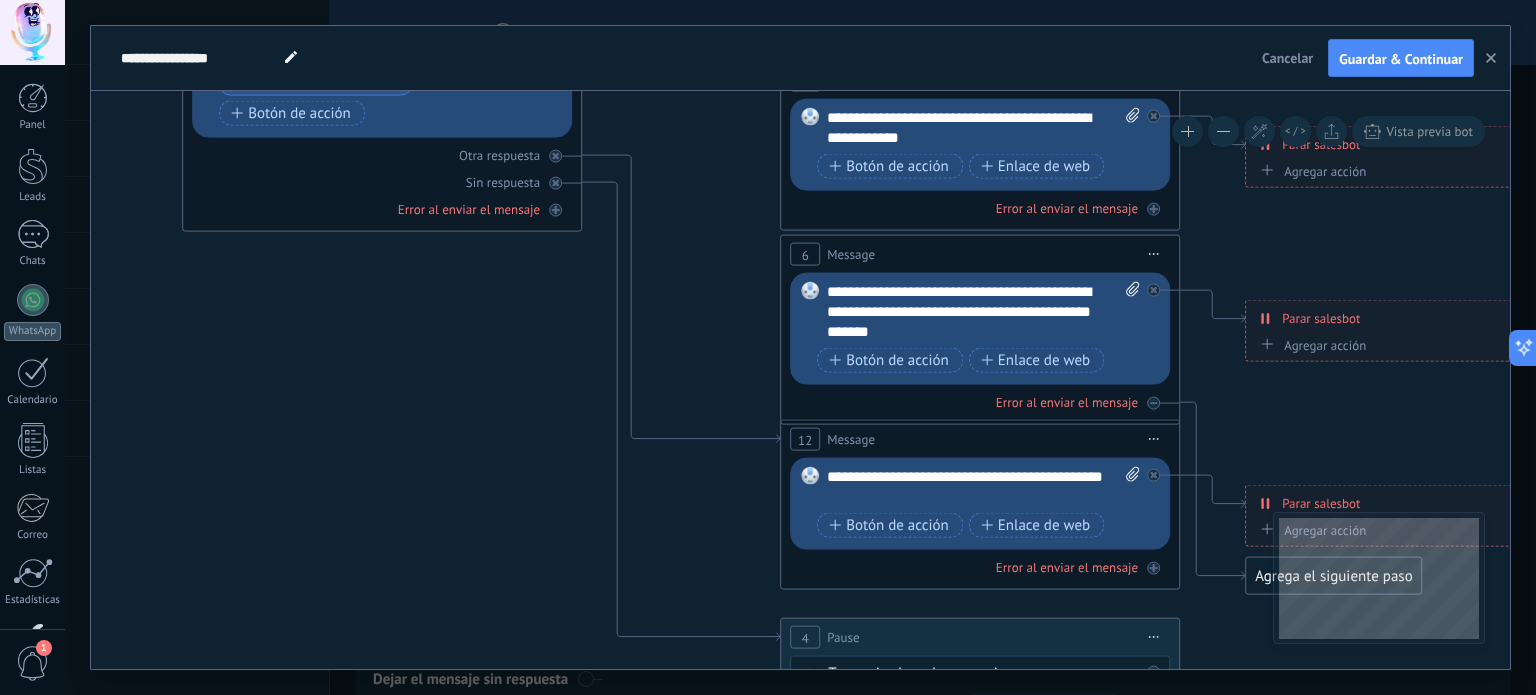type on "********" 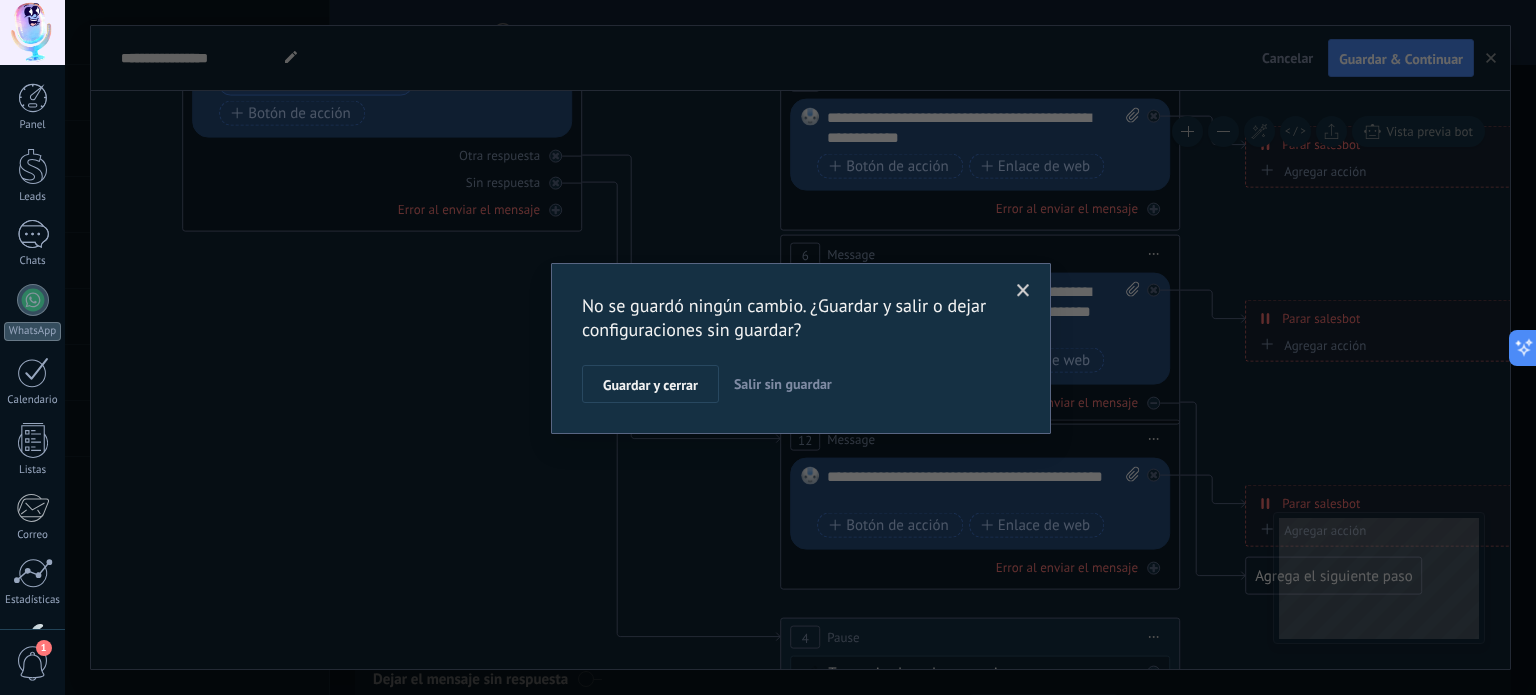 click on "Salir sin guardar" at bounding box center (783, 384) 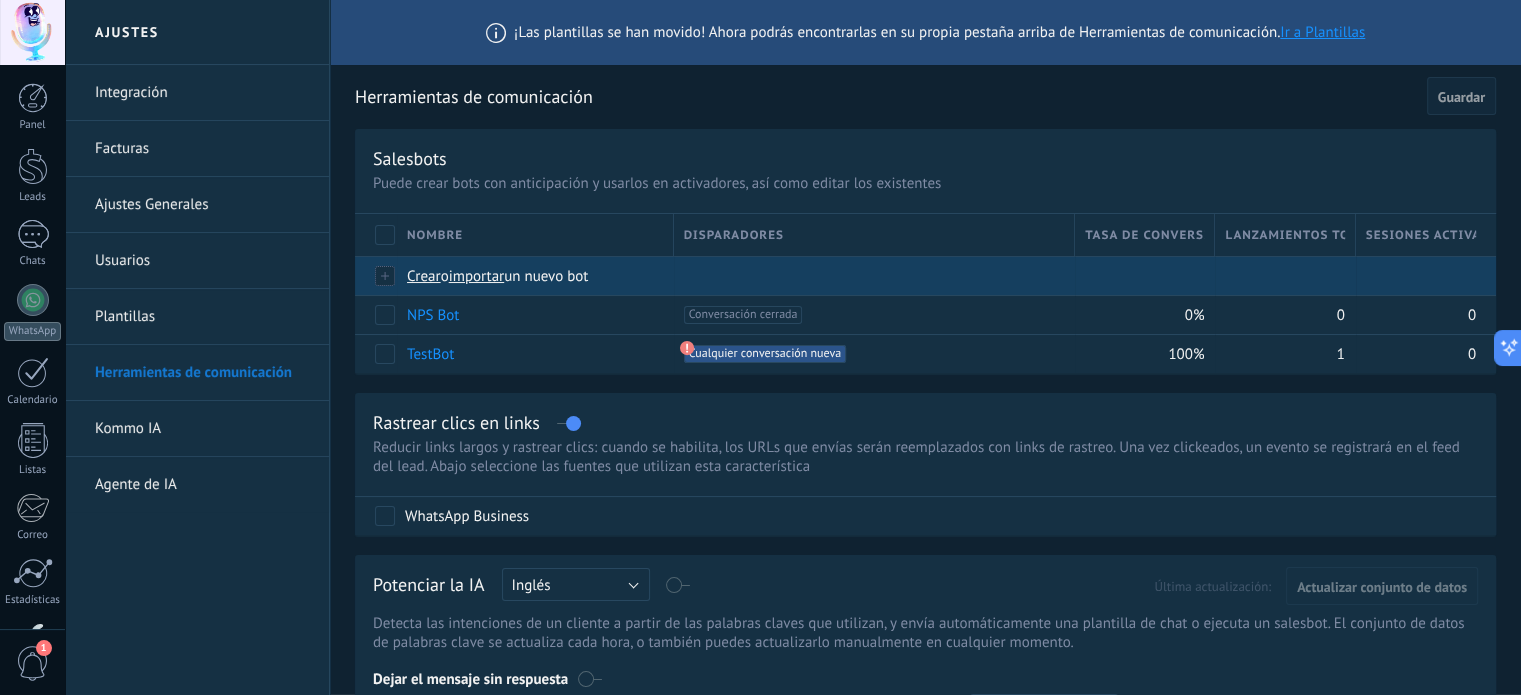 click on "Crear" at bounding box center (424, 276) 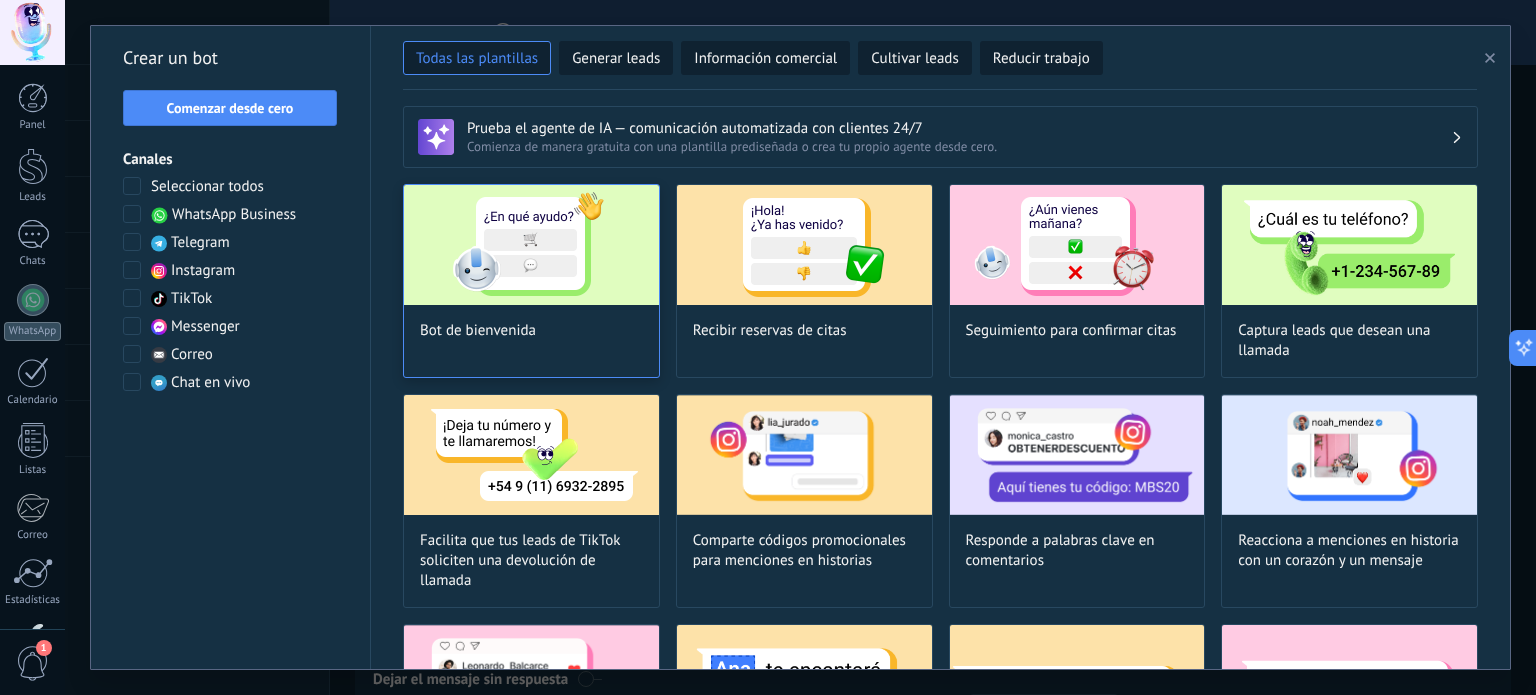 click at bounding box center (531, 245) 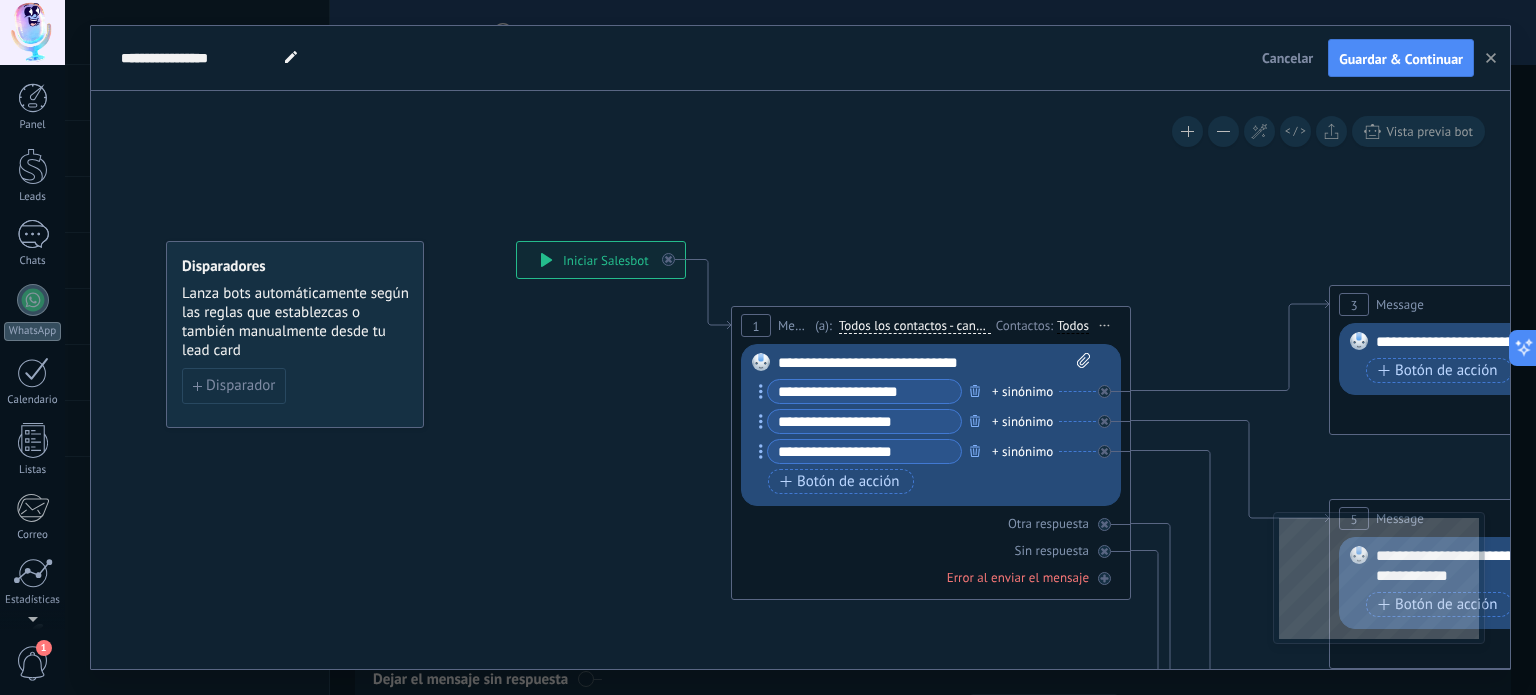scroll, scrollTop: 136, scrollLeft: 0, axis: vertical 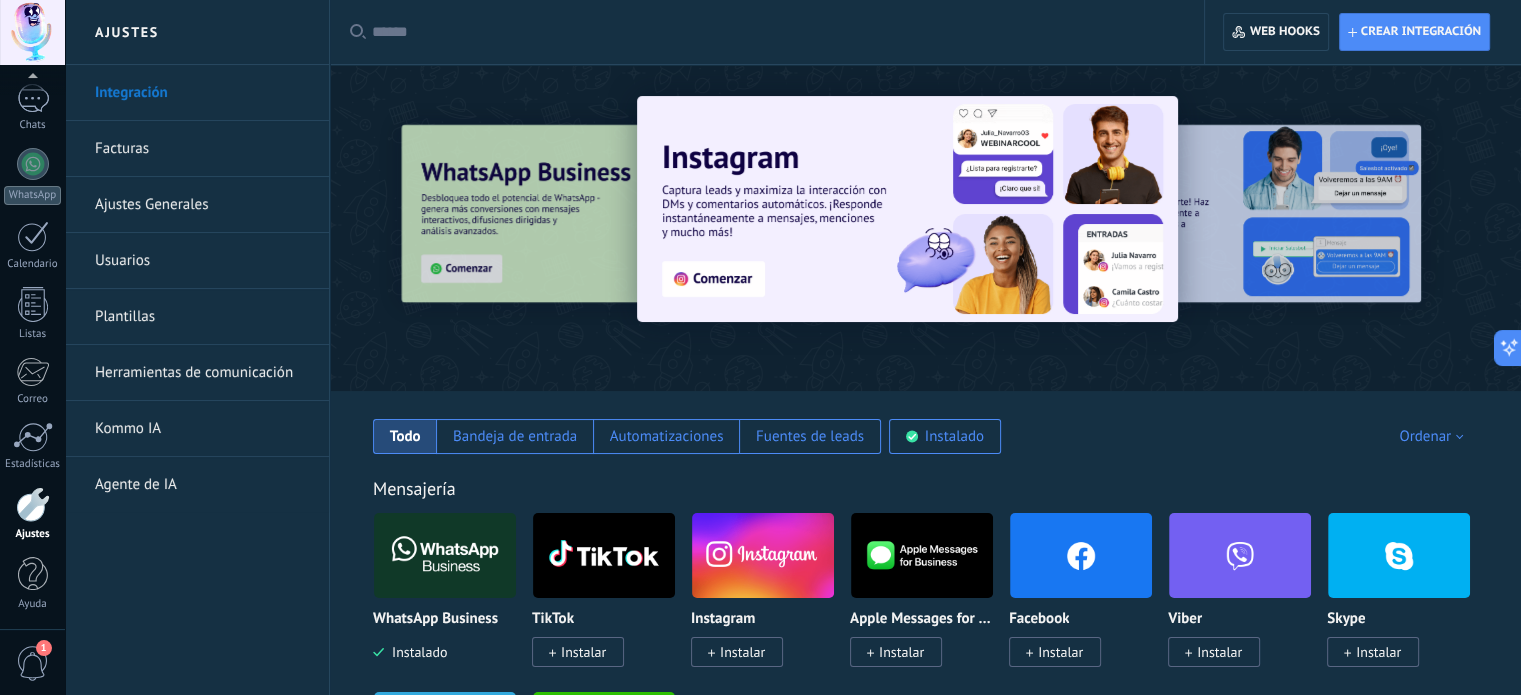 click on "Herramientas de comunicación" at bounding box center [202, 373] 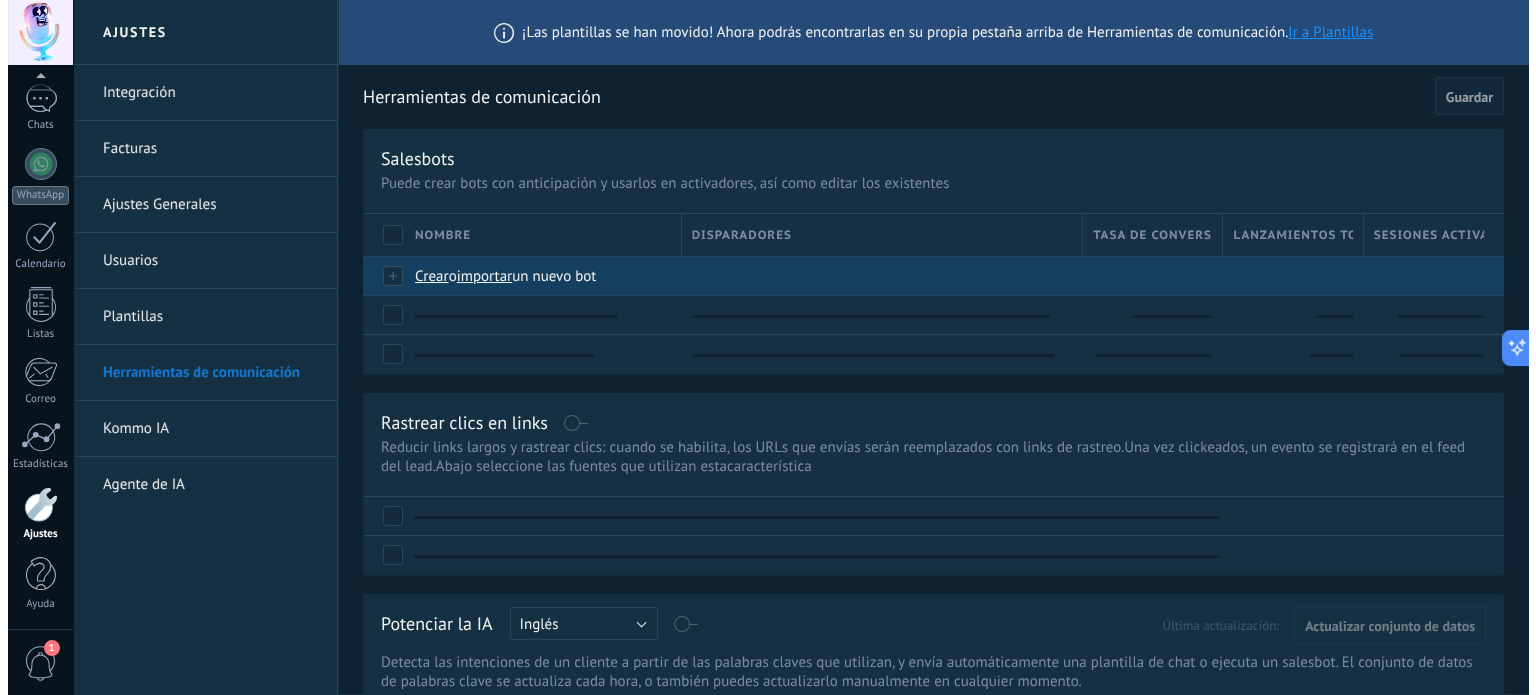 scroll, scrollTop: 0, scrollLeft: 0, axis: both 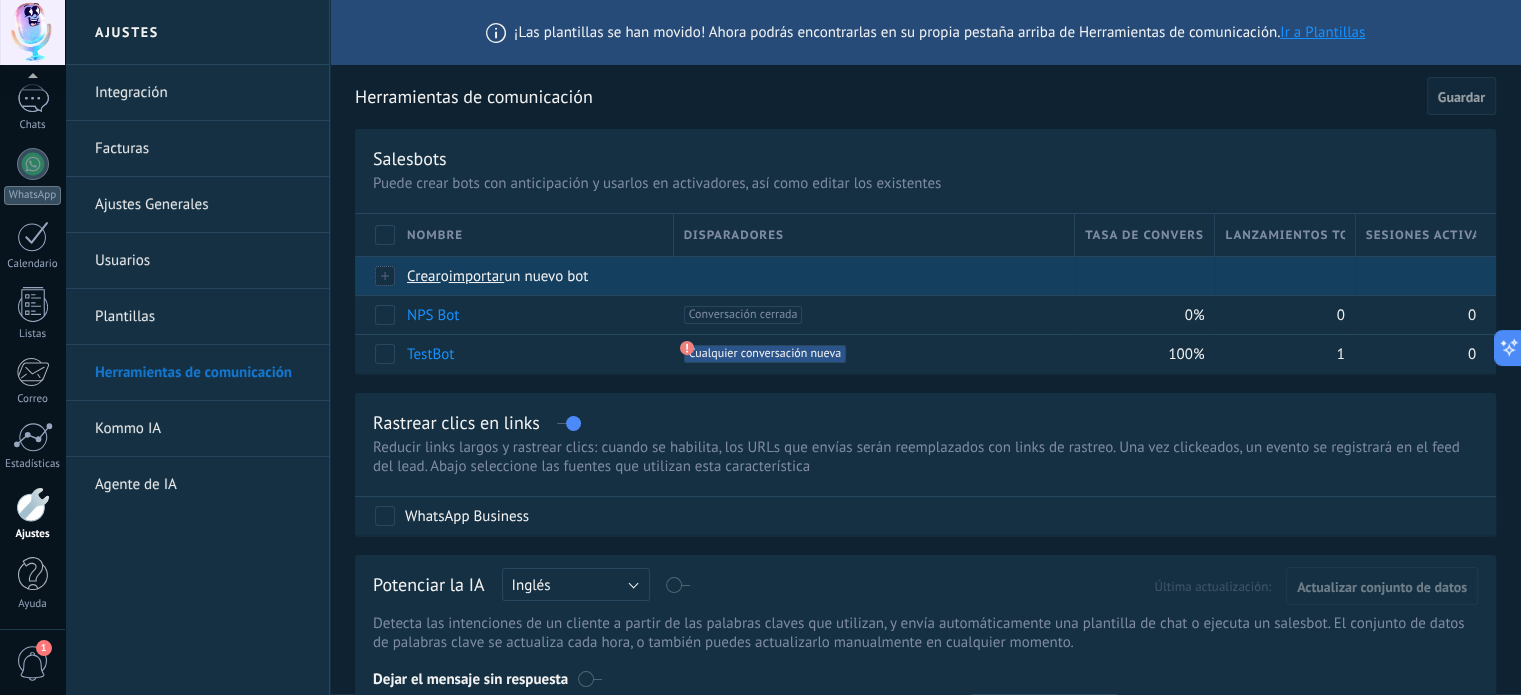 click on "Crear" at bounding box center (424, 276) 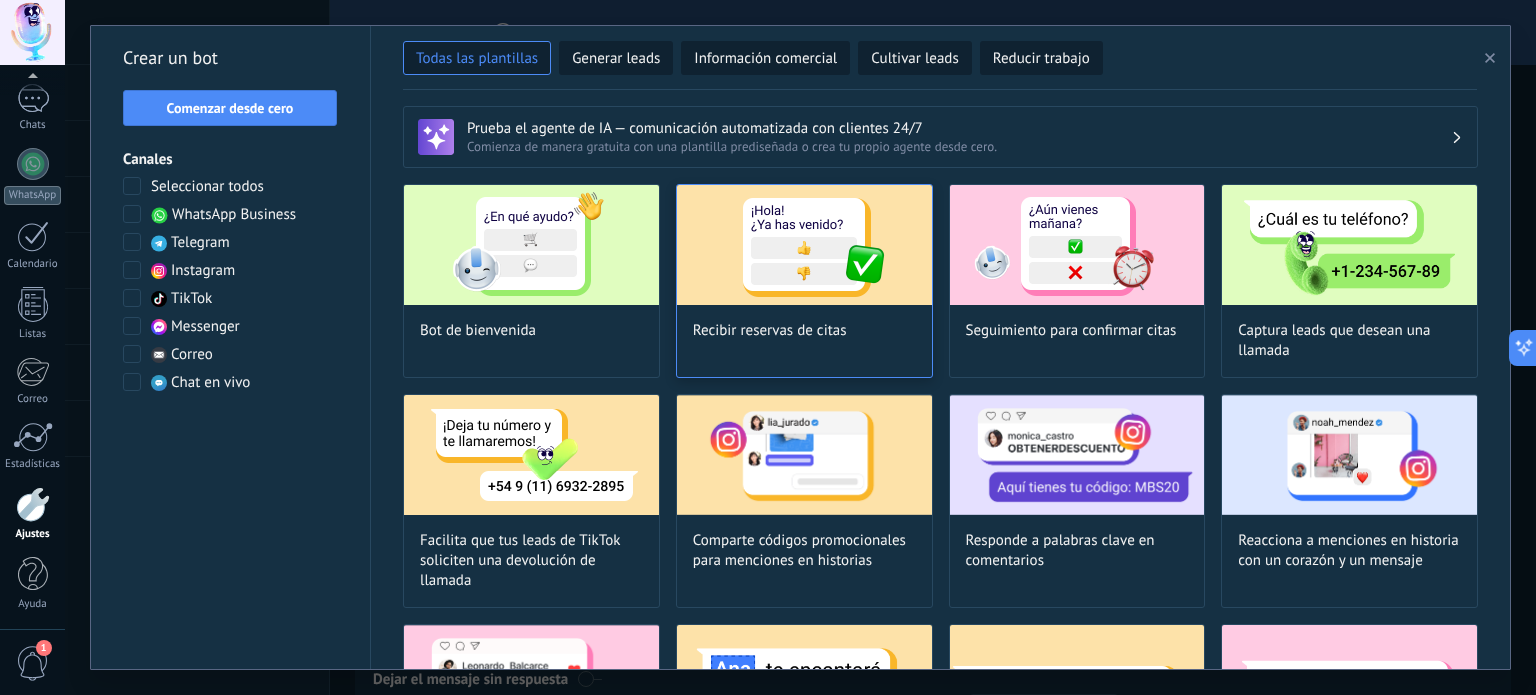 click at bounding box center [804, 245] 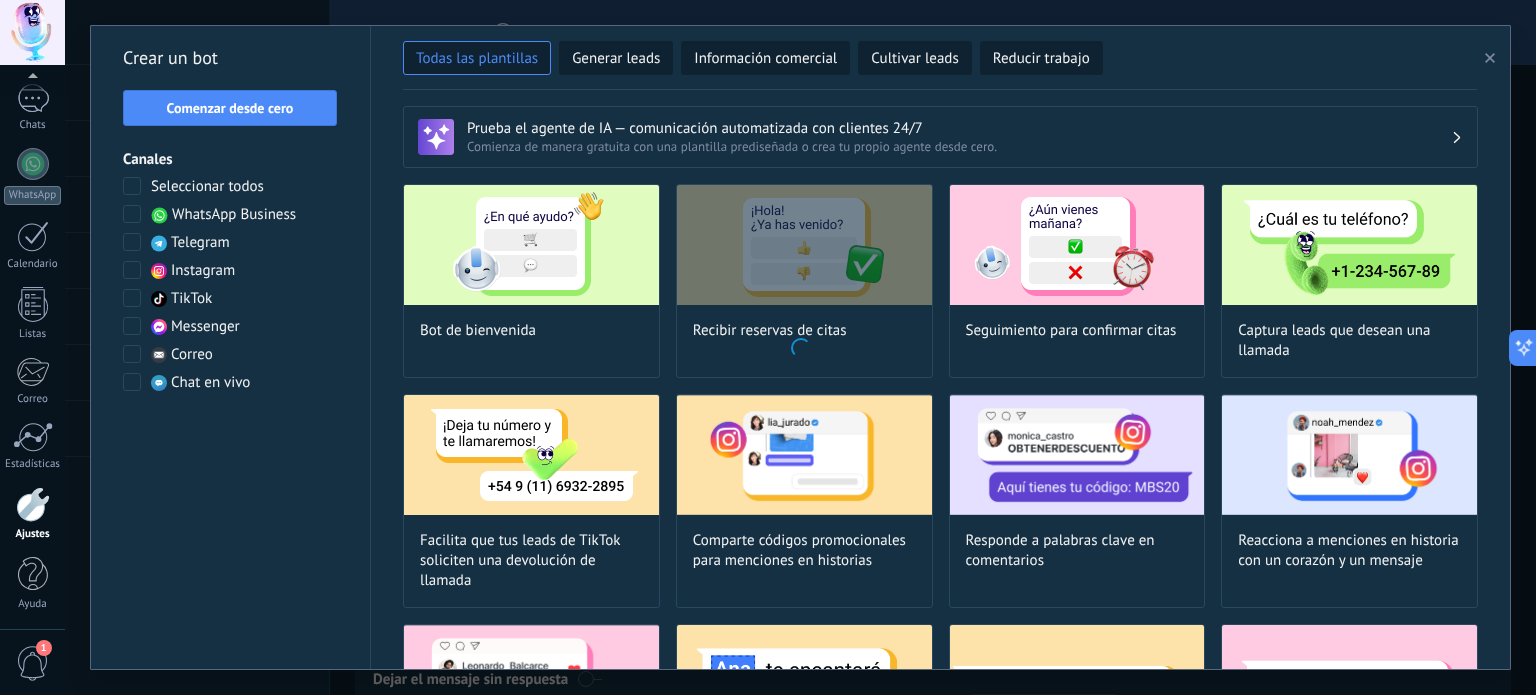 type on "**********" 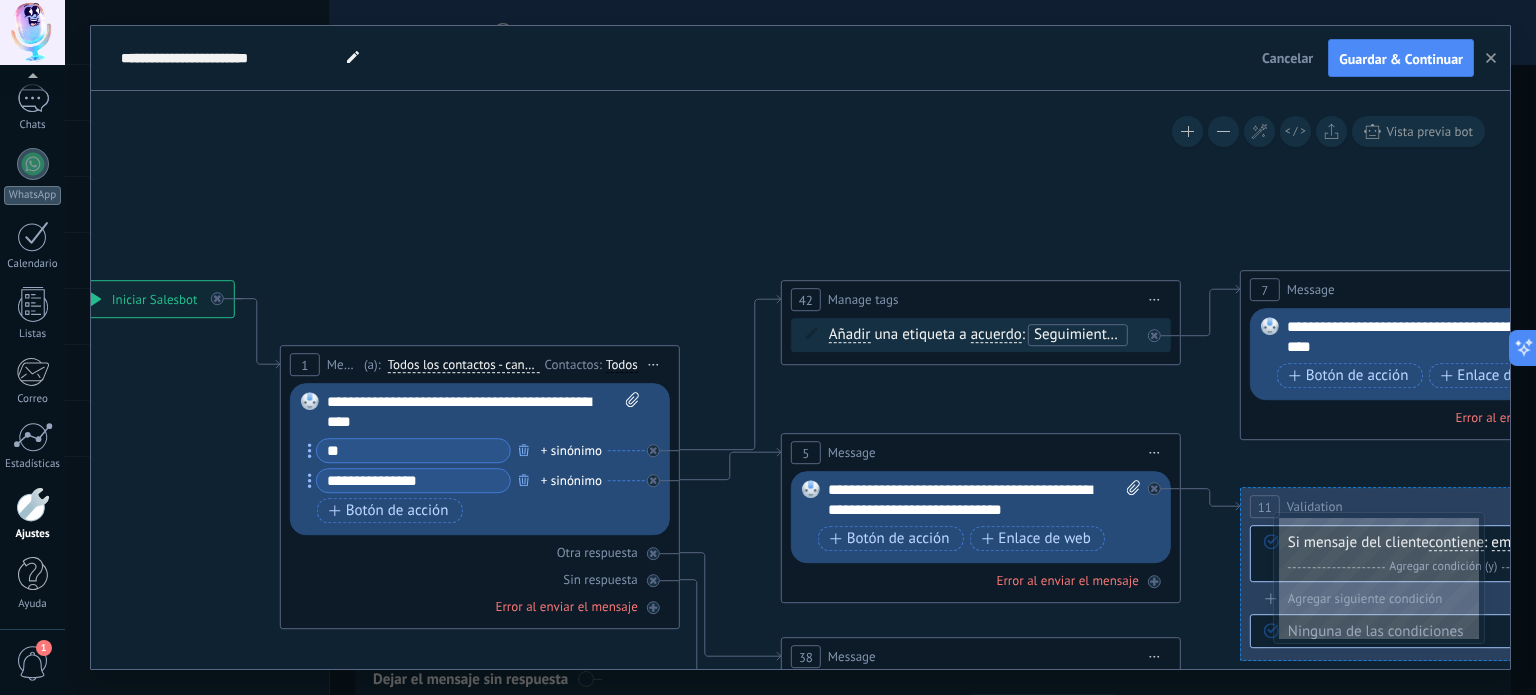 drag, startPoint x: 974, startPoint y: 635, endPoint x: 507, endPoint y: 611, distance: 467.6163 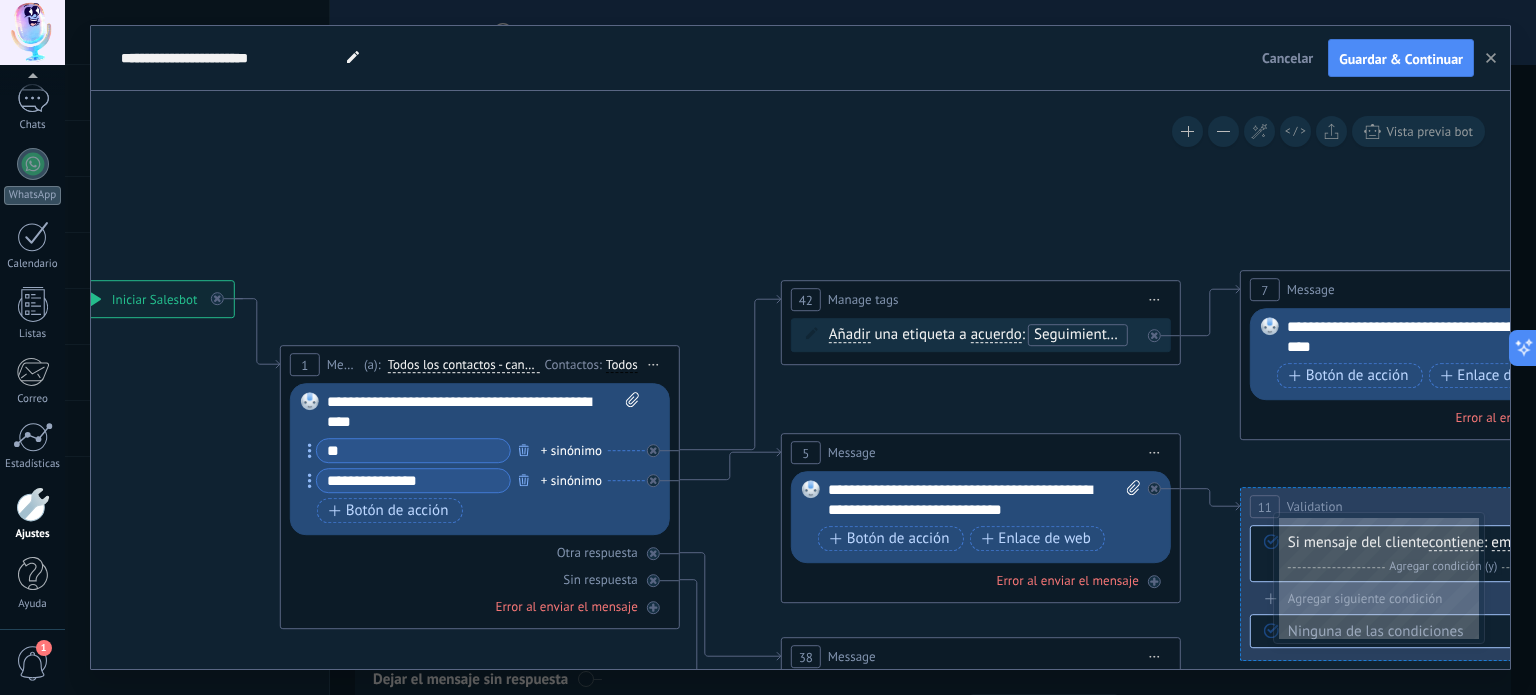click 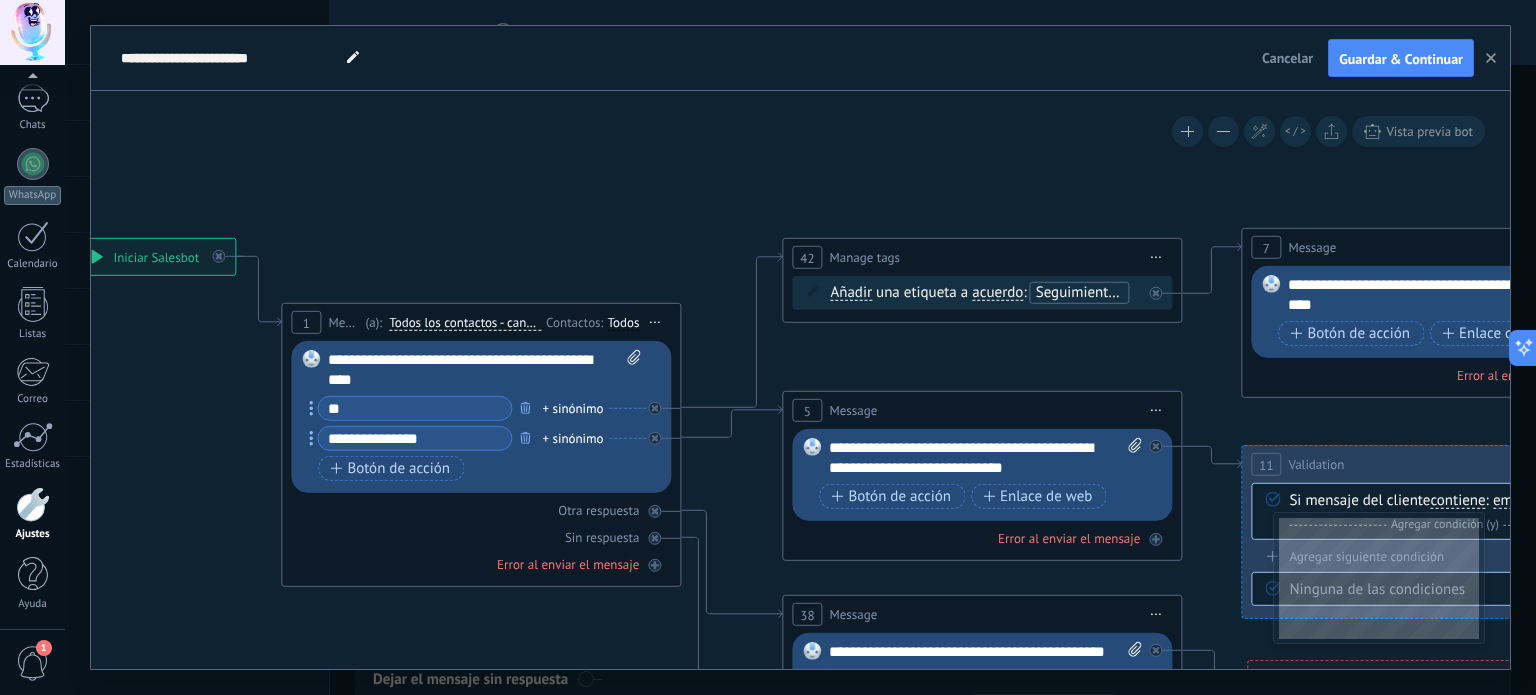 click on "Cancelar" at bounding box center [1287, 58] 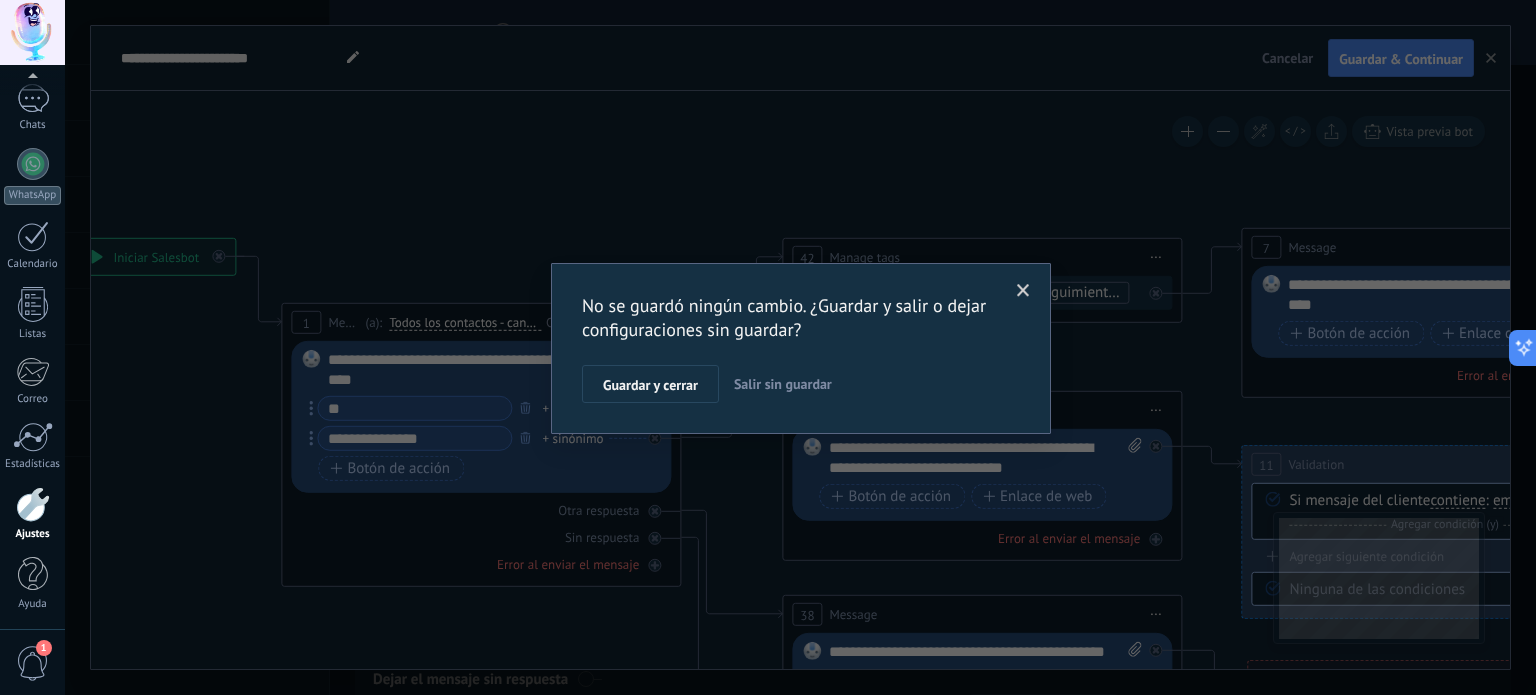 click on "Salir sin guardar" at bounding box center (783, 384) 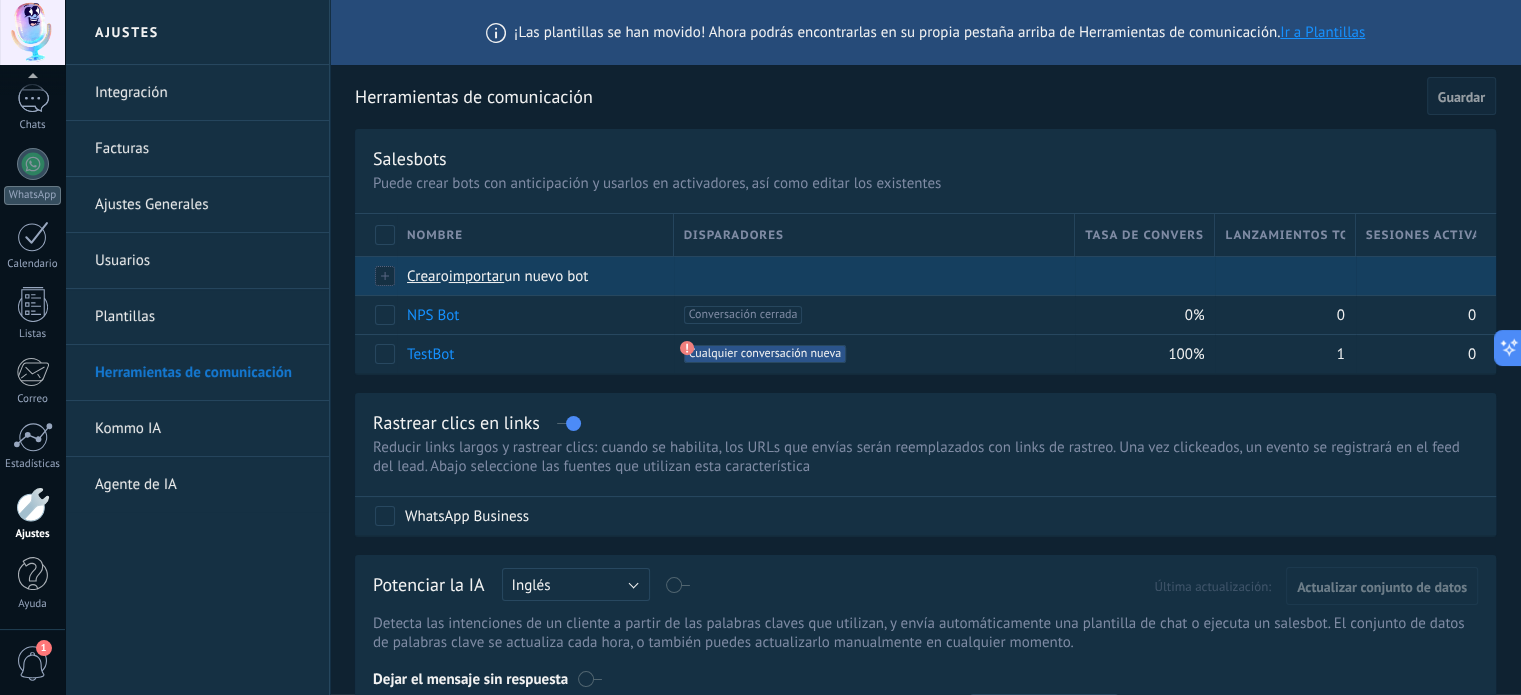 click on "Crear" at bounding box center (424, 276) 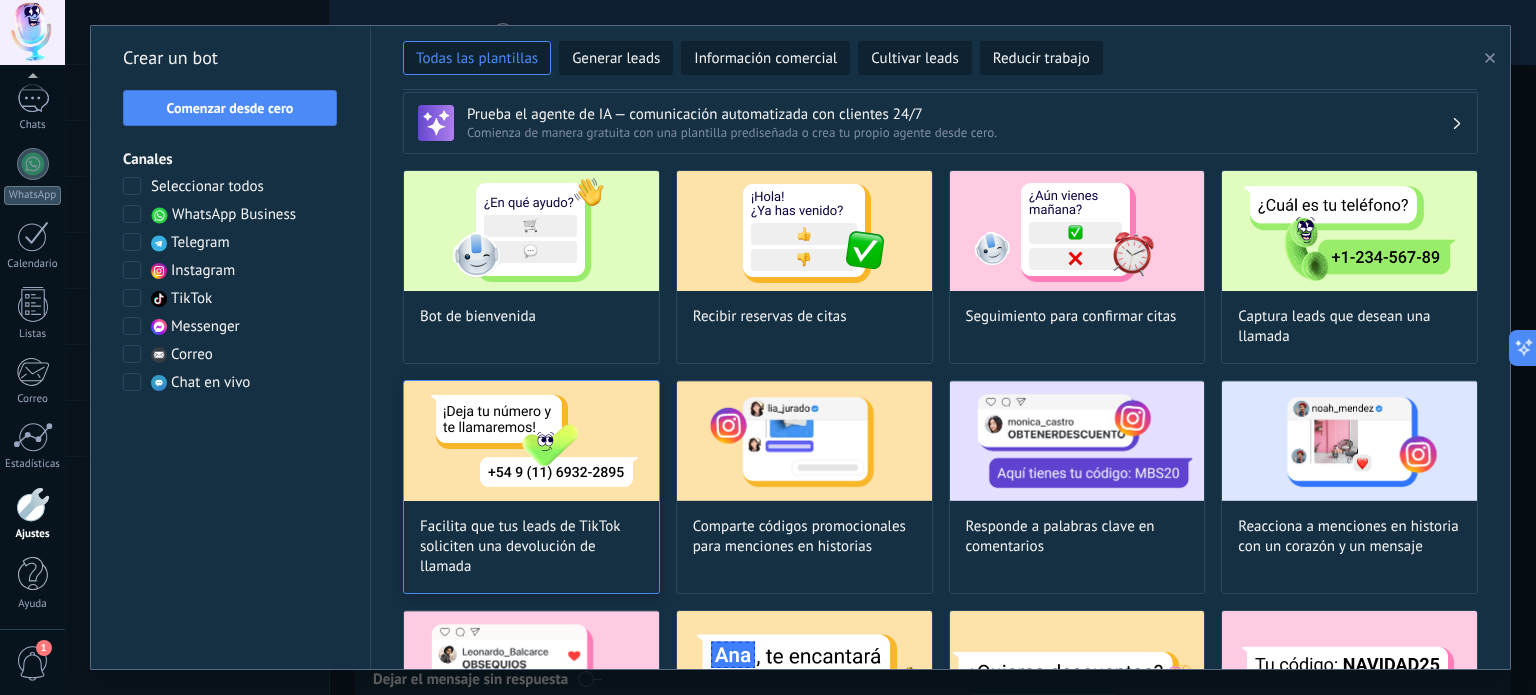 scroll, scrollTop: 0, scrollLeft: 0, axis: both 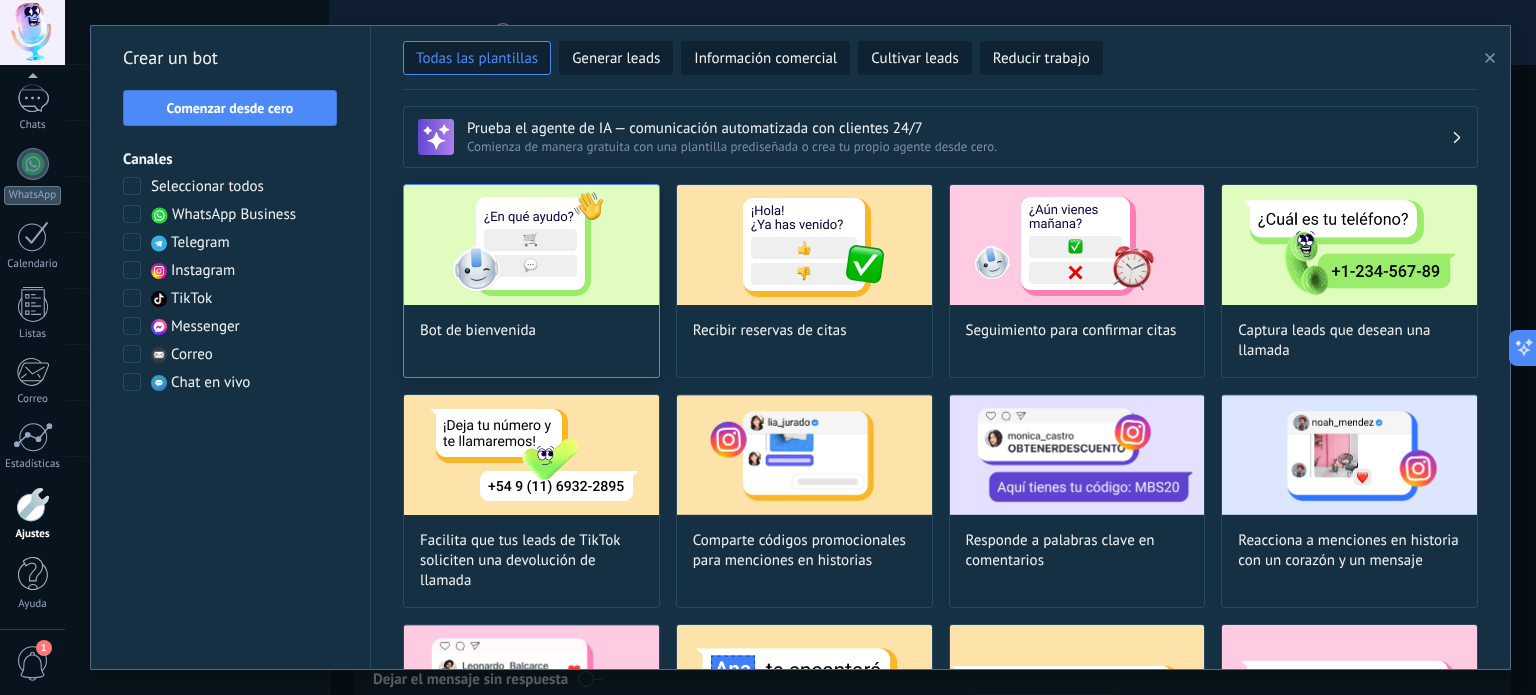 click at bounding box center [531, 245] 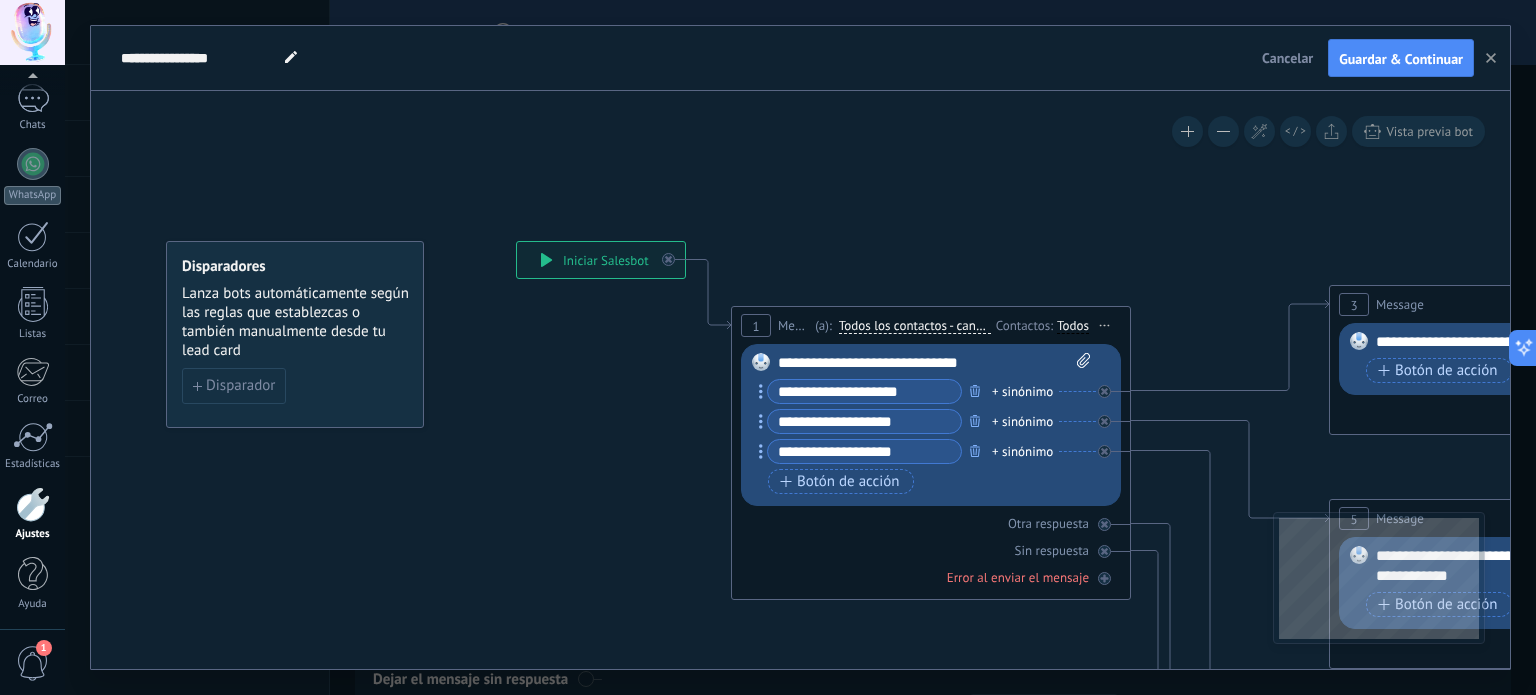 click on "**********" at bounding box center (935, 363) 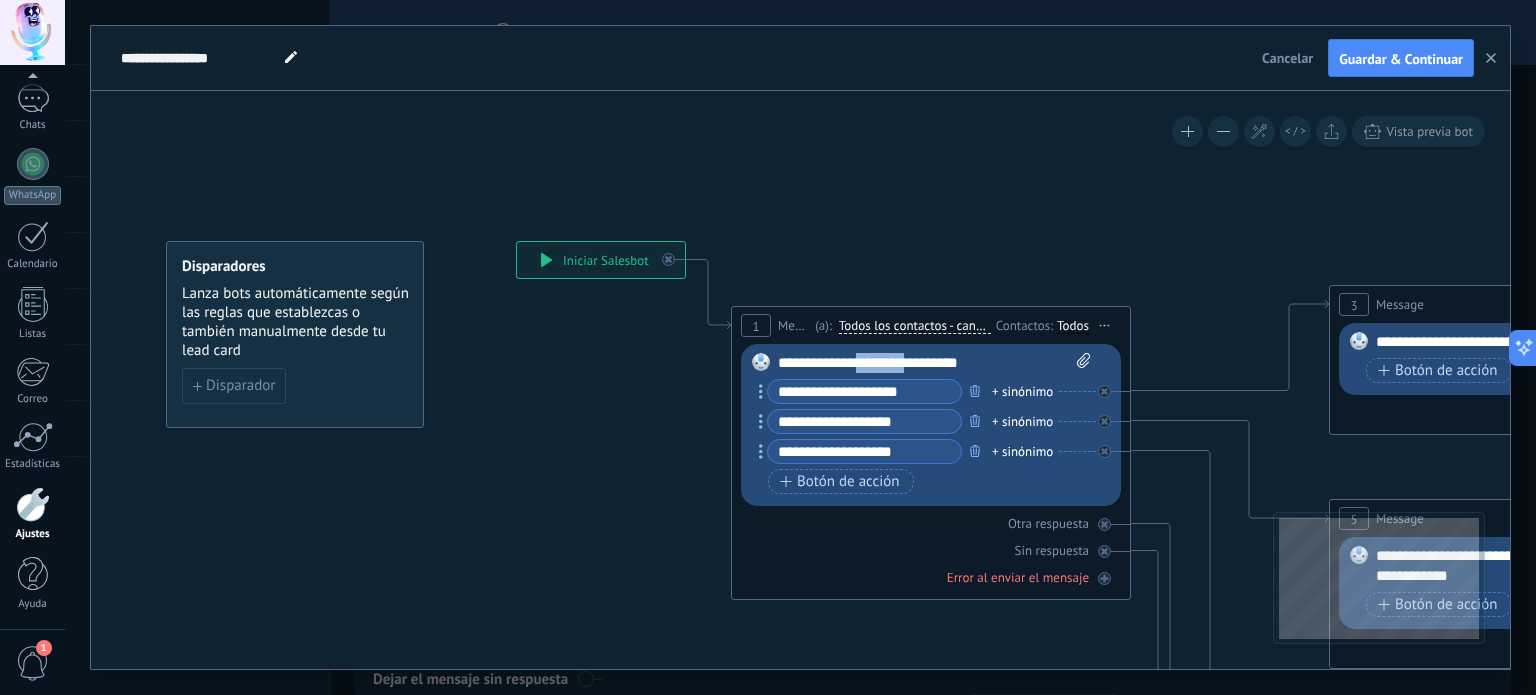 click on "**********" at bounding box center (935, 363) 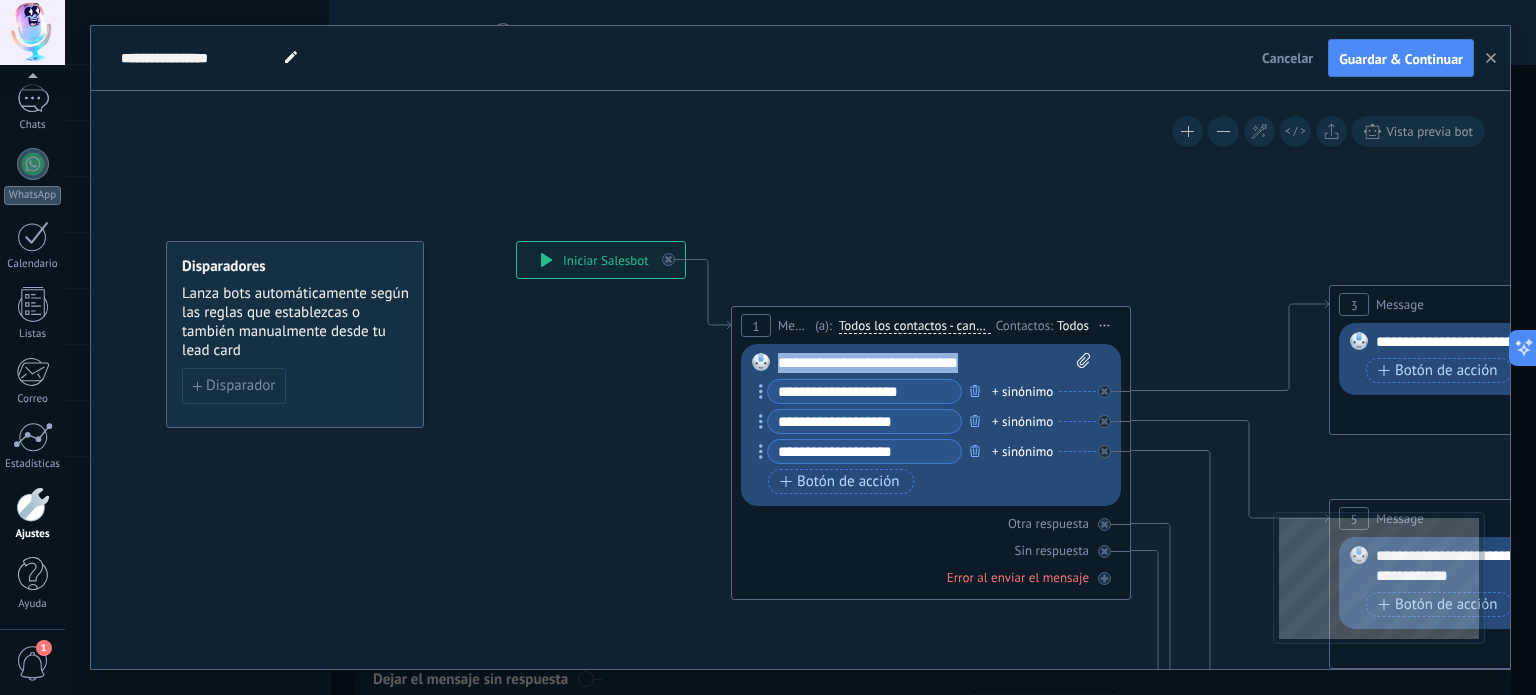 click on "**********" at bounding box center (935, 363) 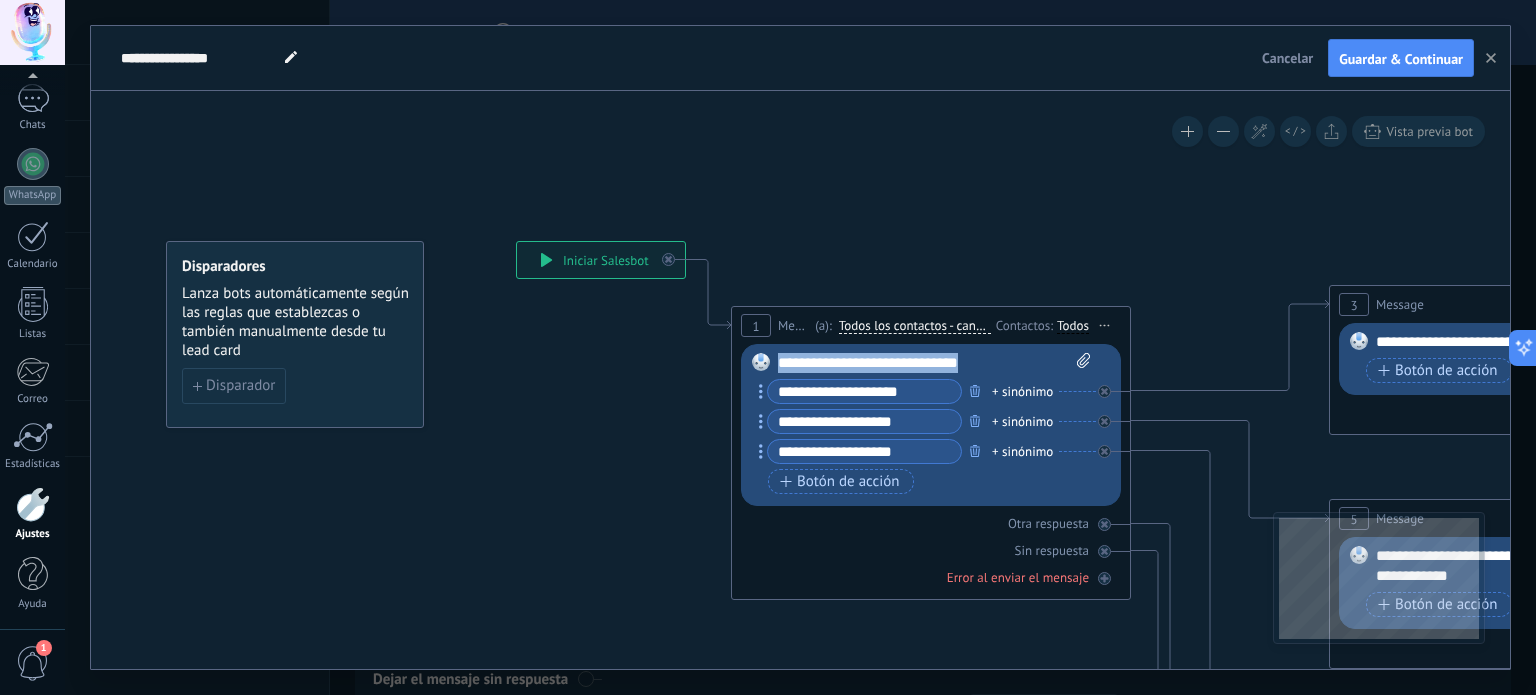 paste 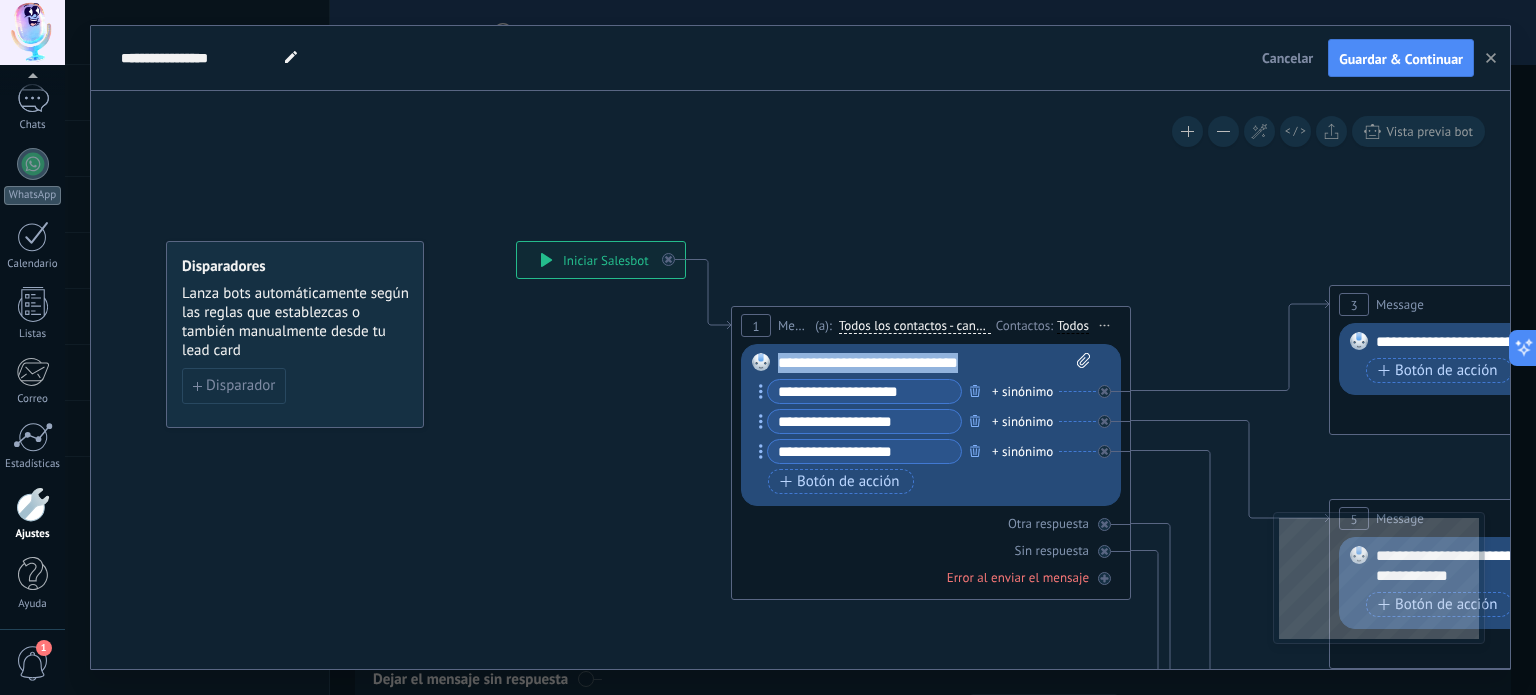 type 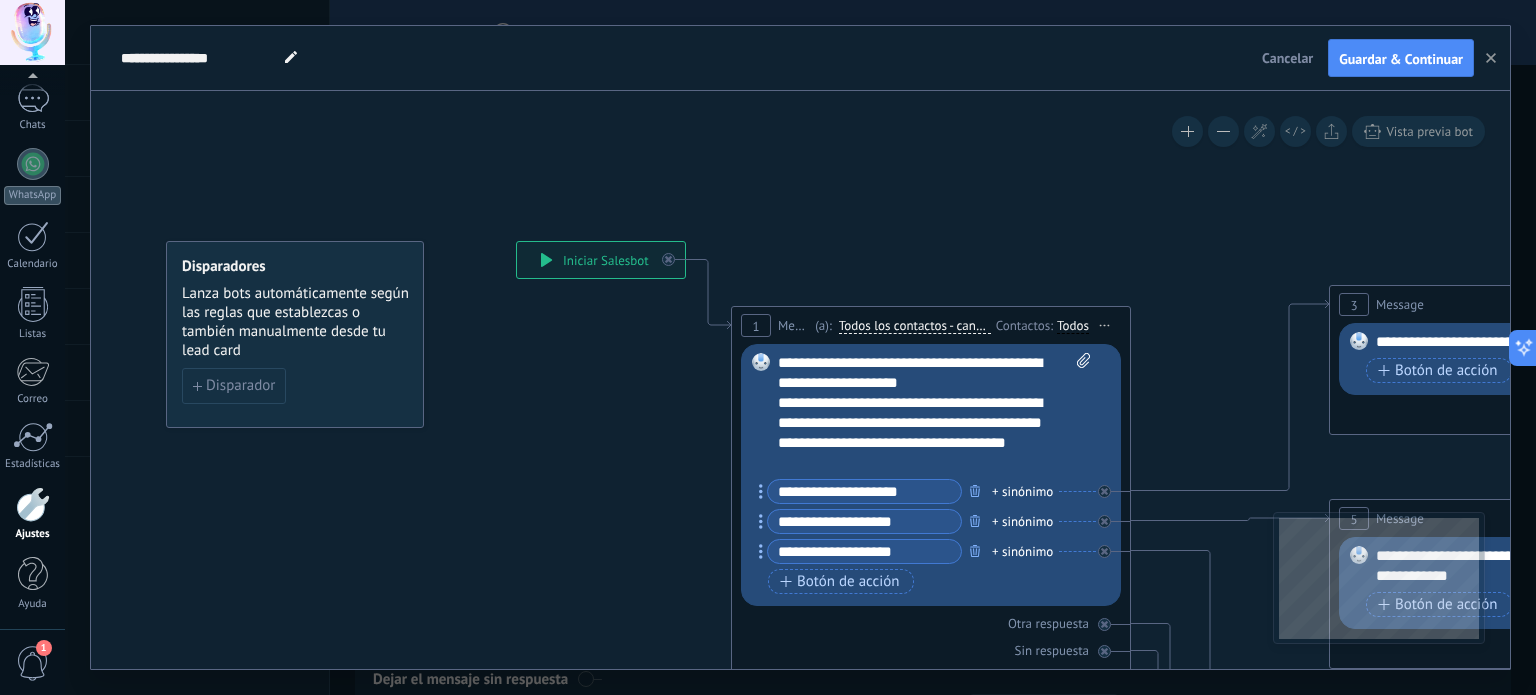click on "**********" at bounding box center (864, 491) 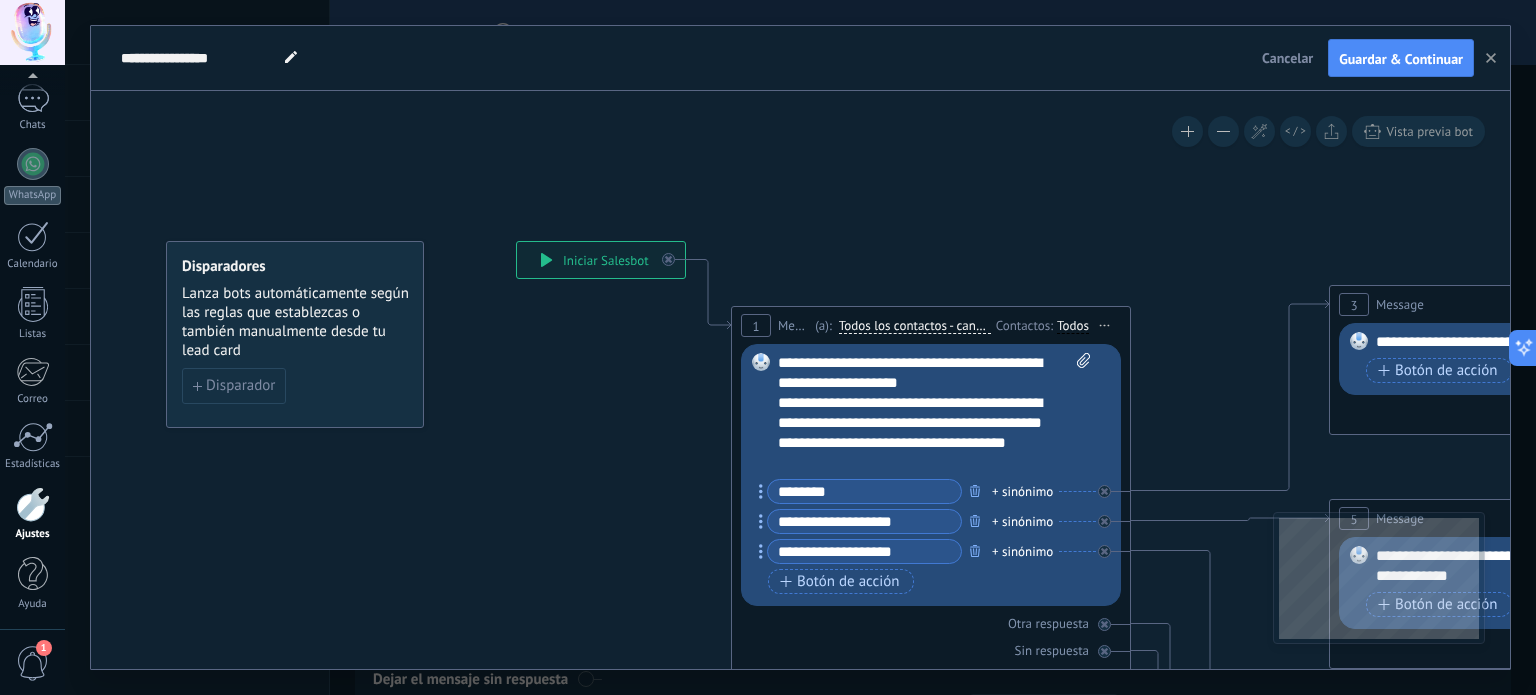 type on "********" 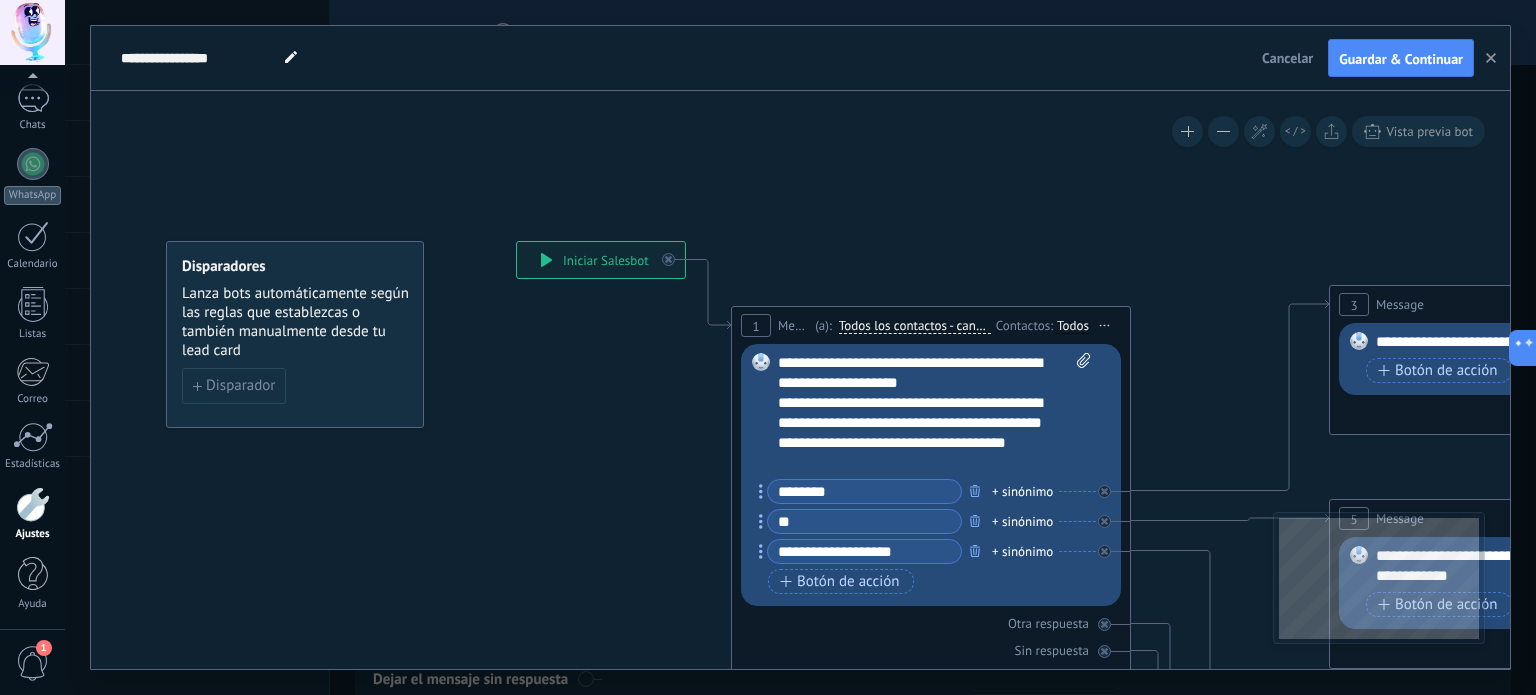 type on "*" 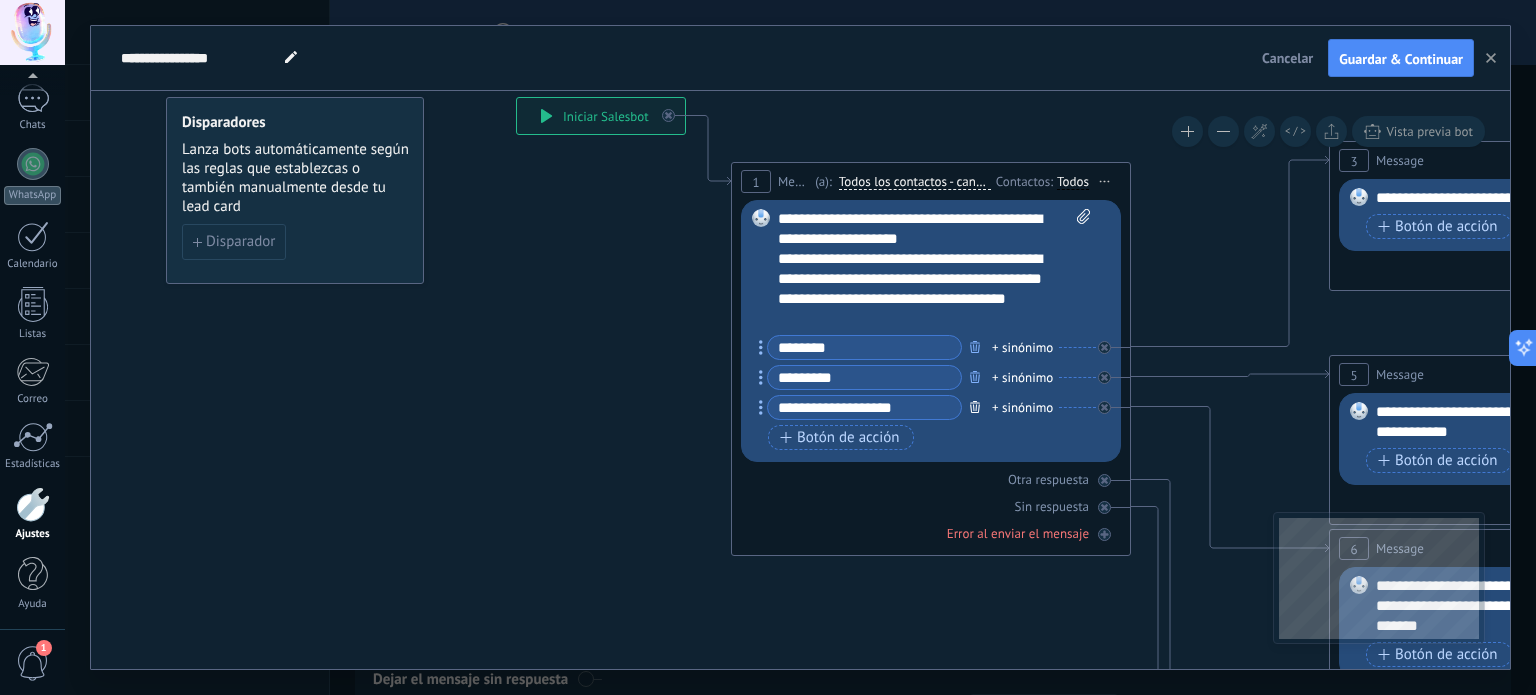 type on "*********" 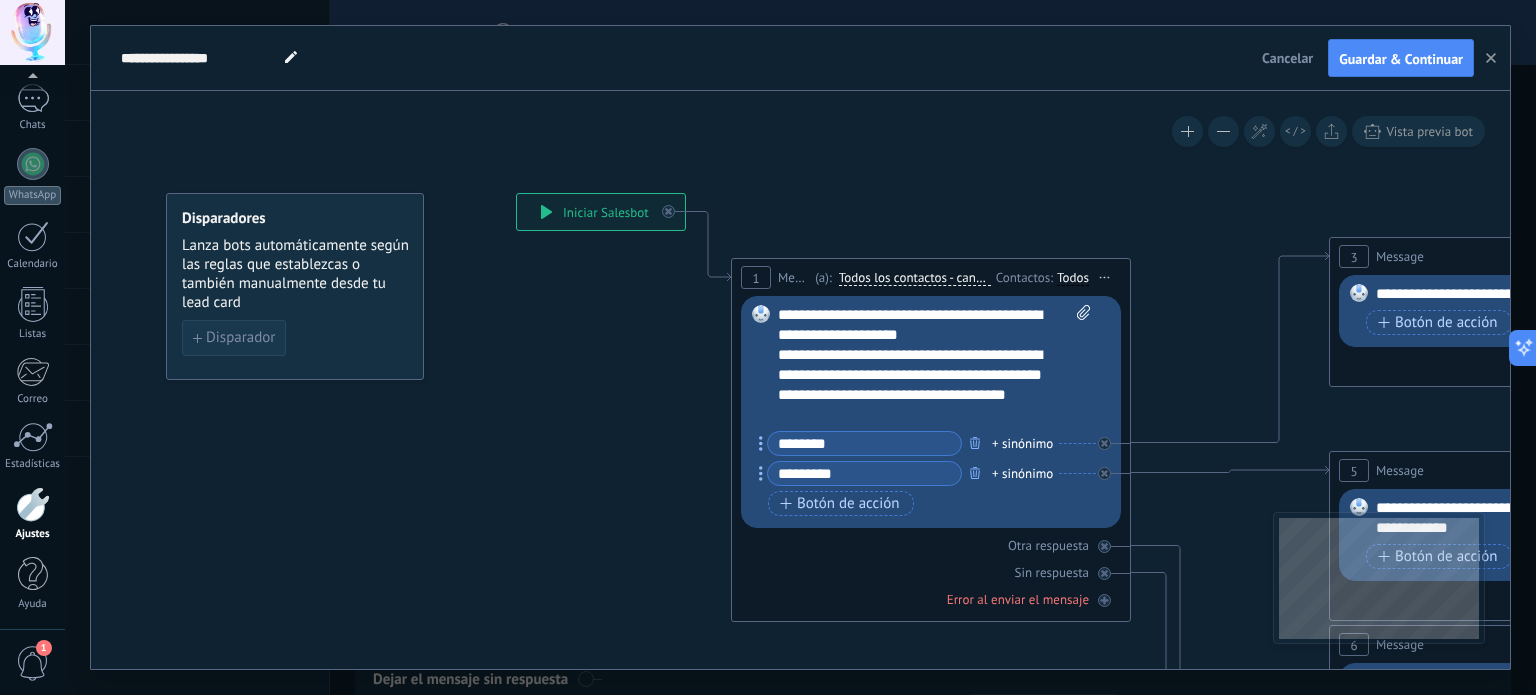 click on "Disparador" at bounding box center (240, 338) 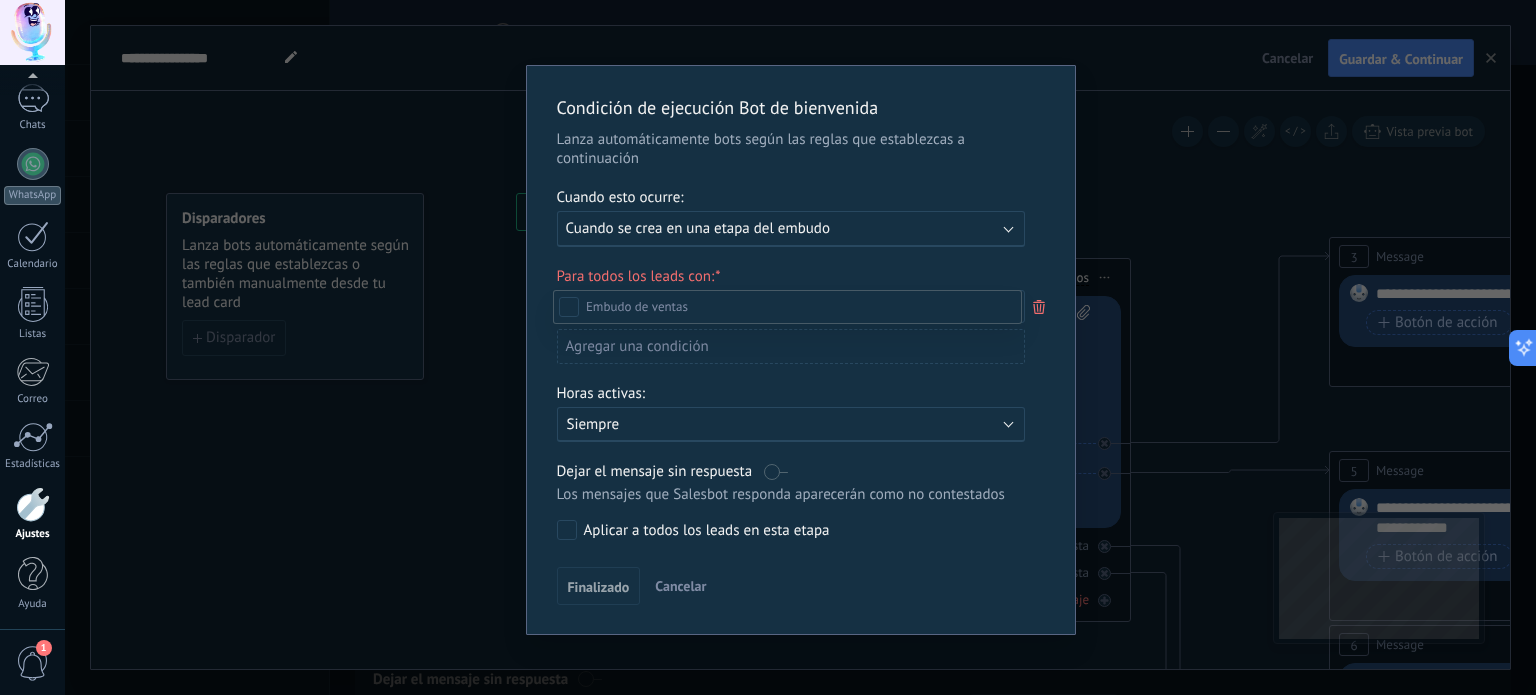 click at bounding box center [800, 347] 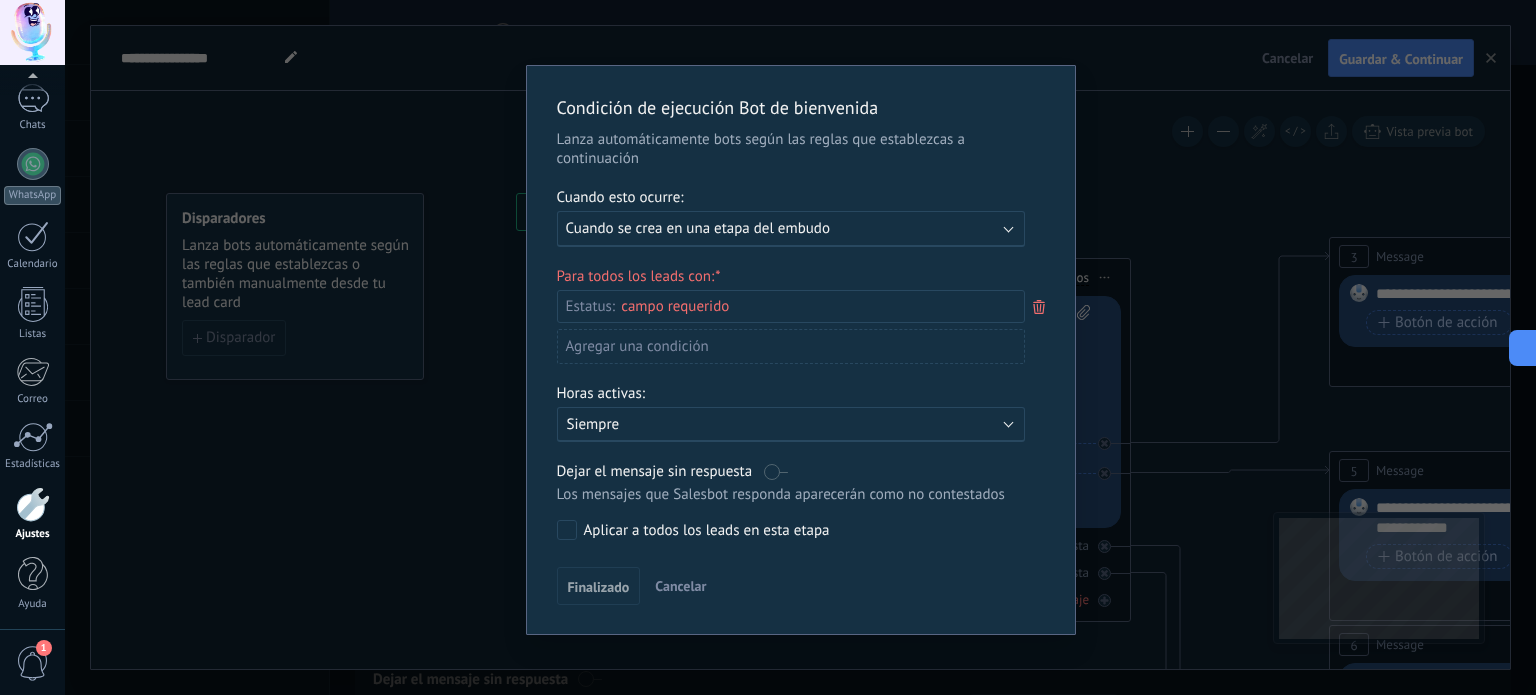 click on "Cuando se crea en una etapa del embudo" at bounding box center (698, 228) 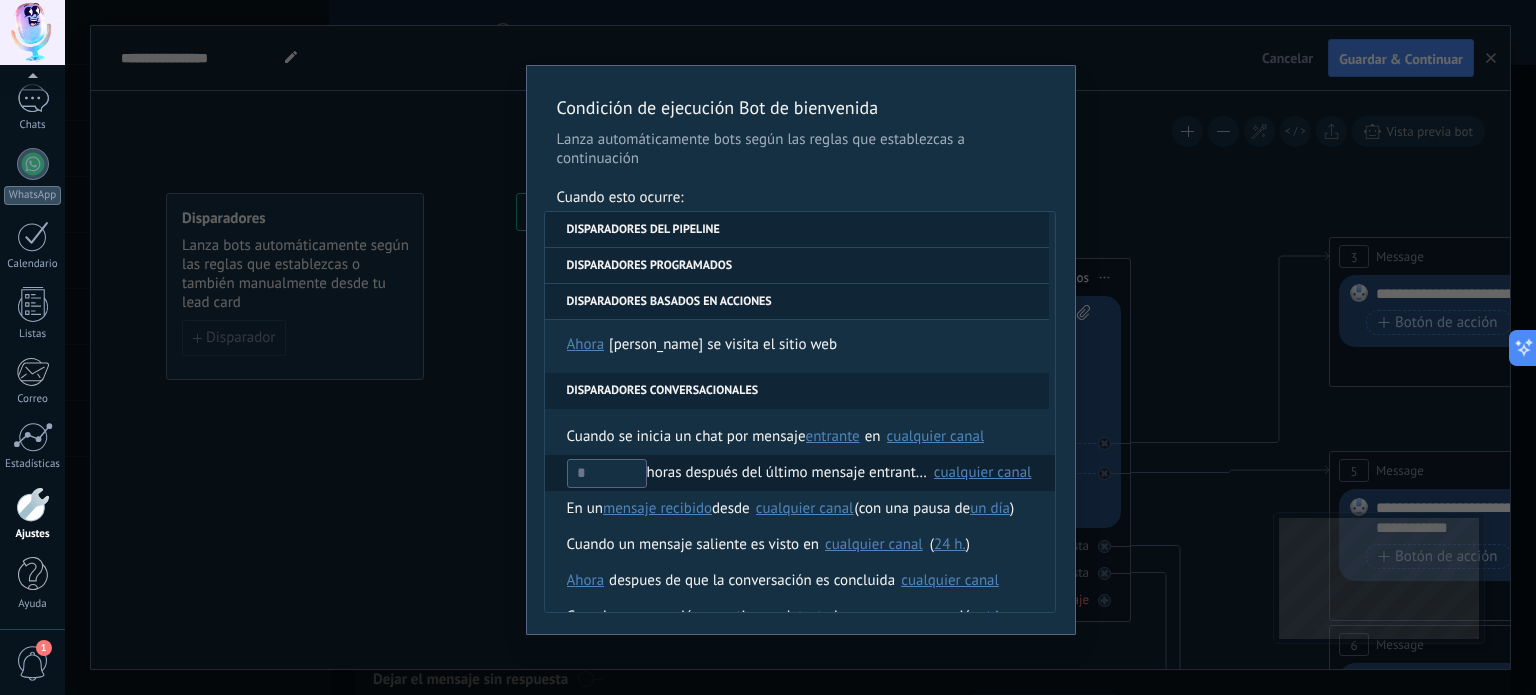scroll, scrollTop: 472, scrollLeft: 0, axis: vertical 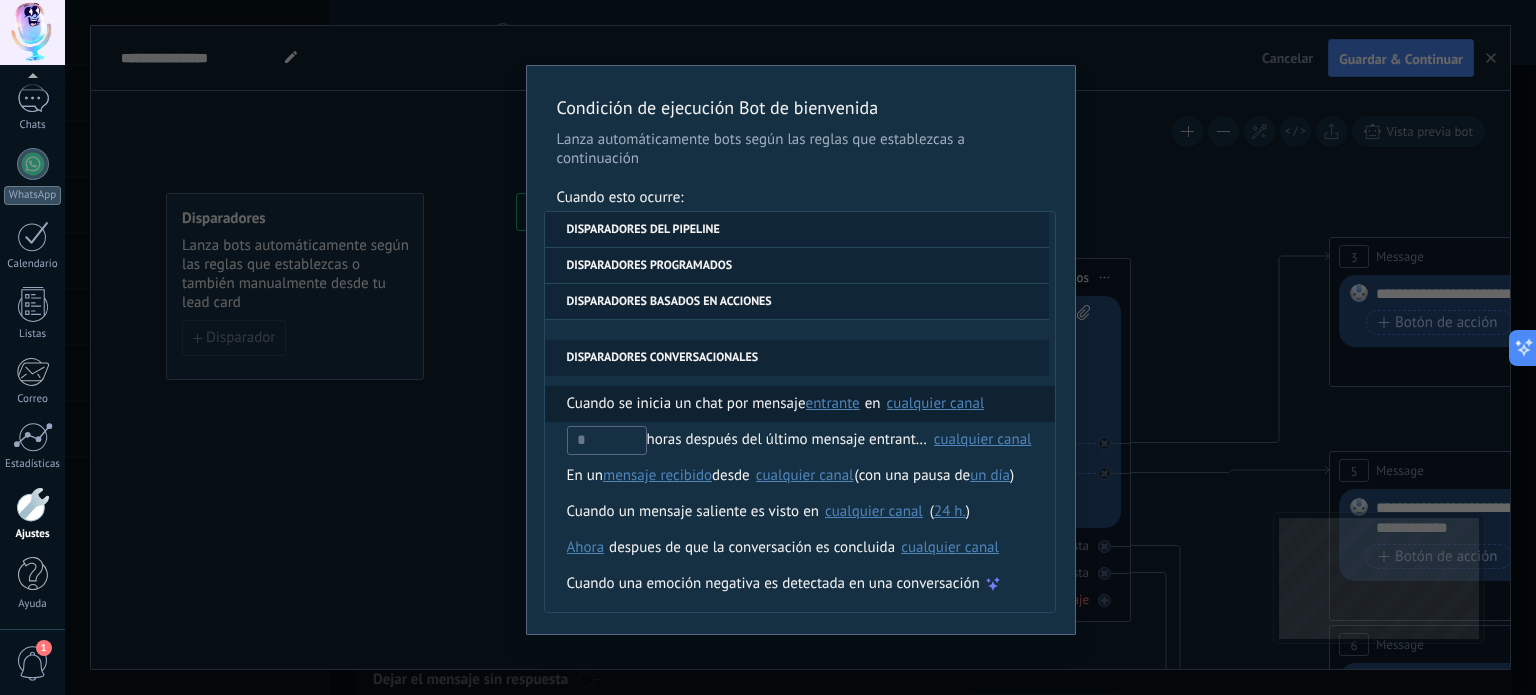 click on "Cuando se inicia un chat por mensaje" at bounding box center [686, 404] 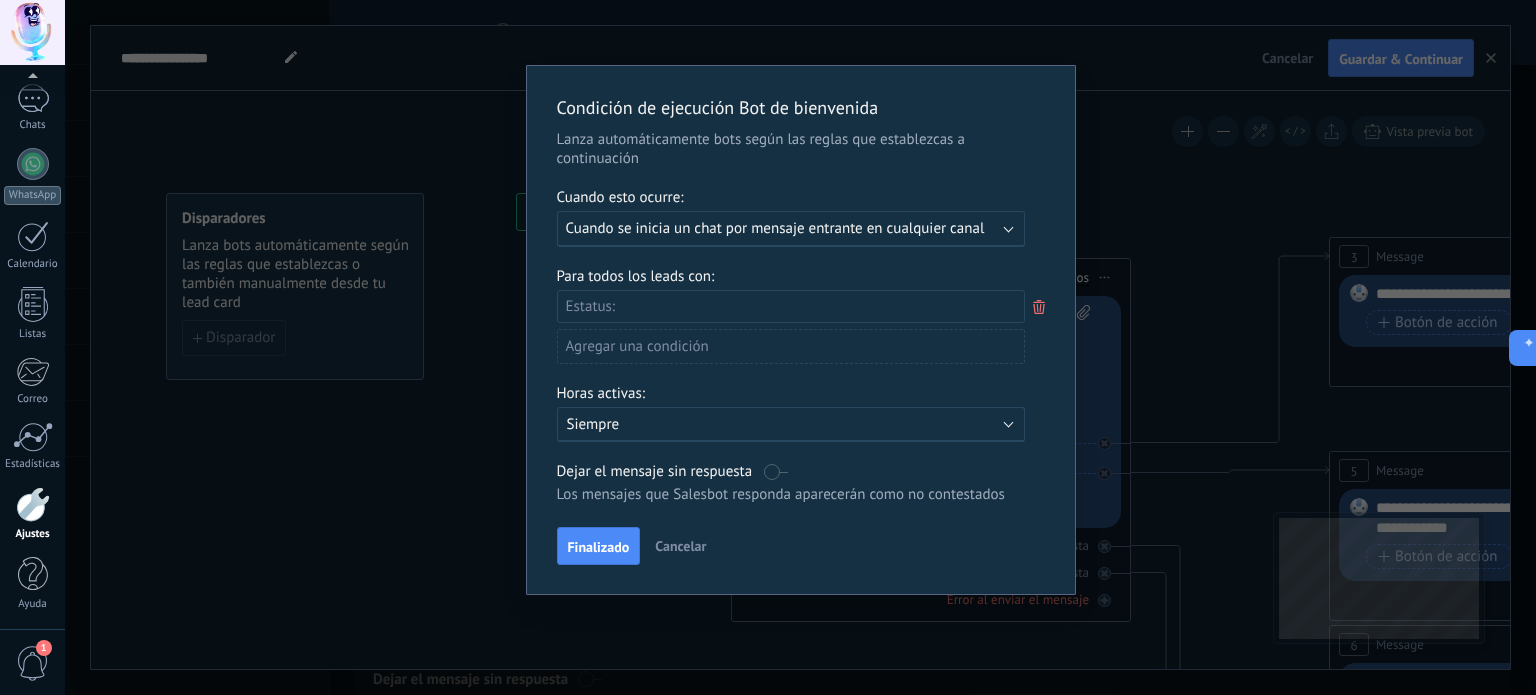 click on "Leads Entrantes Contactado Solicitud procesada Servicio reservado Especialista asignado Factura enviada Clientes WhatsApp Servicio prestado Cancelado" at bounding box center [0, 0] 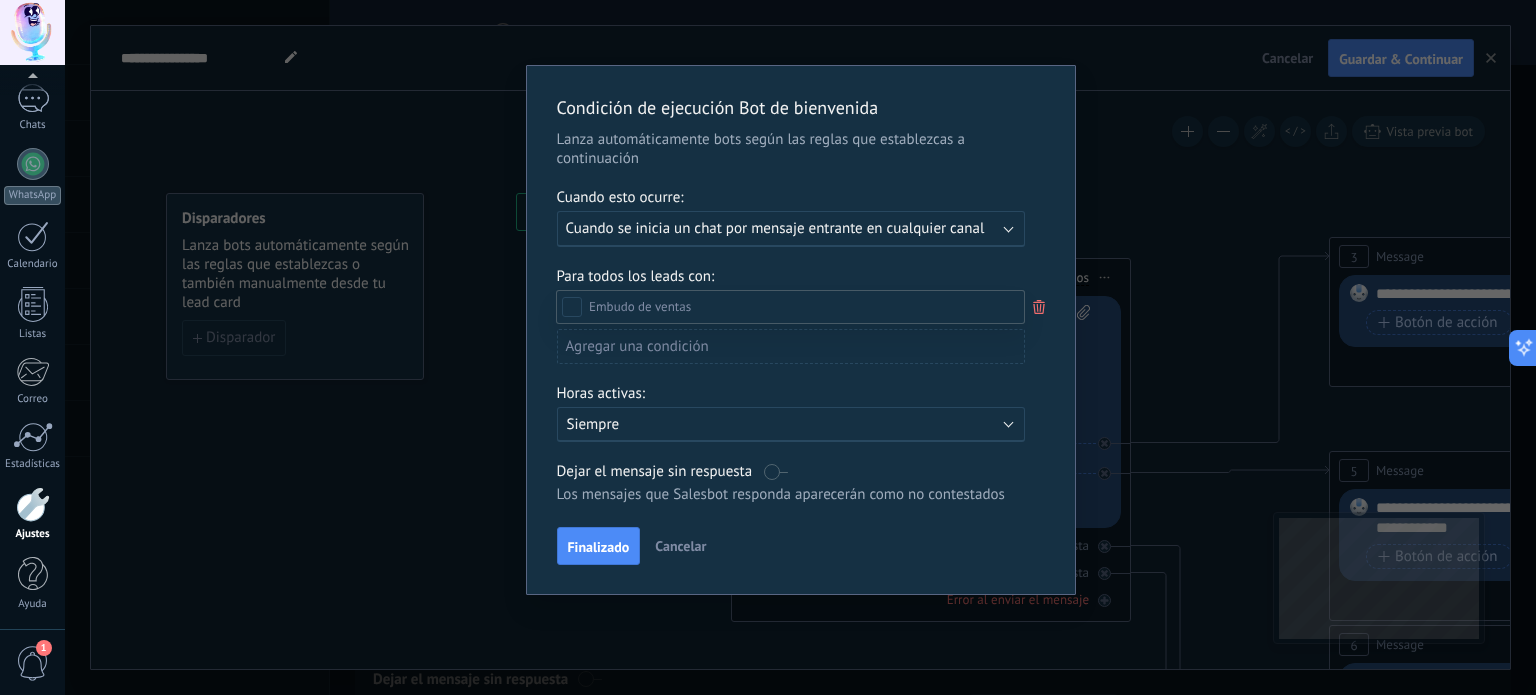 click at bounding box center (790, 307) 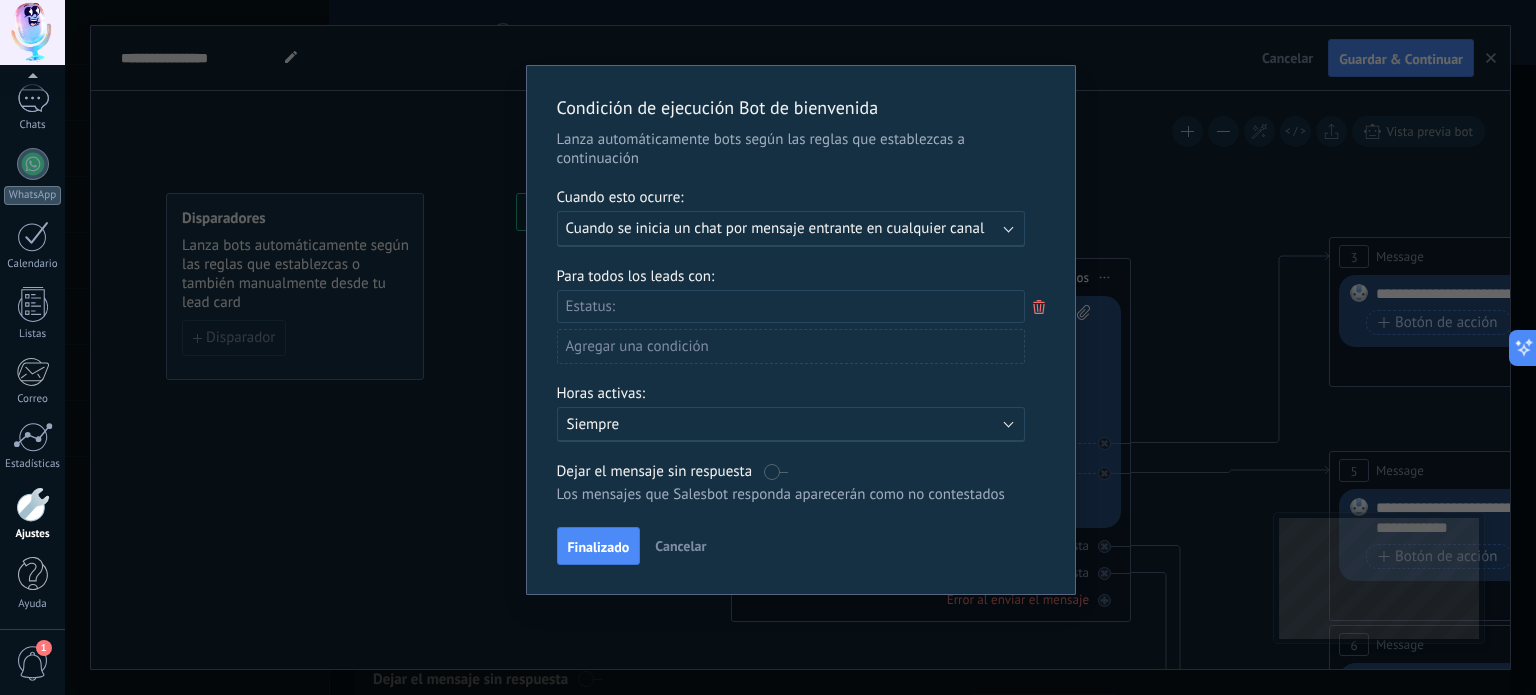 click on "Agregar una condición" at bounding box center [791, 346] 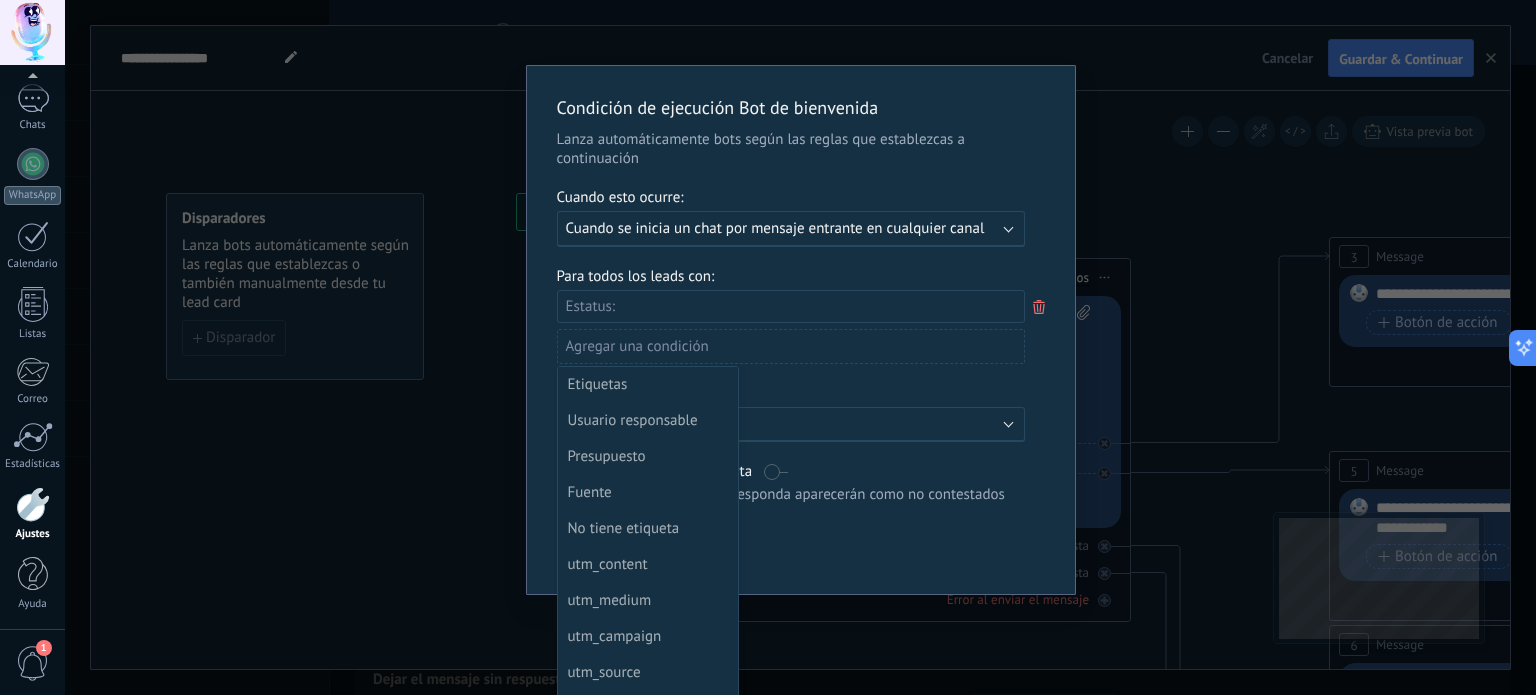 click at bounding box center [801, 330] 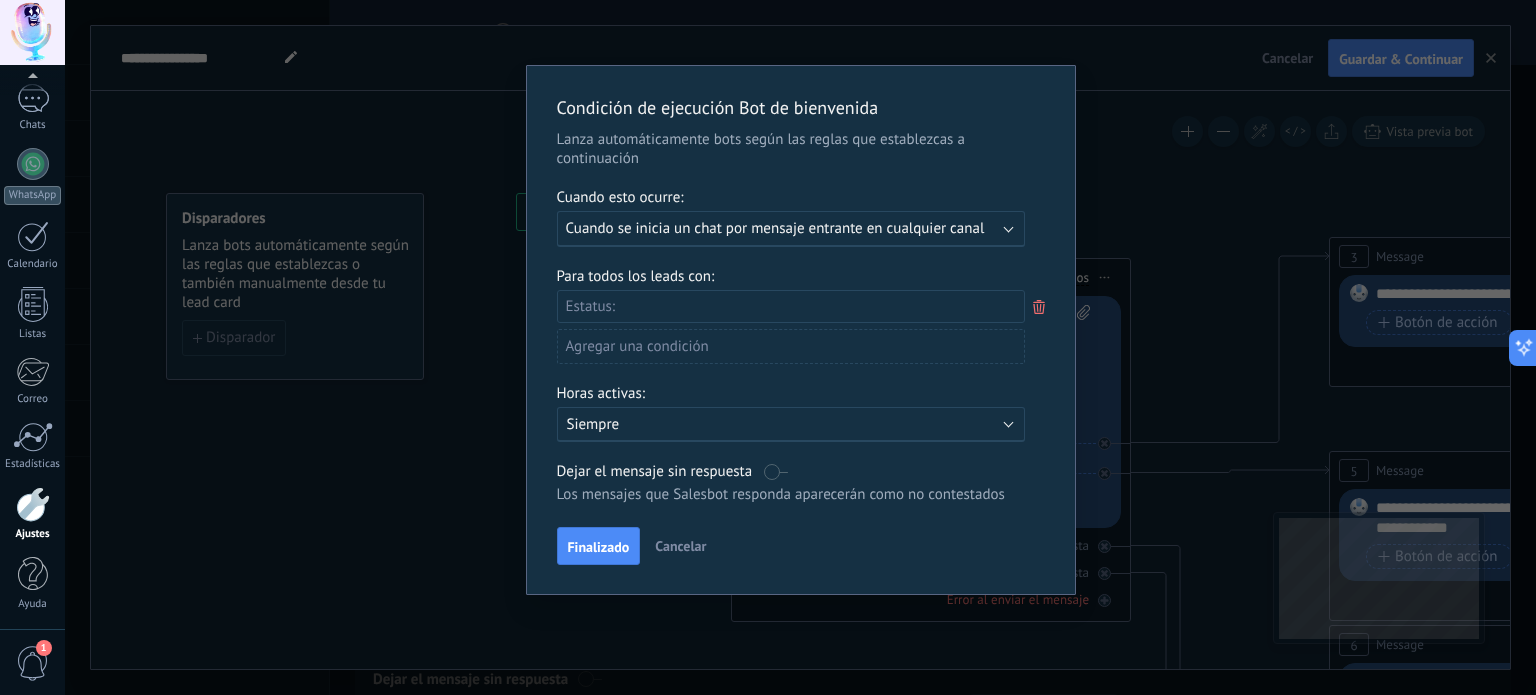 click on "Condición de ejecución Bot de bienvenida Lanza automáticamente bots según las reglas que establezcas a continuación Cuando esto ocurre: Ejecutar:  Cuando se inicia un chat por mensaje entrante en cualquier canal Para todos los leads con: Estatus: Leads Entrantes Contactado Solicitud procesada Servicio reservado Especialista asignado Factura enviada Clientes WhatsApp Servicio prestado Cancelado Agregar una condición Horas activas: Activo:  Siempre Dejar el mensaje sin respuesta Los mensajes que Salesbot responda aparecerán como no contestados Aplicar a todos los leads en esta etapa Finalizado Cancelar" at bounding box center (801, 330) 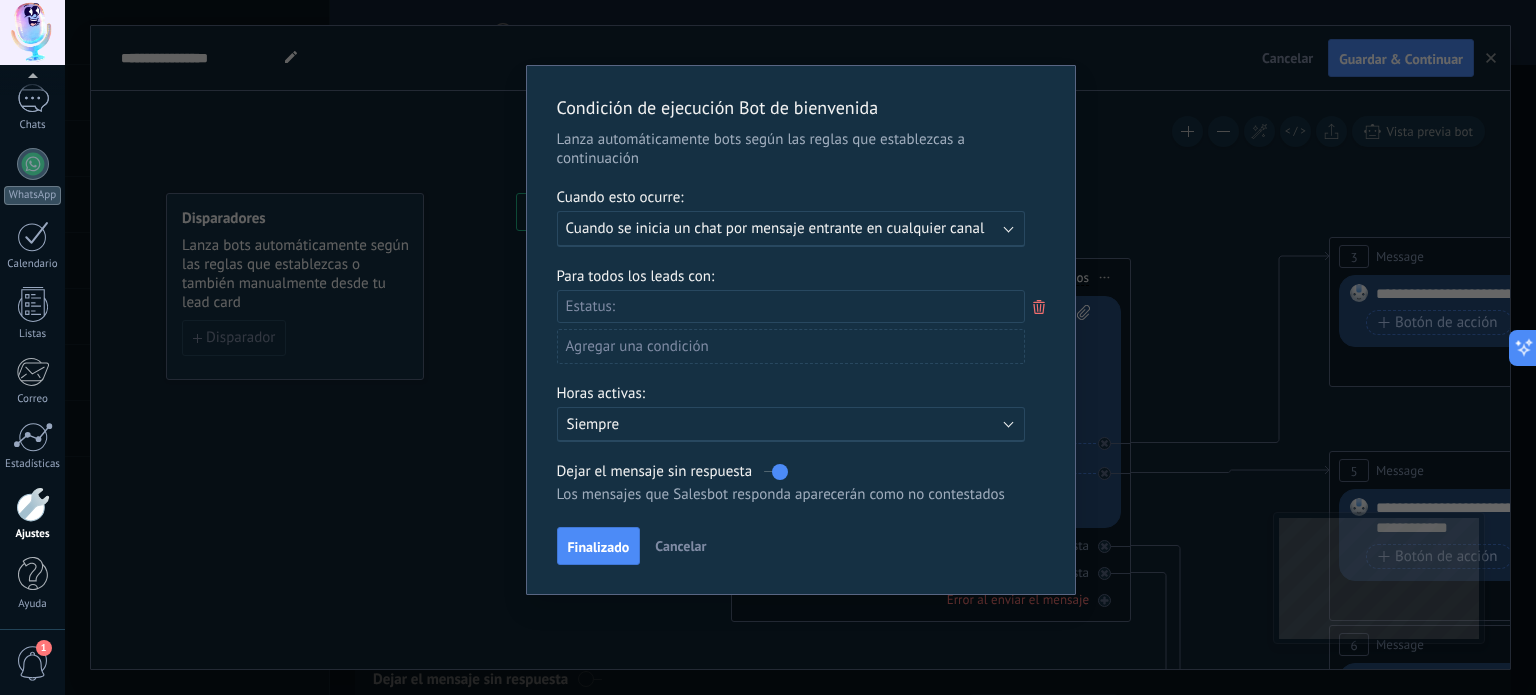 click at bounding box center [776, 471] 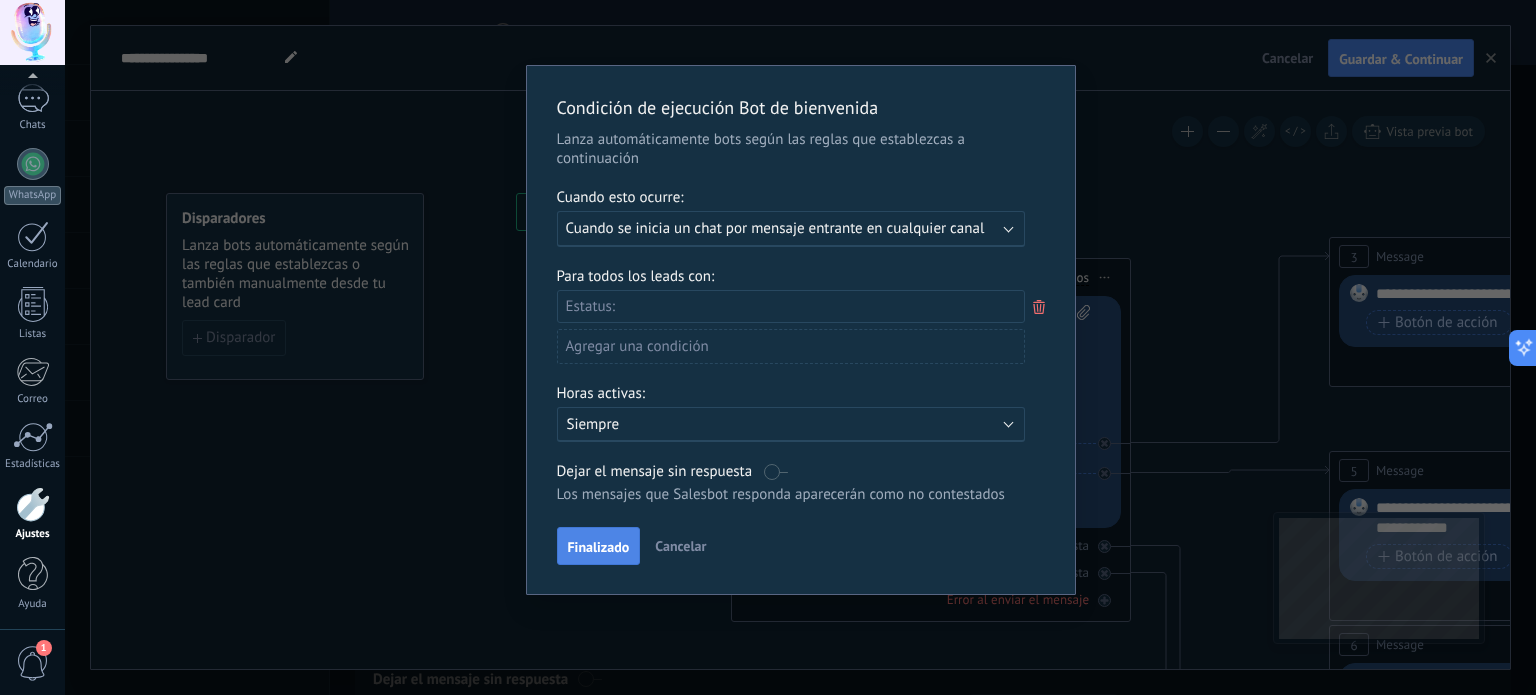 click on "Finalizado" at bounding box center [599, 546] 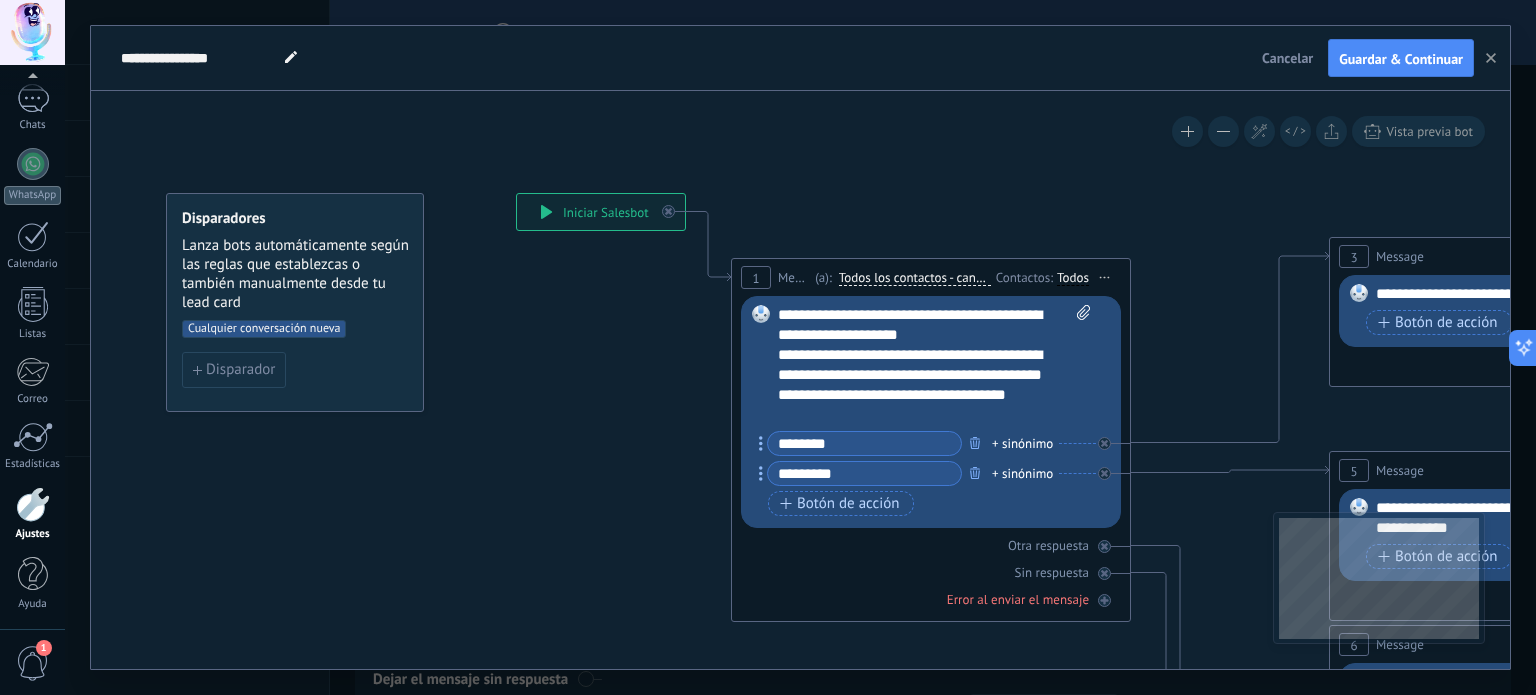 click on "**********" at bounding box center (601, 212) 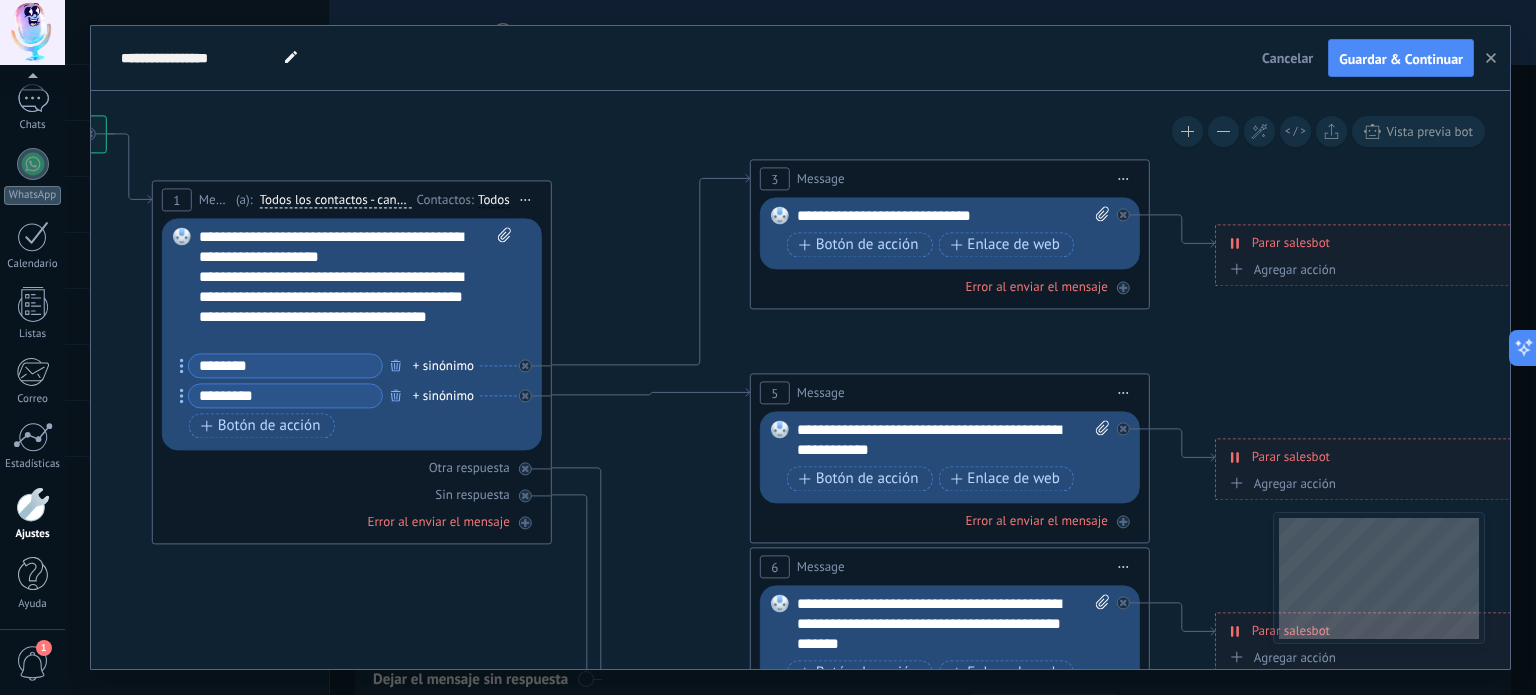 drag, startPoint x: 1217, startPoint y: 495, endPoint x: 638, endPoint y: 417, distance: 584.2303 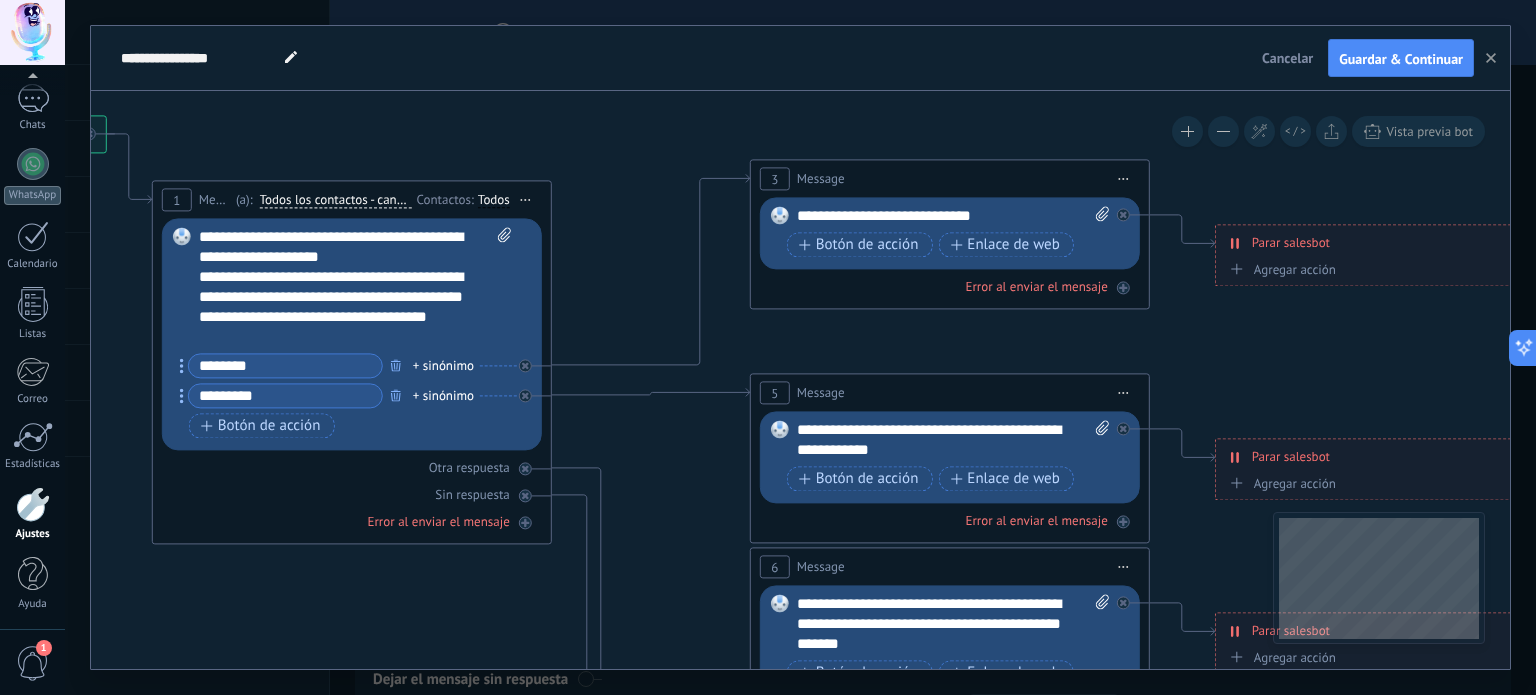 click 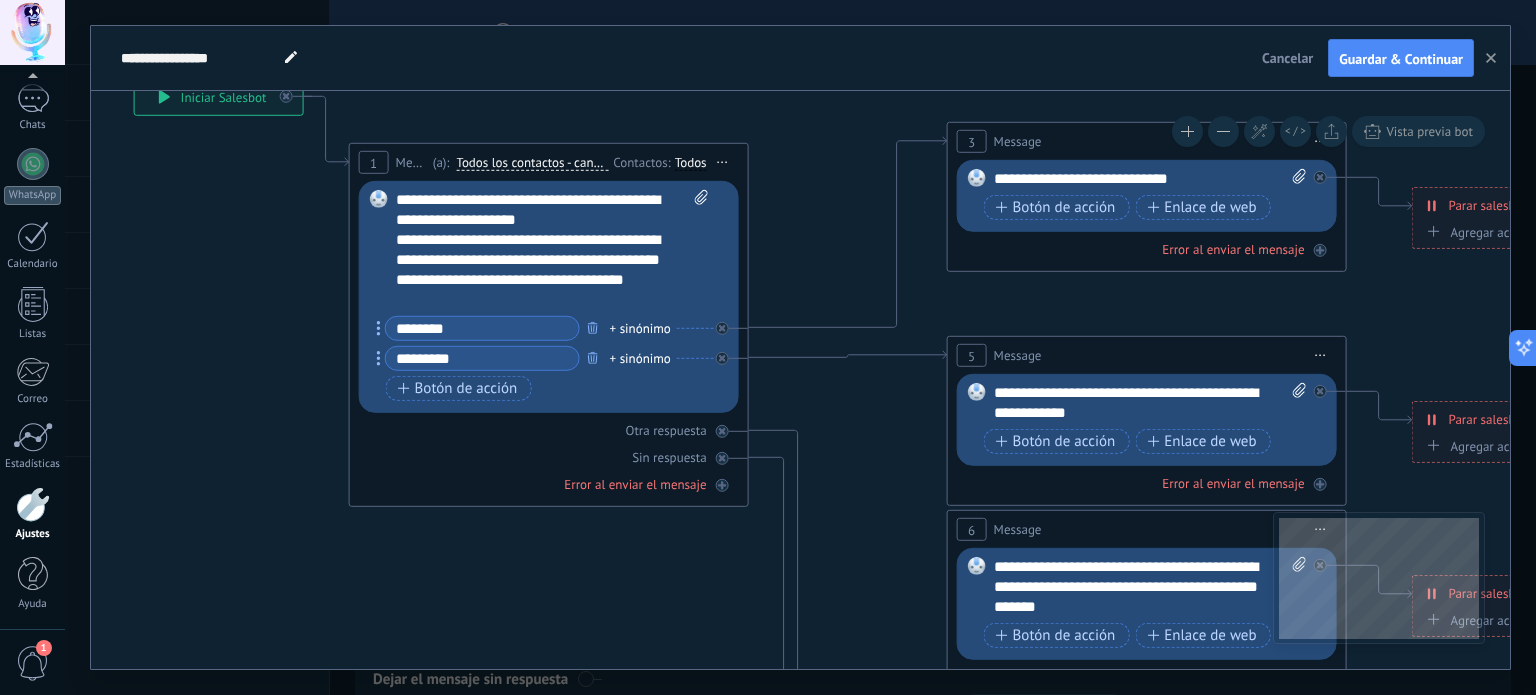 drag, startPoint x: 658, startPoint y: 316, endPoint x: 855, endPoint y: 279, distance: 200.4445 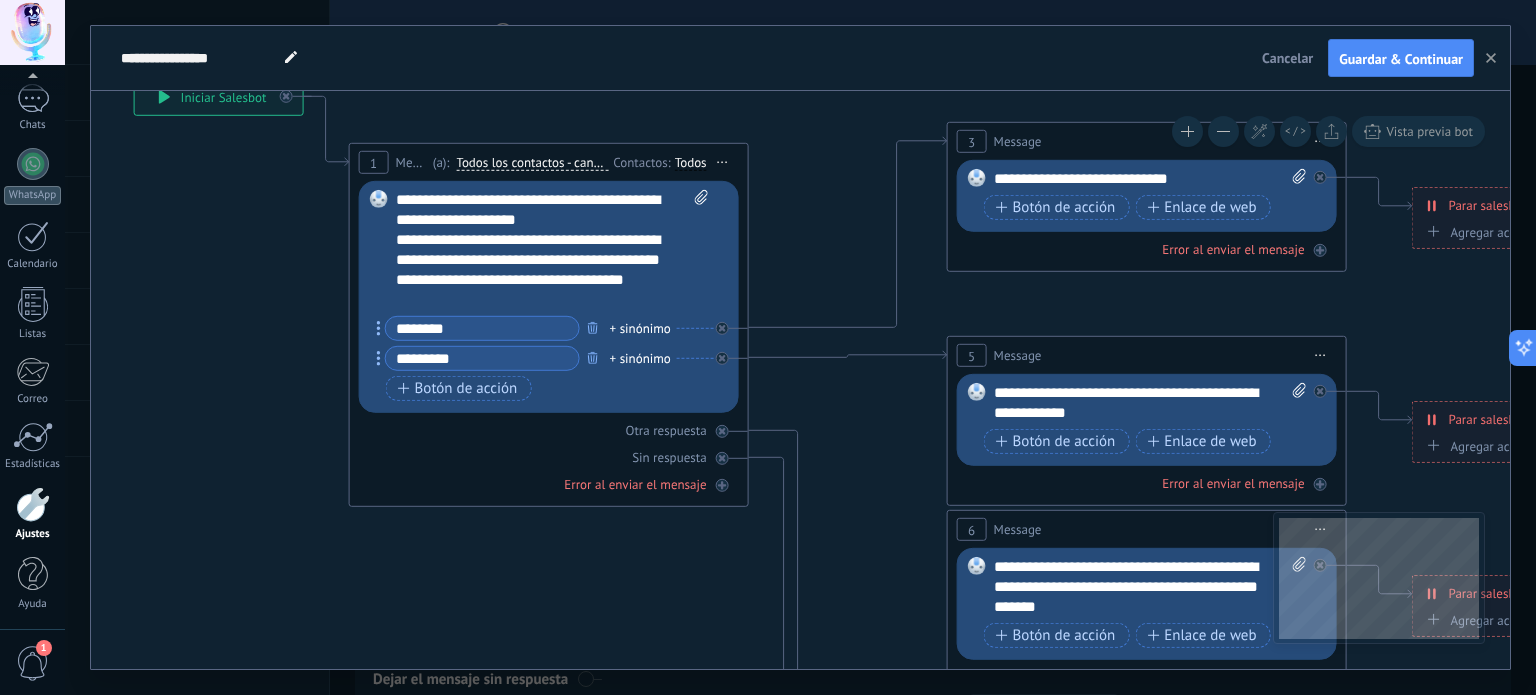 click 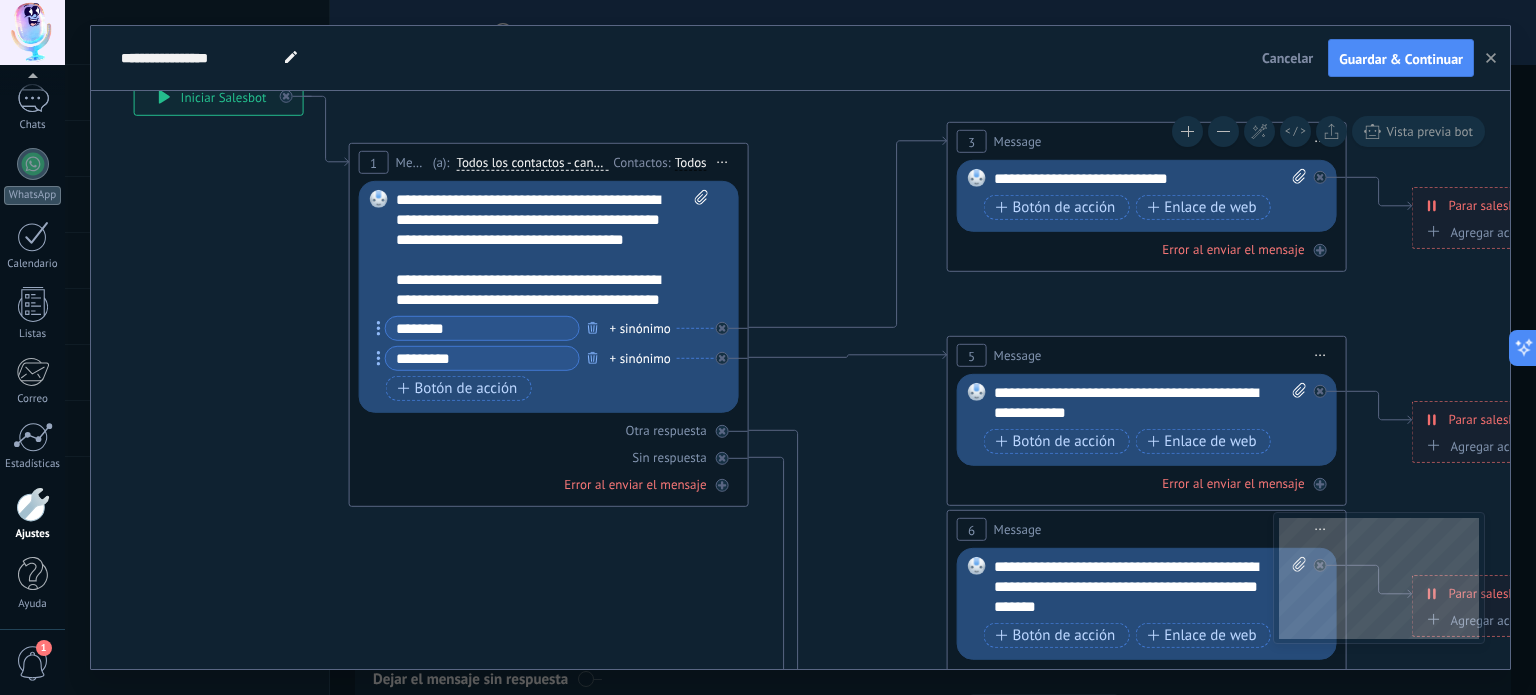 scroll, scrollTop: 60, scrollLeft: 0, axis: vertical 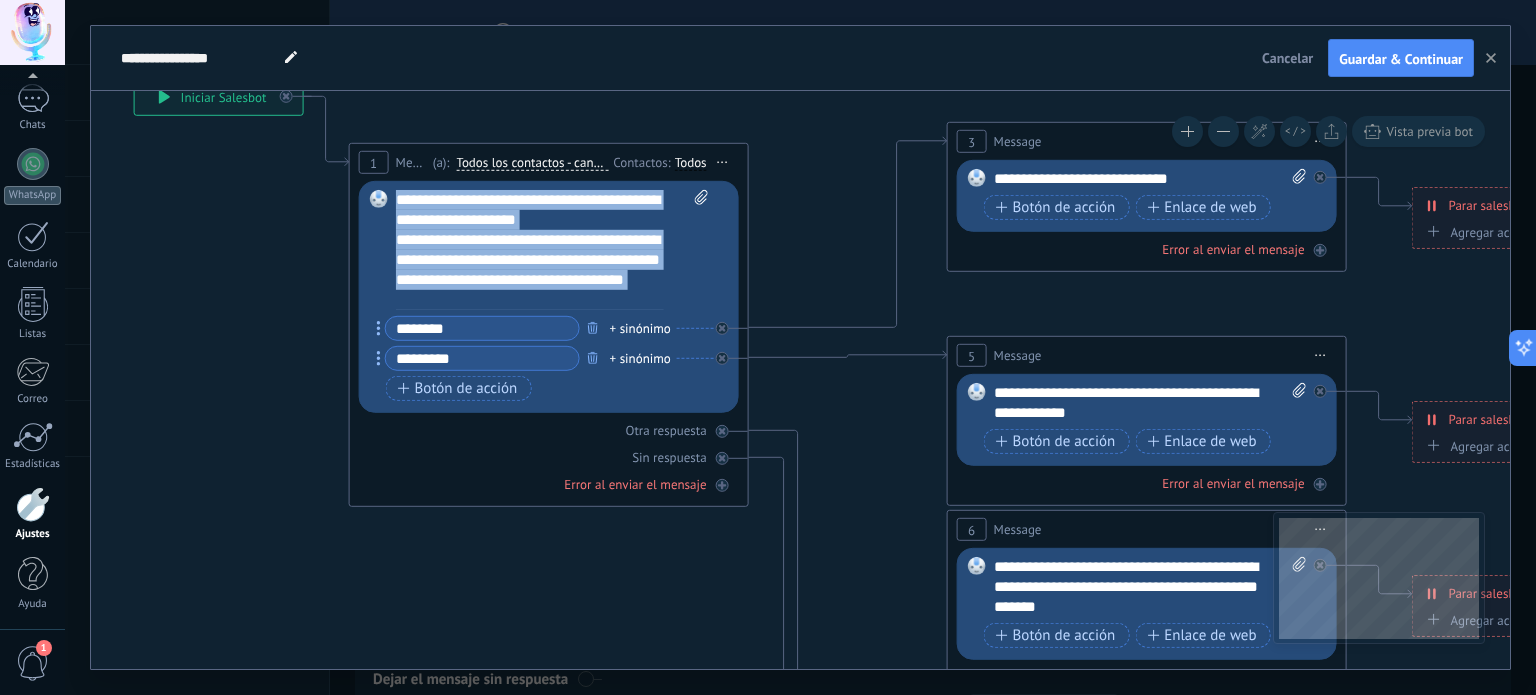 drag, startPoint x: 510, startPoint y: 306, endPoint x: 354, endPoint y: 190, distance: 194.40164 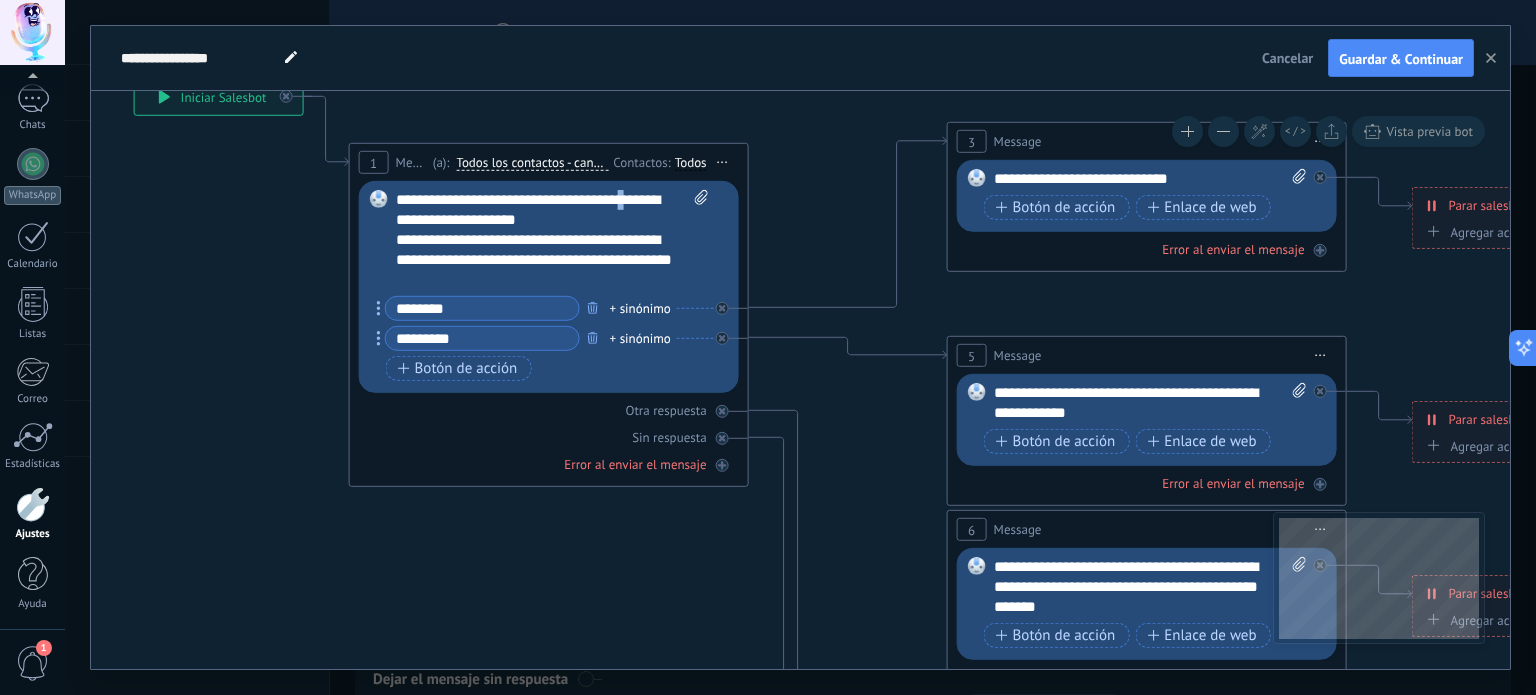 click on "**********" at bounding box center [553, 240] 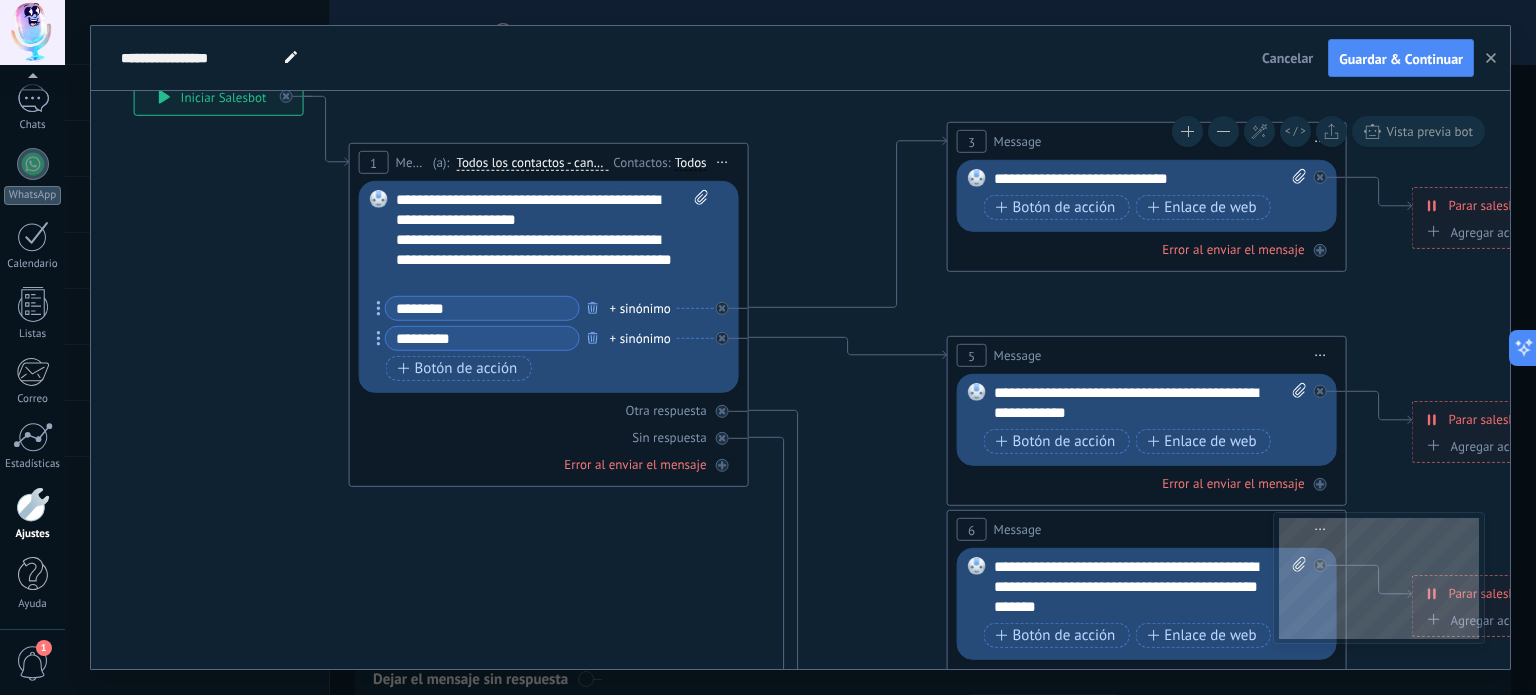 click on "**********" at bounding box center (553, 240) 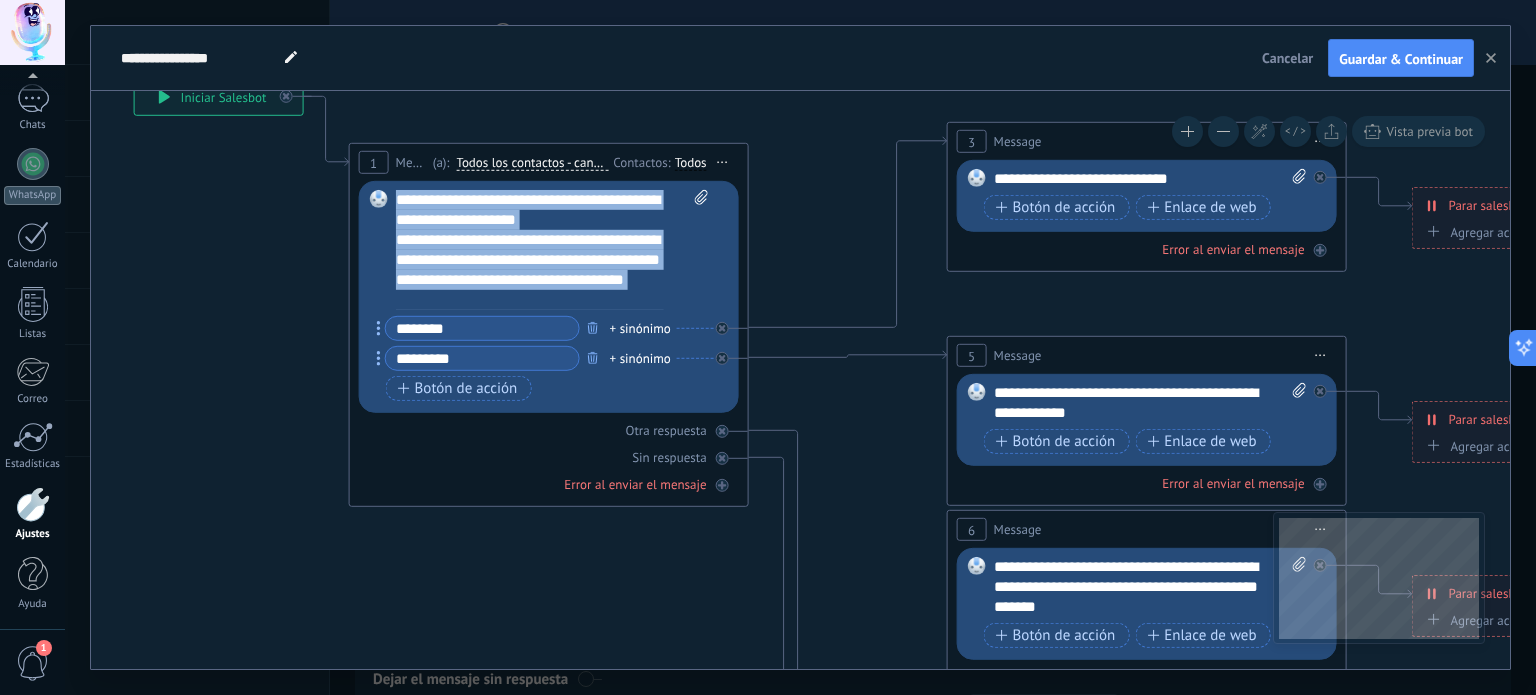 click on "**********" at bounding box center [553, 250] 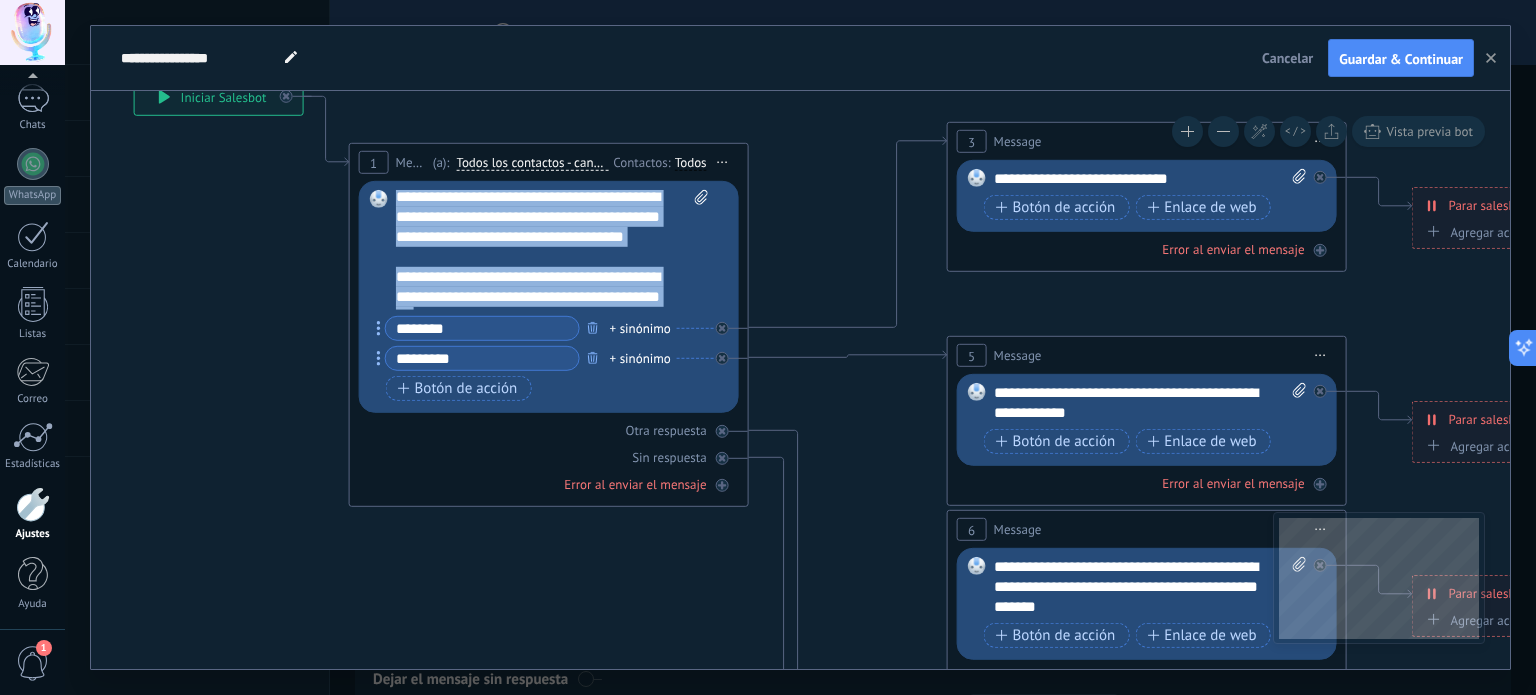 scroll, scrollTop: 60, scrollLeft: 0, axis: vertical 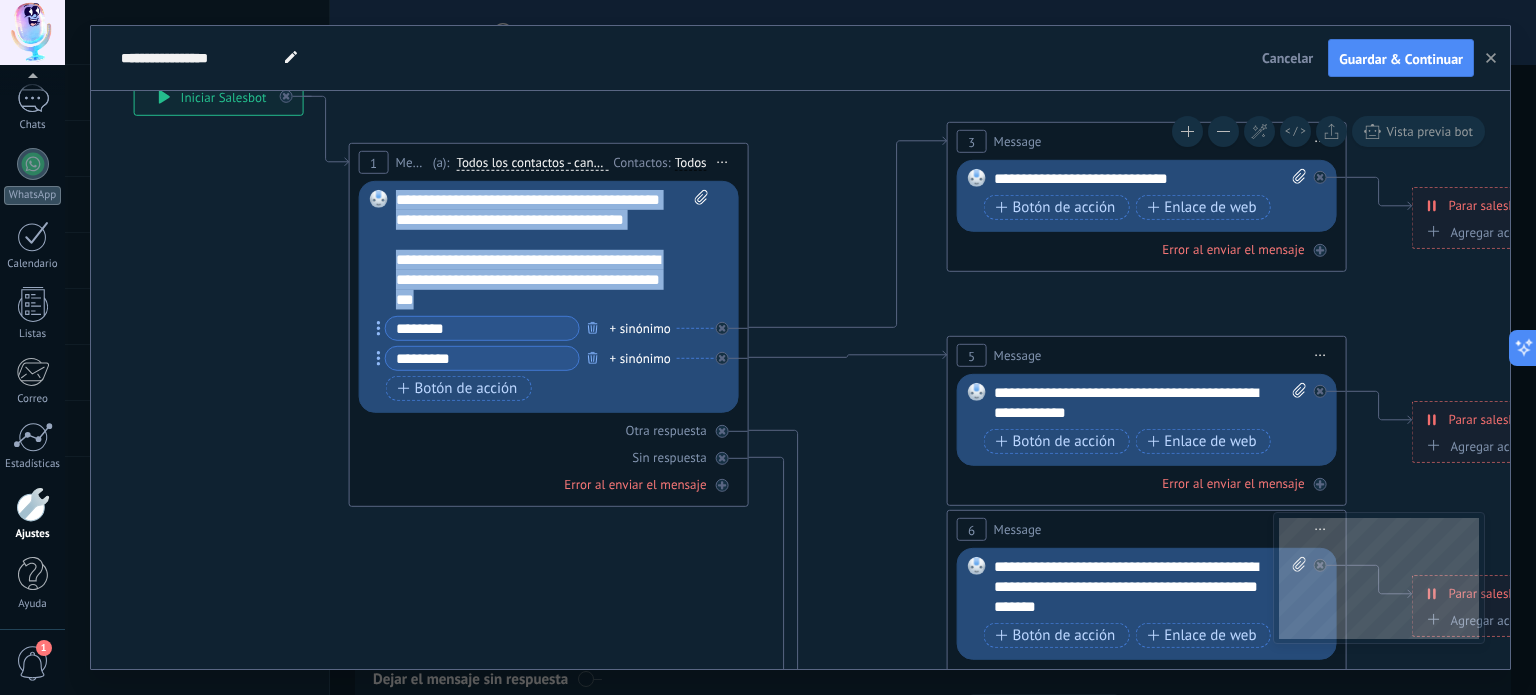 click on "Reemplazar
Quitar
Convertir a mensaje de voz
Arrastre la imagen aquí para adjuntarla.
Añadir imagen
Subir
Arrastrar y soltar
Archivo no encontrado
Escribe tu mensaje..." at bounding box center [549, 297] 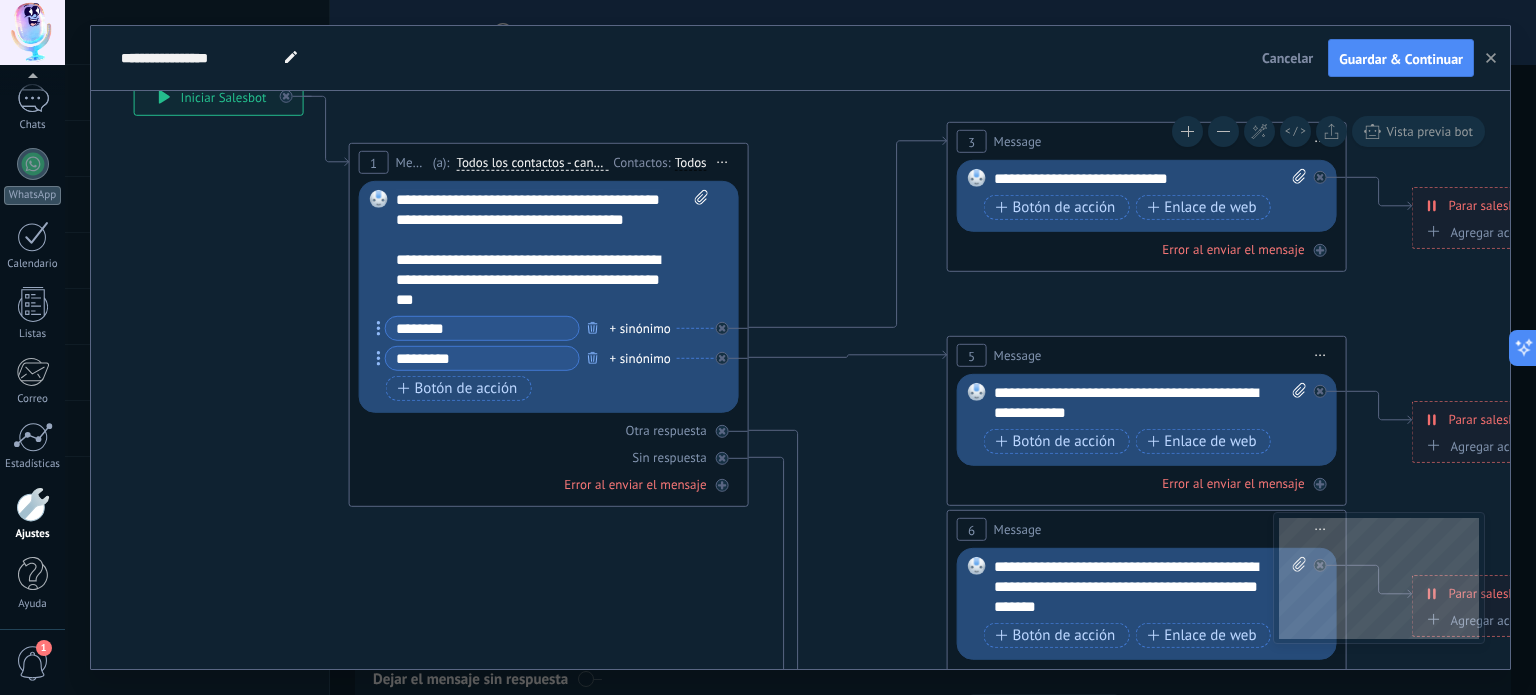 click 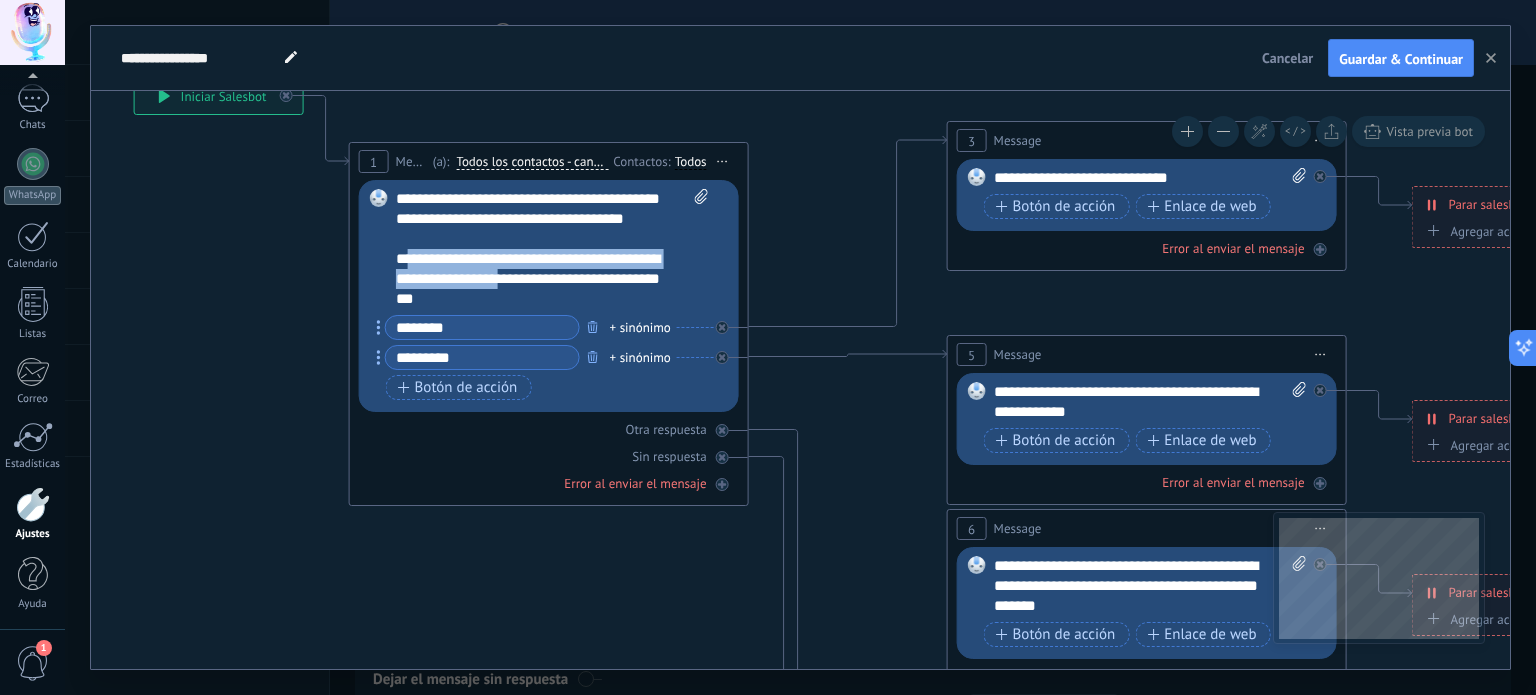 drag, startPoint x: 516, startPoint y: 287, endPoint x: 409, endPoint y: 255, distance: 111.68259 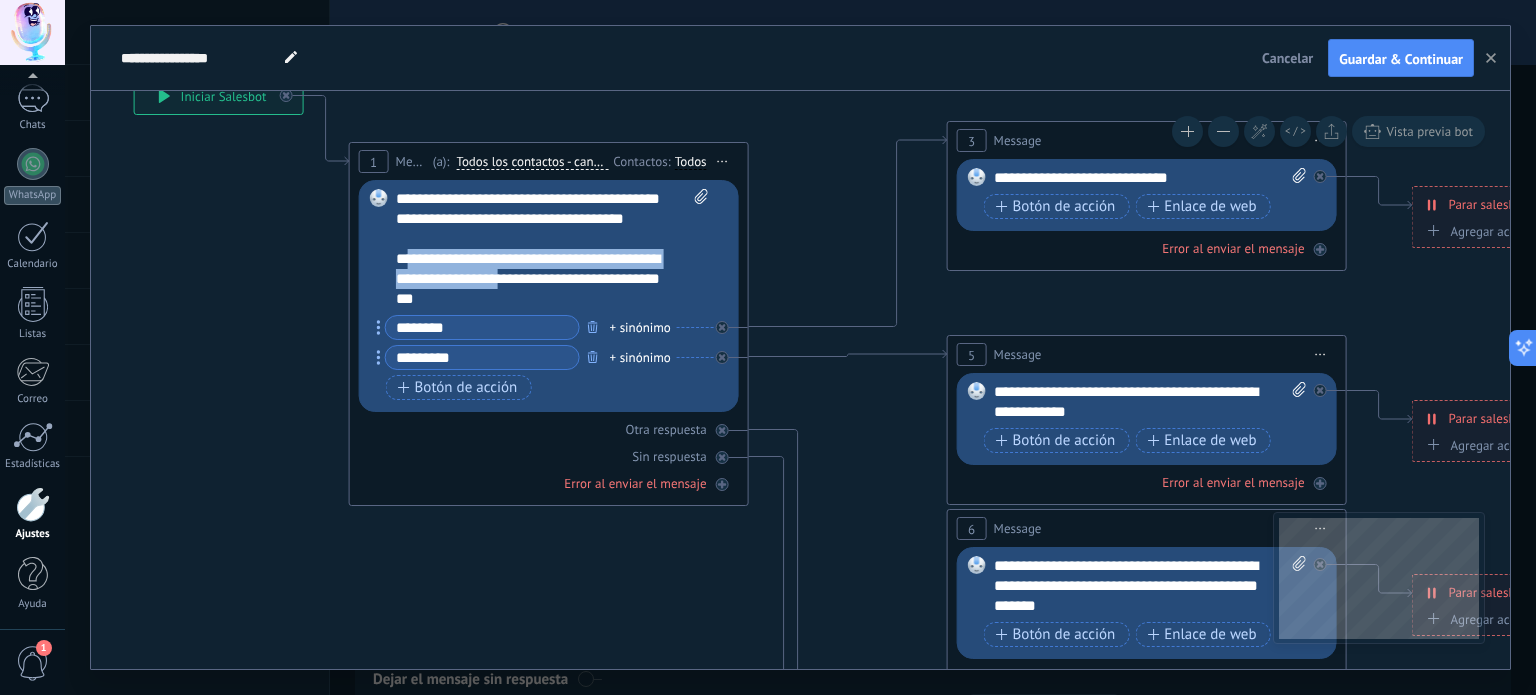 click on "**********" at bounding box center [535, 279] 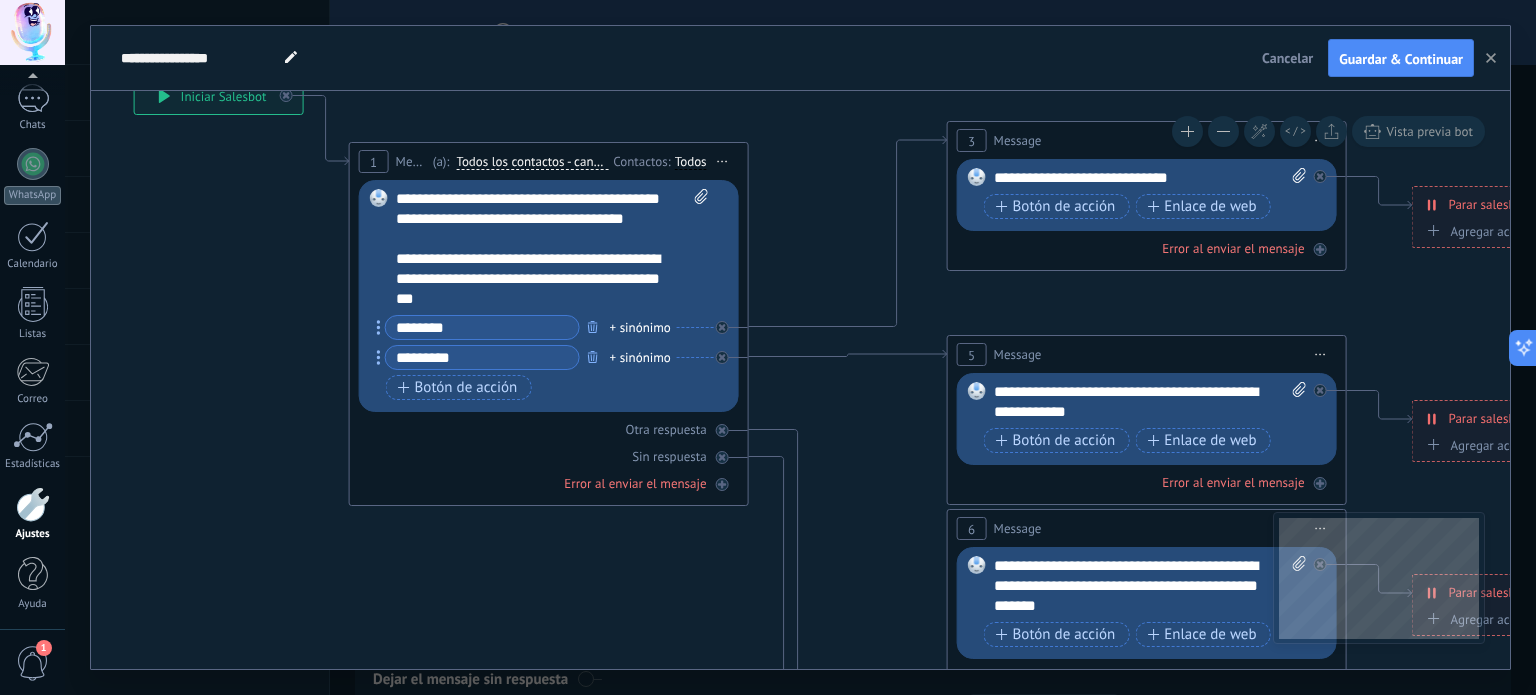 click on "**********" at bounding box center (535, 279) 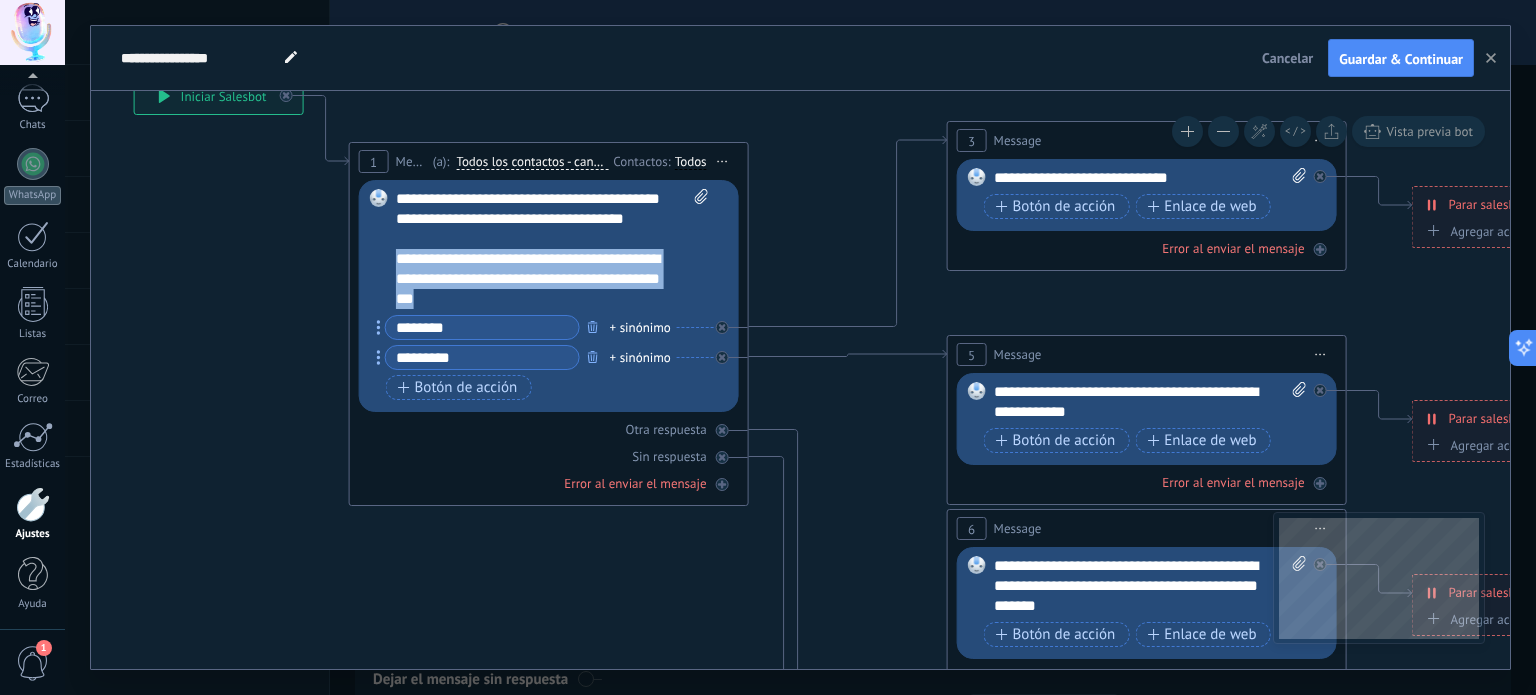 drag, startPoint x: 521, startPoint y: 297, endPoint x: 377, endPoint y: 255, distance: 150 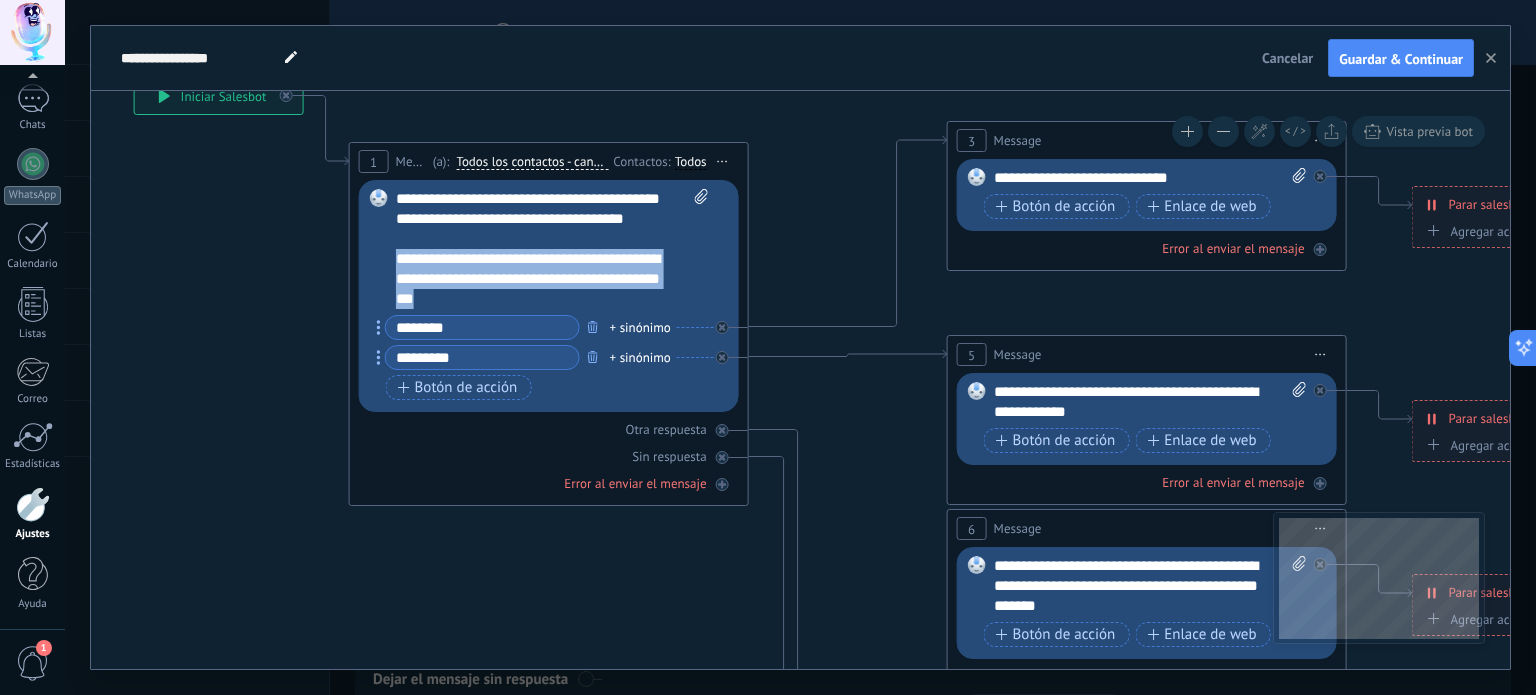click on "Reemplazar
Quitar
Convertir a mensaje de voz
Arrastre la imagen aquí para adjuntarla.
Añadir imagen
Subir
Arrastrar y soltar
Archivo no encontrado
Escribe tu mensaje..." at bounding box center [549, 296] 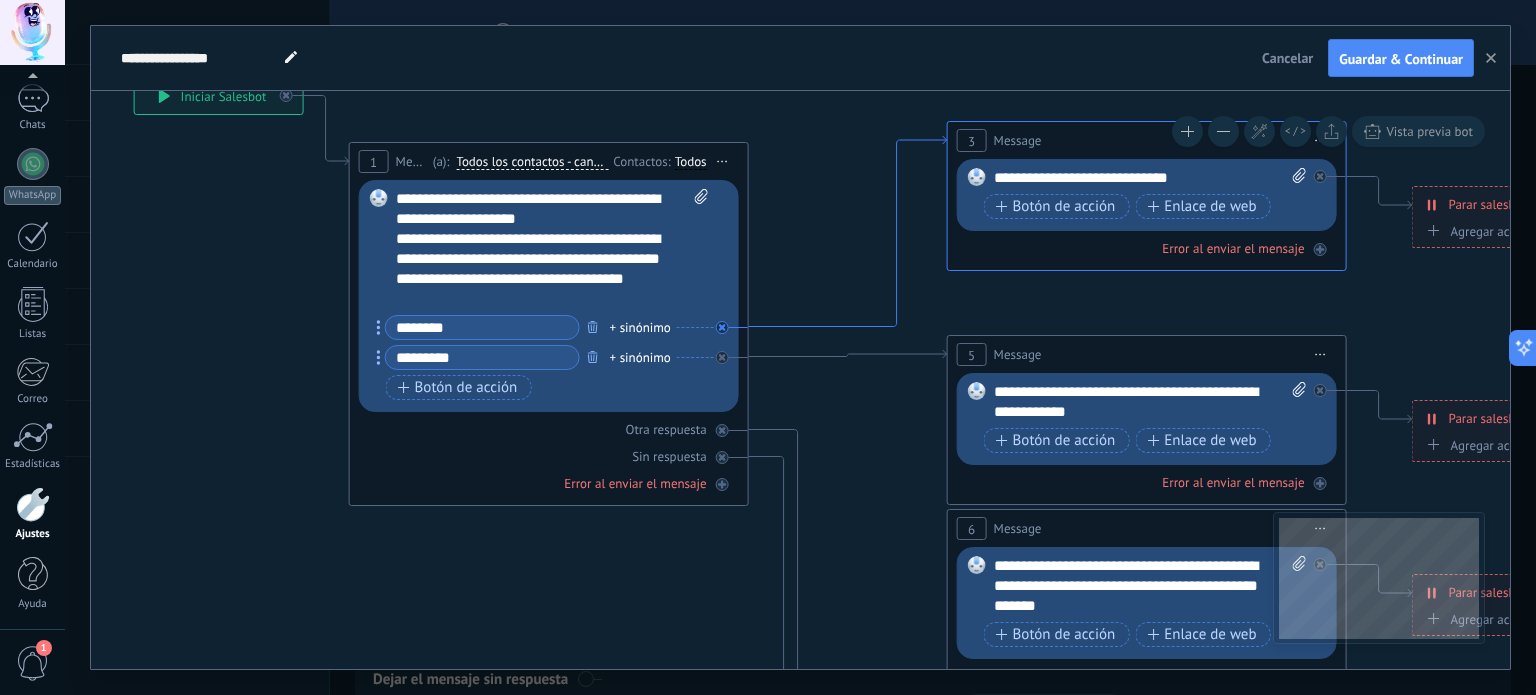 scroll, scrollTop: 0, scrollLeft: 0, axis: both 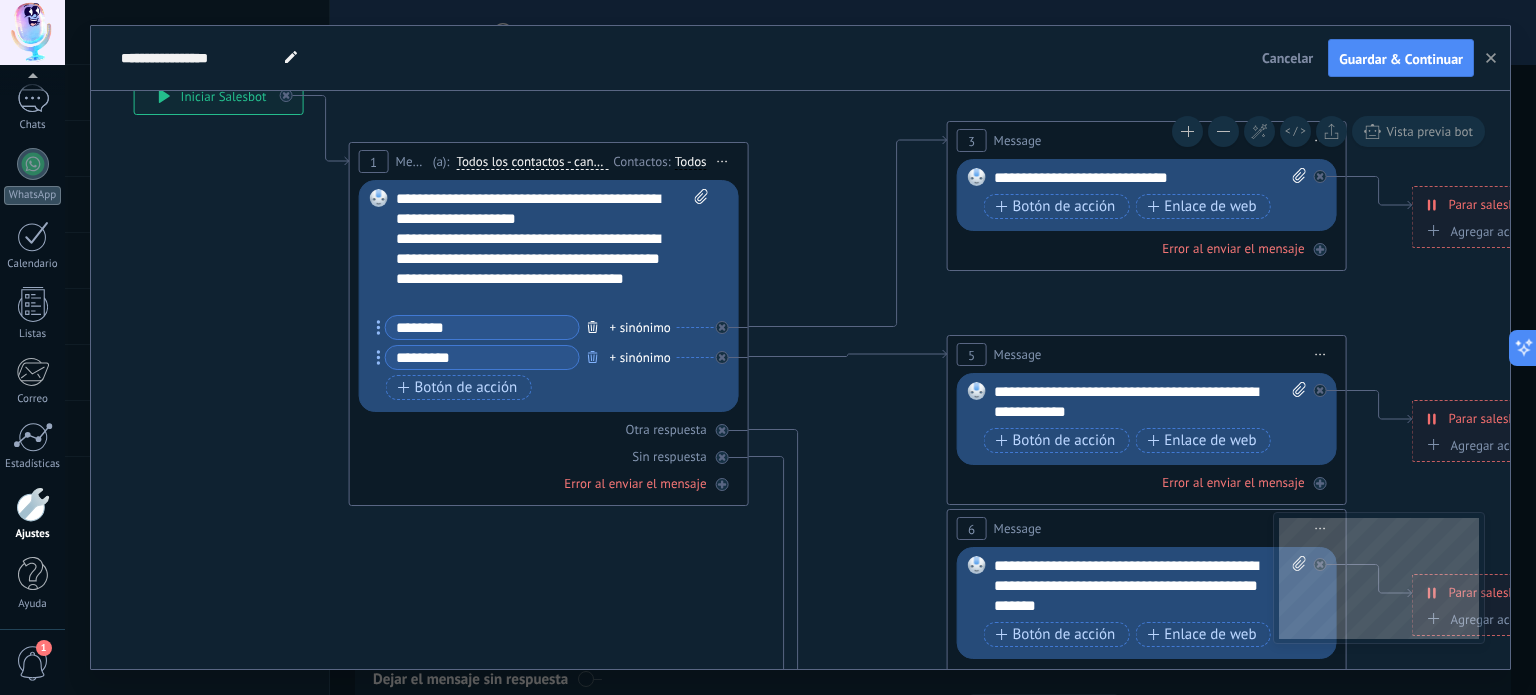 click 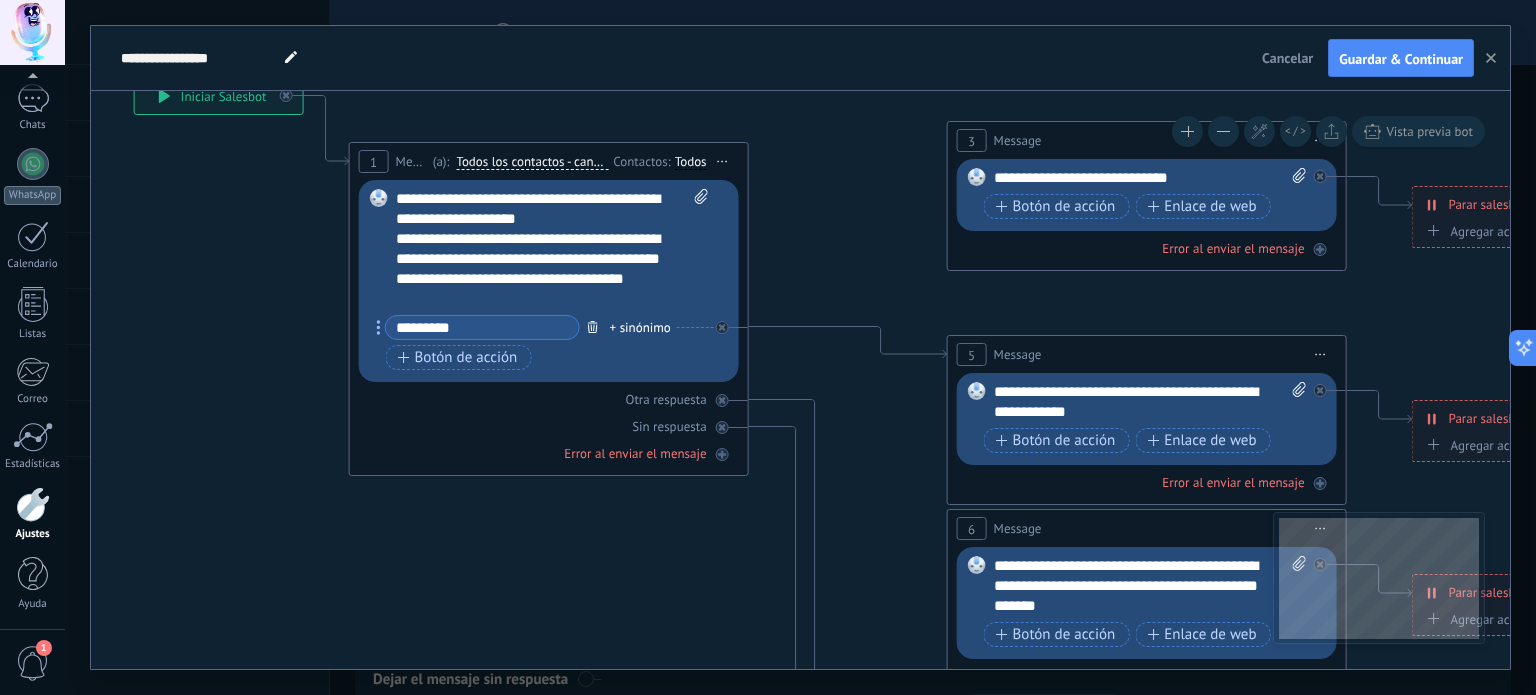 click at bounding box center (593, 326) 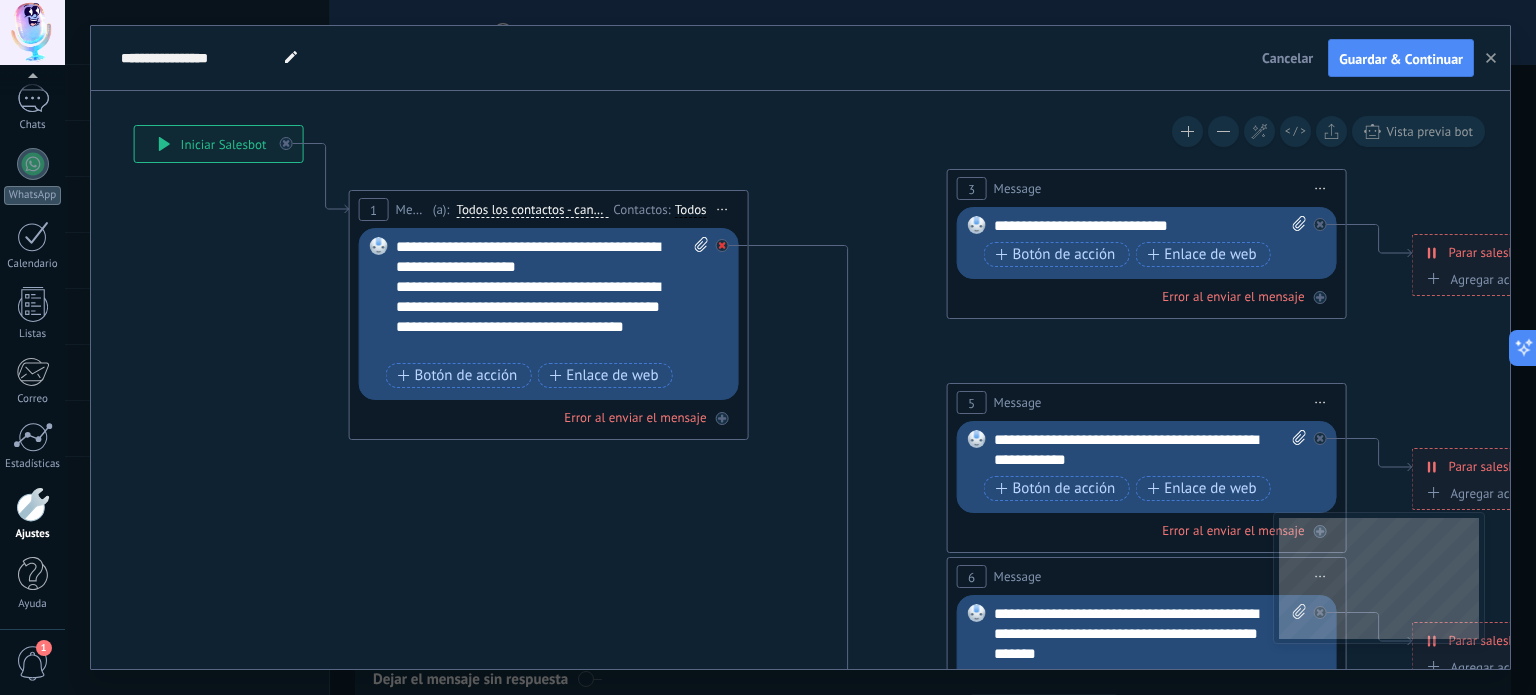 click 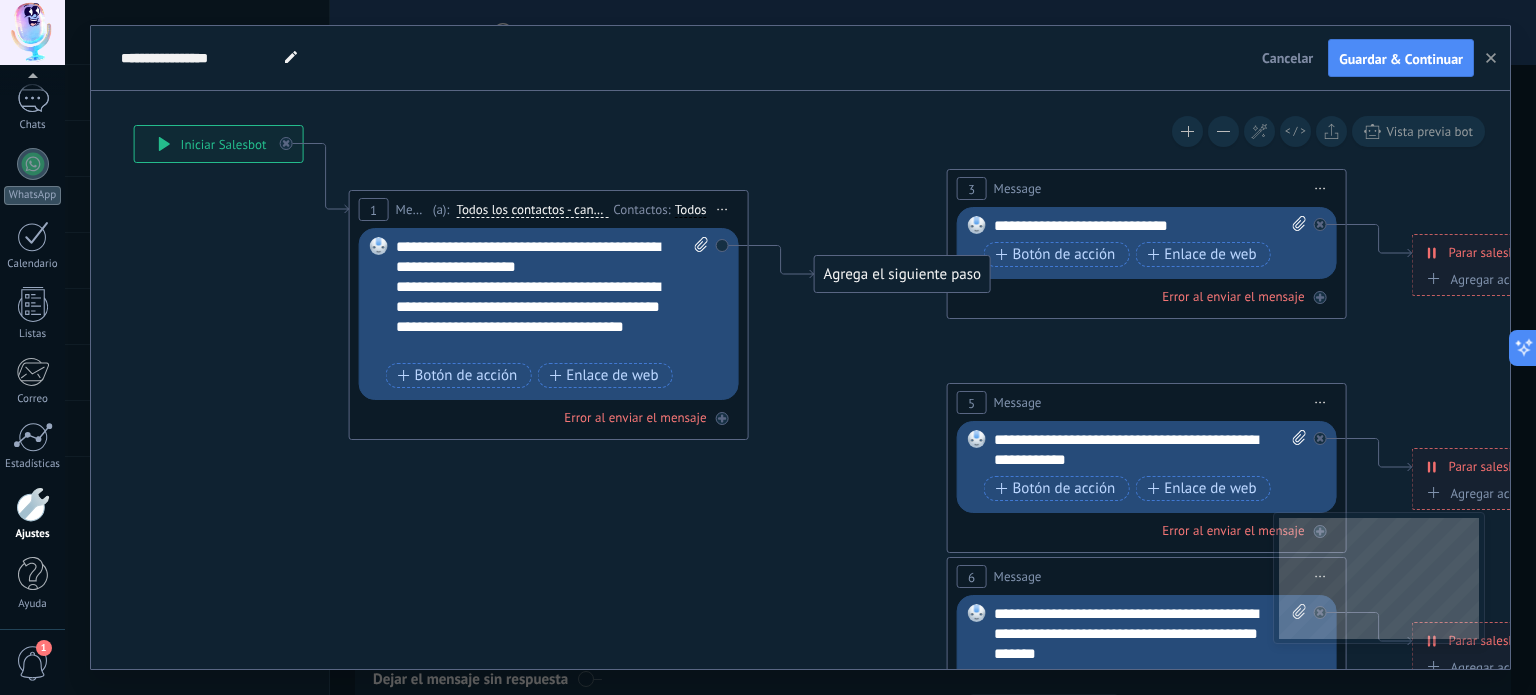 drag, startPoint x: 721, startPoint y: 243, endPoint x: 954, endPoint y: 192, distance: 238.51625 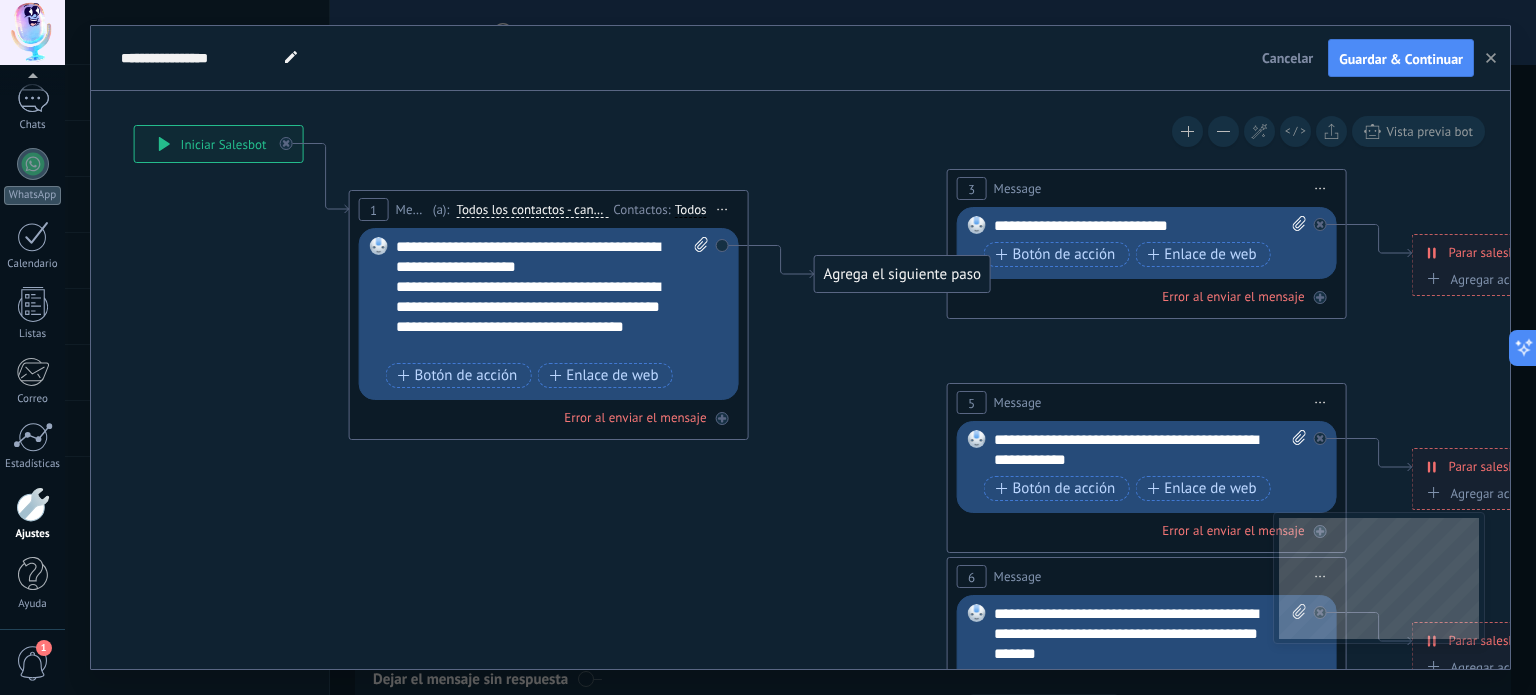 click on "Agrega el siguiente paso" at bounding box center (902, 274) 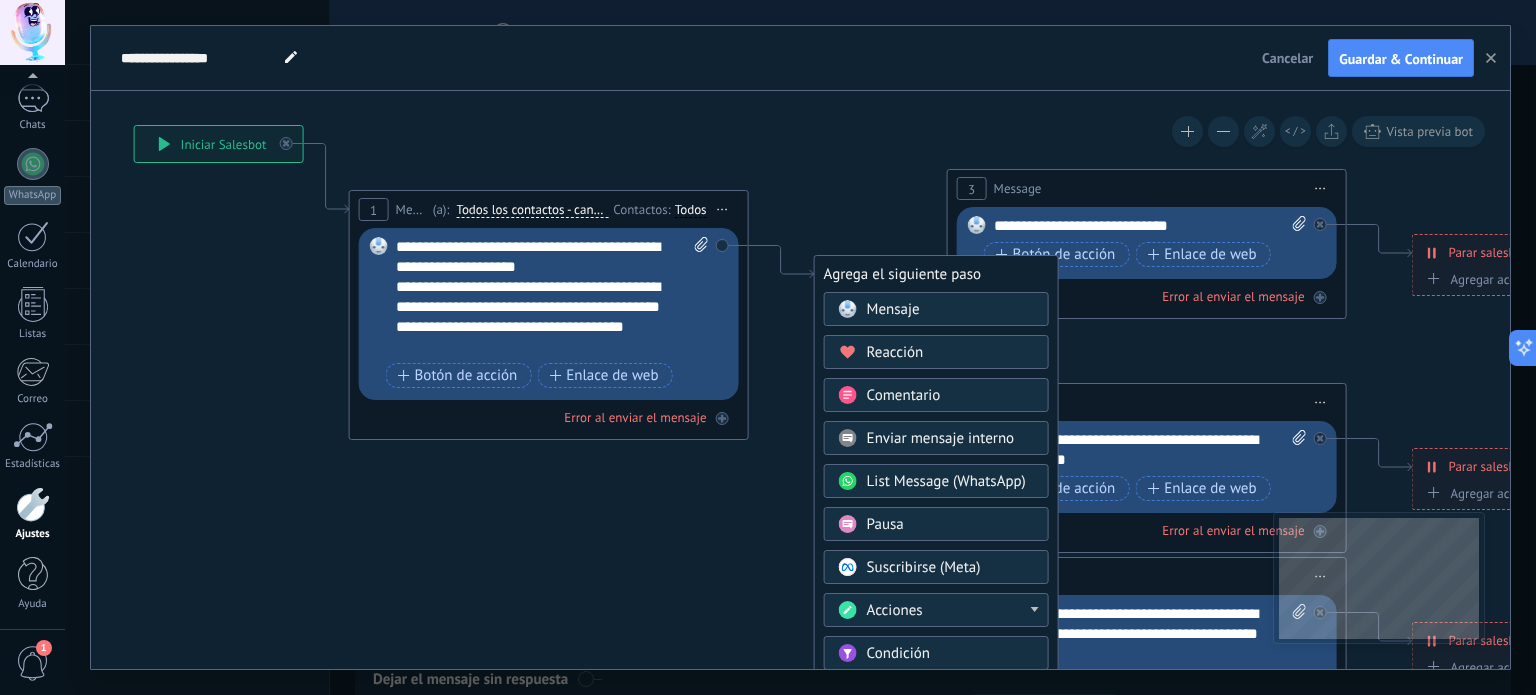 click 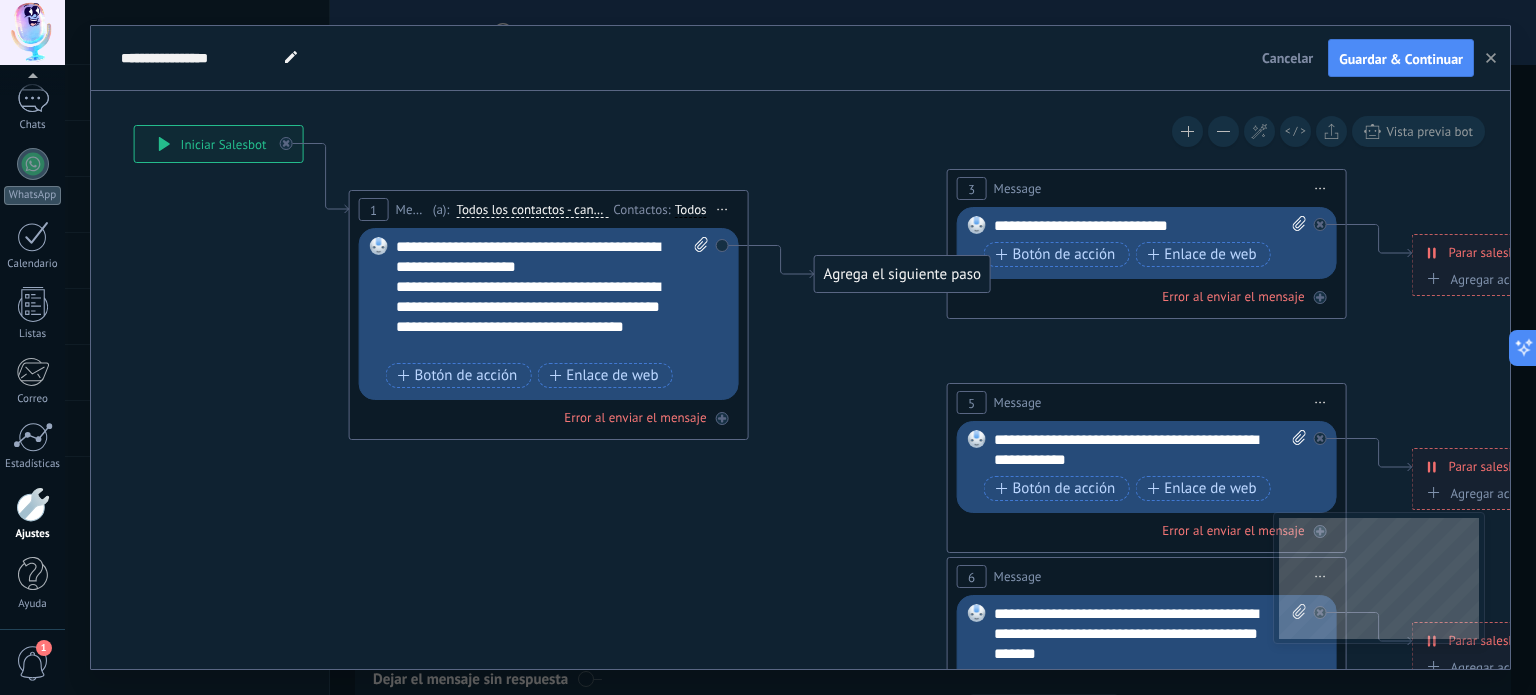 drag, startPoint x: 722, startPoint y: 247, endPoint x: 796, endPoint y: 235, distance: 74.96666 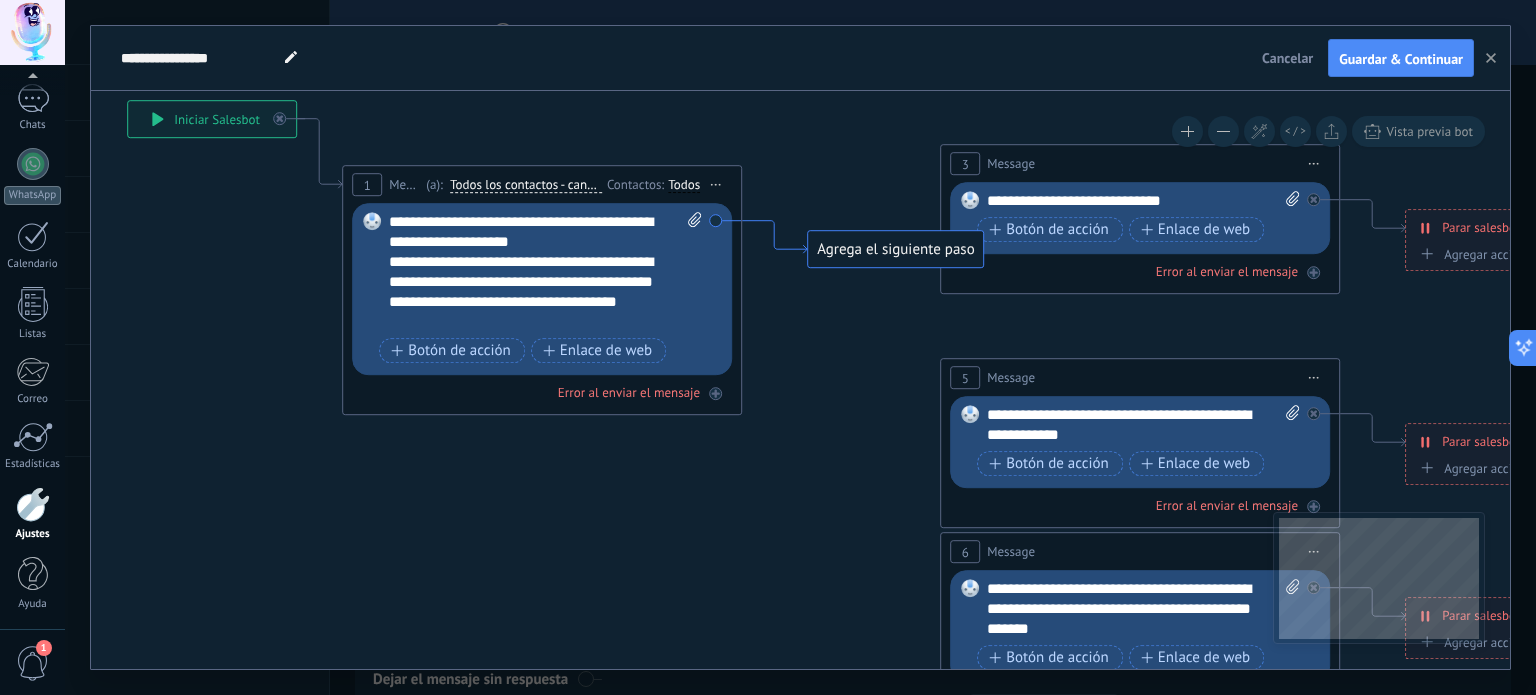 drag, startPoint x: 804, startPoint y: 276, endPoint x: 794, endPoint y: 247, distance: 30.675724 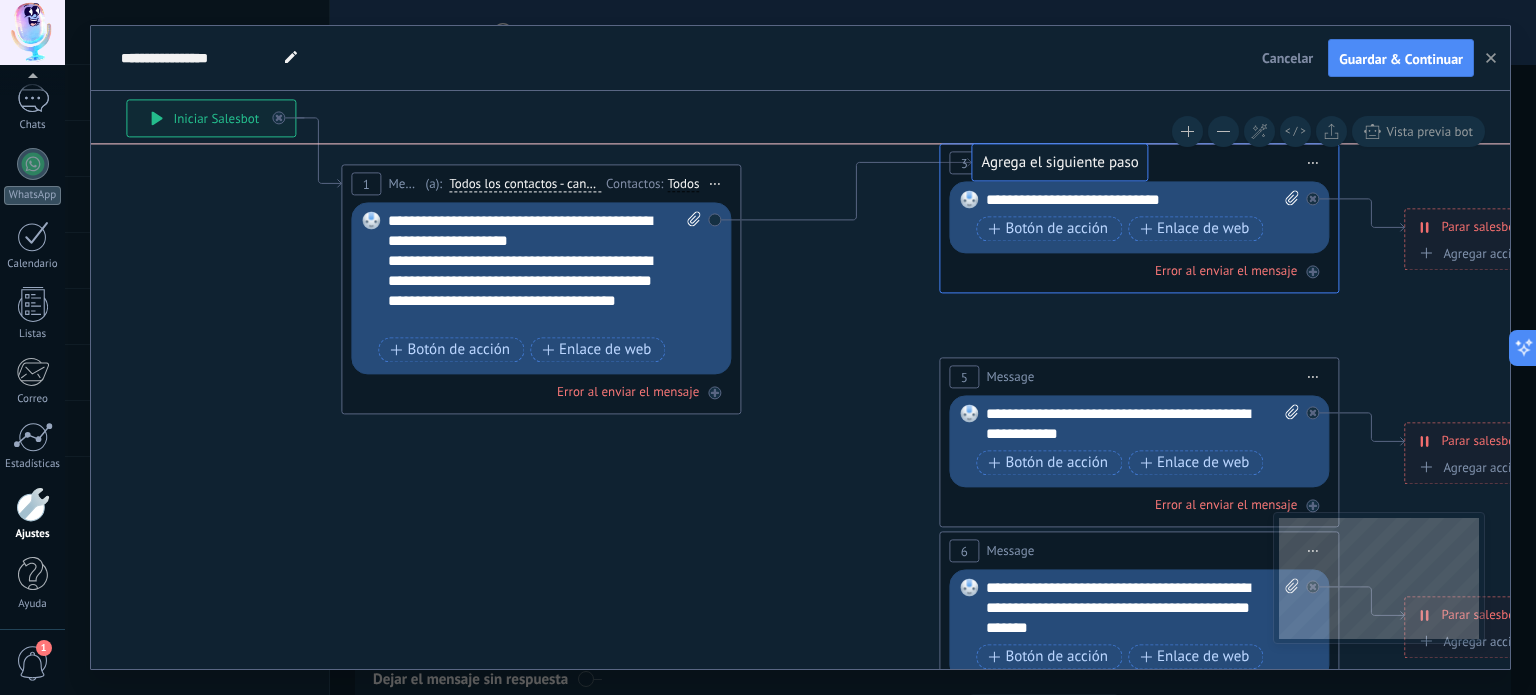 drag, startPoint x: 808, startPoint y: 242, endPoint x: 974, endPoint y: 165, distance: 182.98907 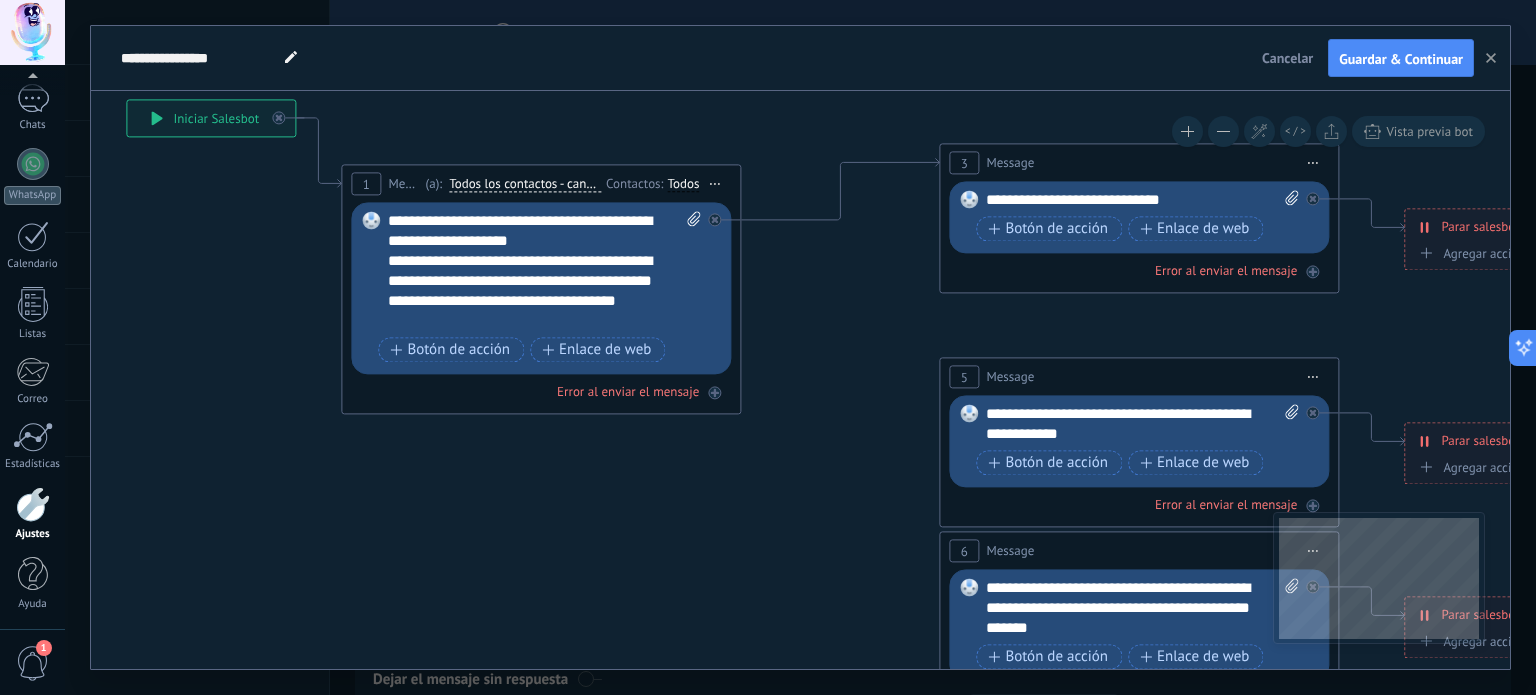 click on "**********" at bounding box center (1143, 201) 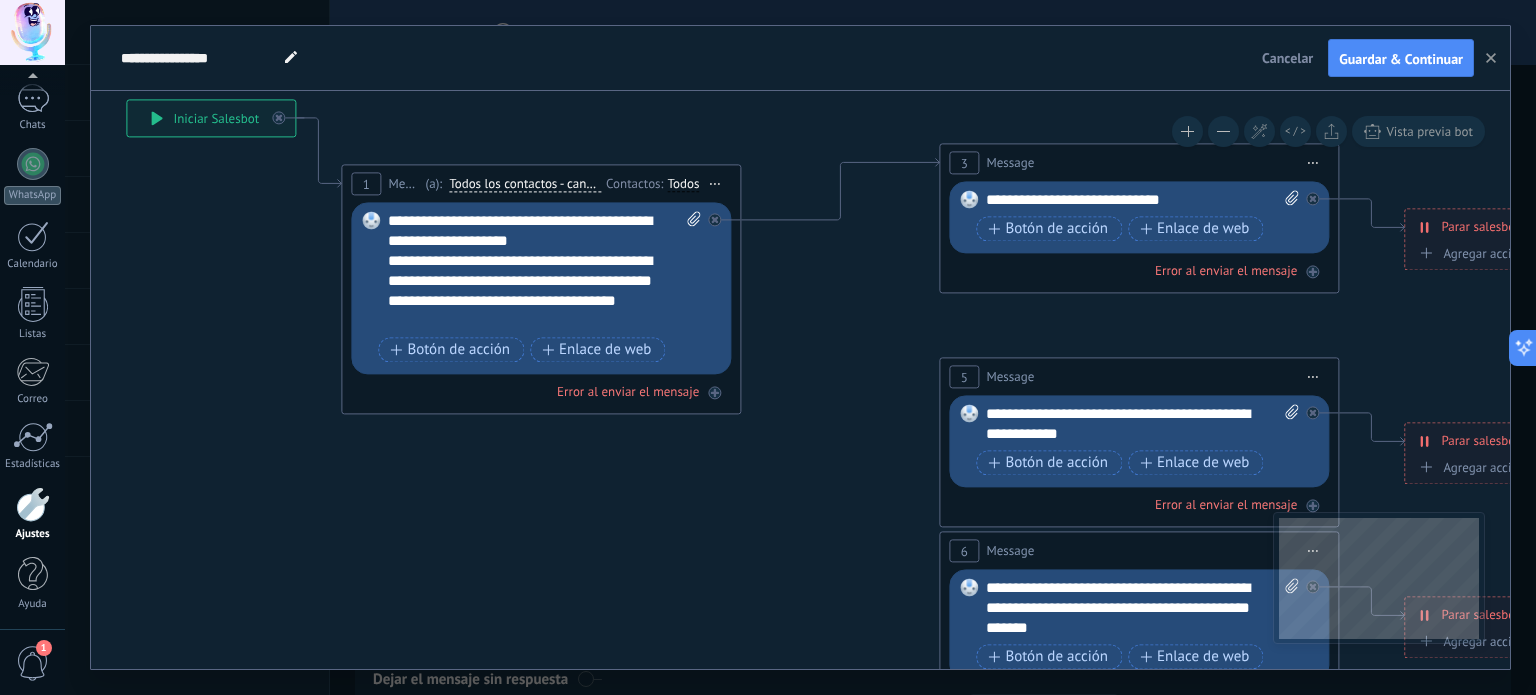 click on "3
Message
*******
(a):
Todos los contactos - canales seleccionados
Todos los contactos - canales seleccionados
Todos los contactos - canal primario
Contacto principal - canales seleccionados
Contacto principal - canal primario
Todos los contactos - canales seleccionados
Todos los contactos - canales seleccionados
Todos los contactos - canal primario" at bounding box center (1139, 163) 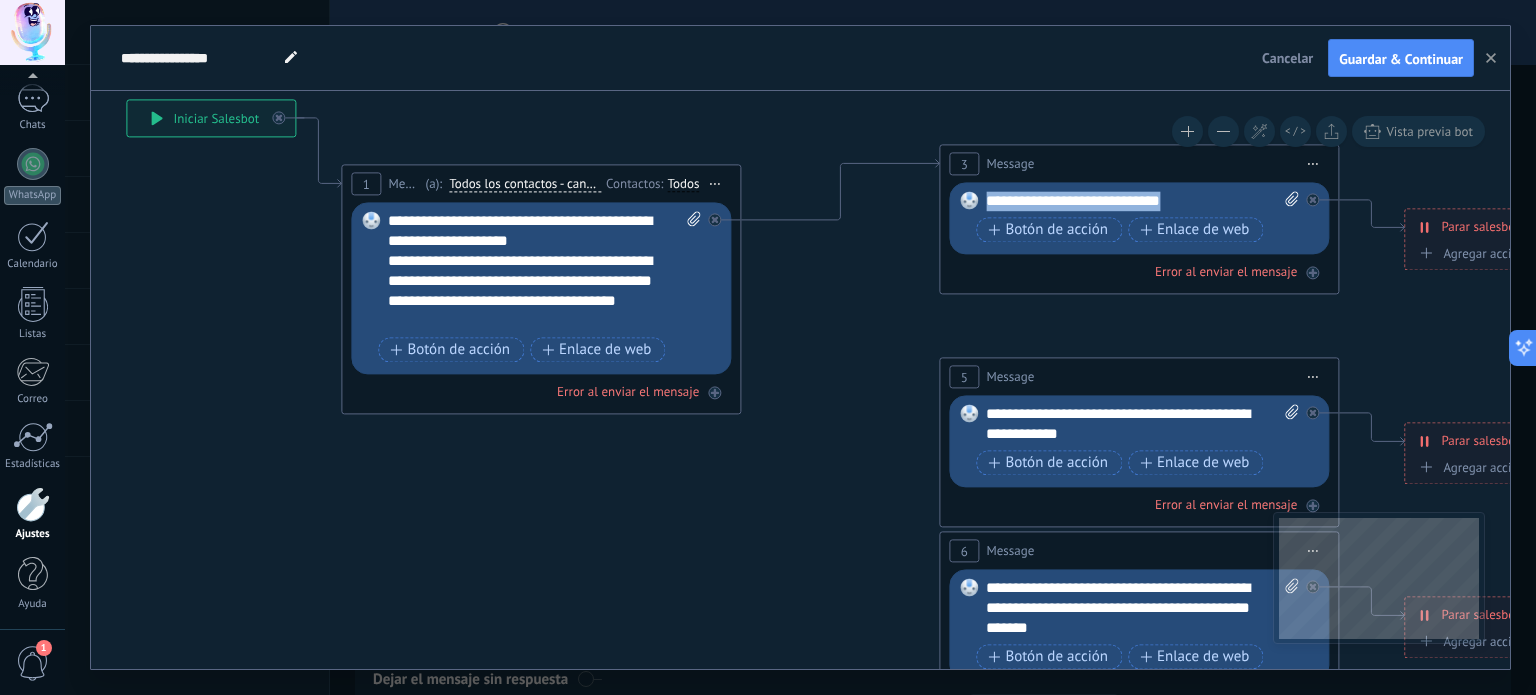 drag, startPoint x: 1172, startPoint y: 204, endPoint x: 980, endPoint y: 212, distance: 192.1666 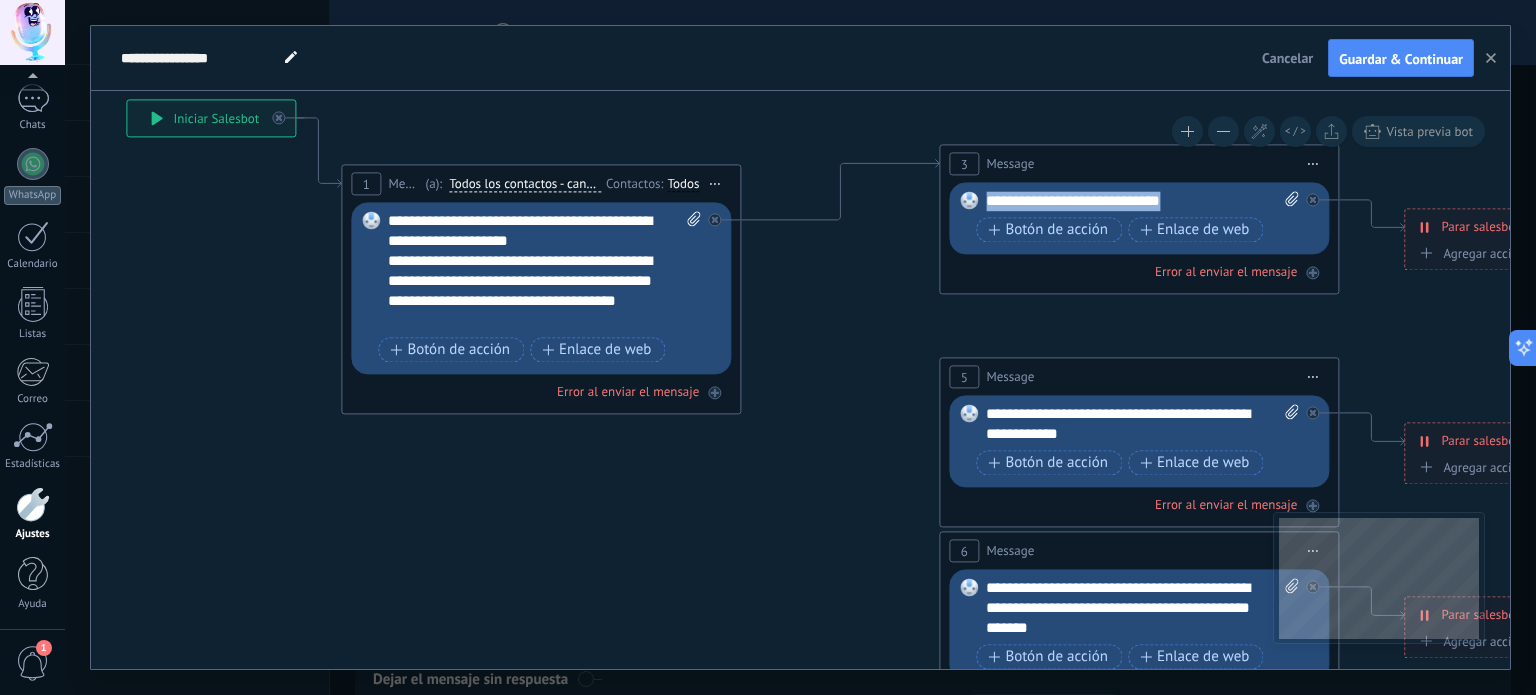 click on "Reemplazar
Quitar
Convertir a mensaje de voz
Arrastre la imagen aquí para adjuntarla.
Añadir imagen
Subir
Arrastrar y soltar
Archivo no encontrado
Escribe tu mensaje..." at bounding box center (1139, 219) 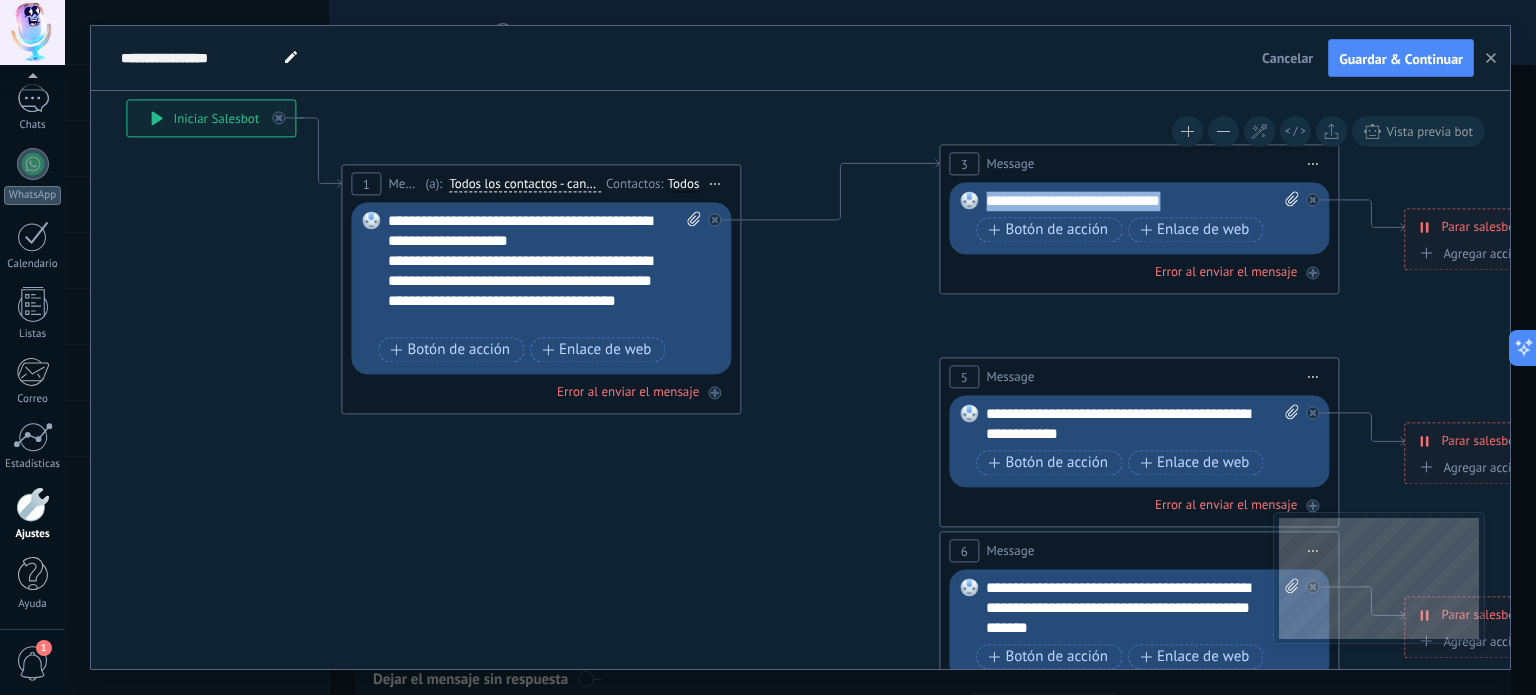 type 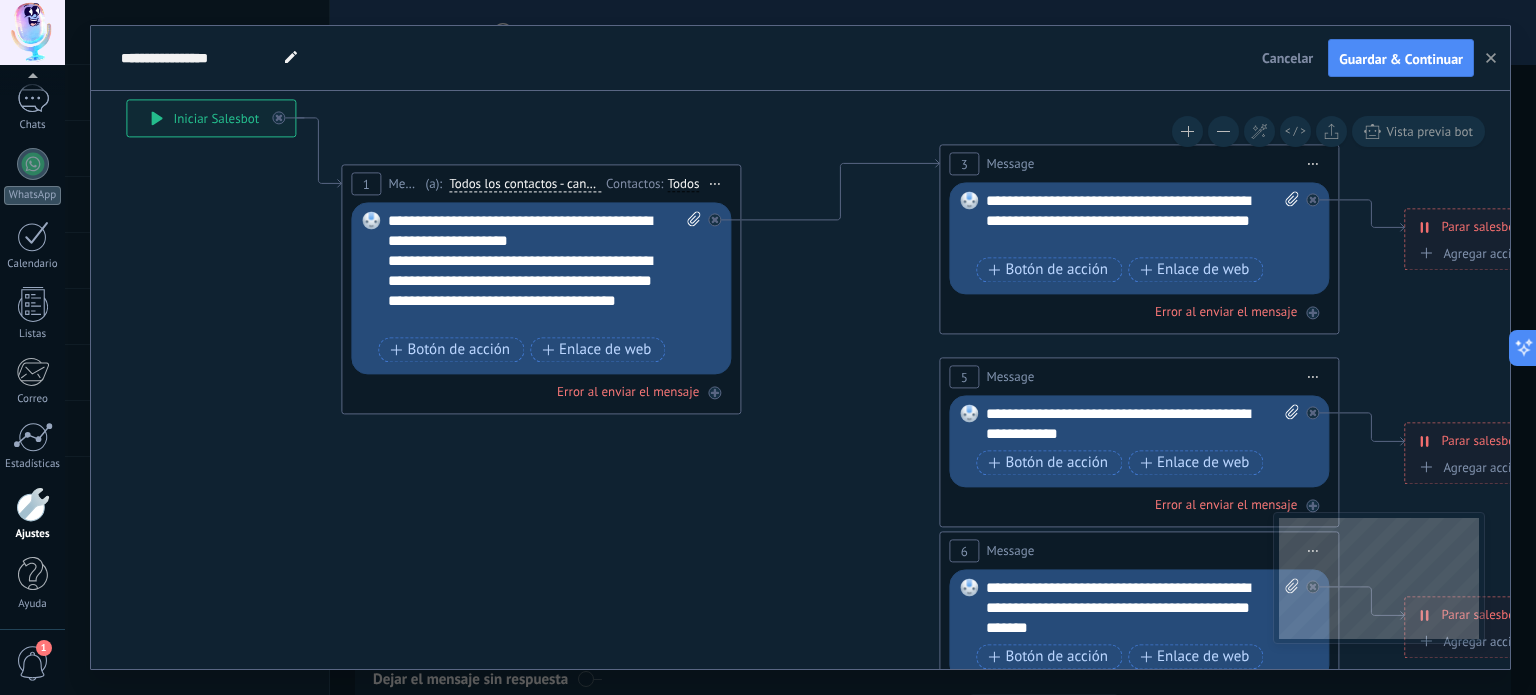 click on "**********" at bounding box center (1143, 222) 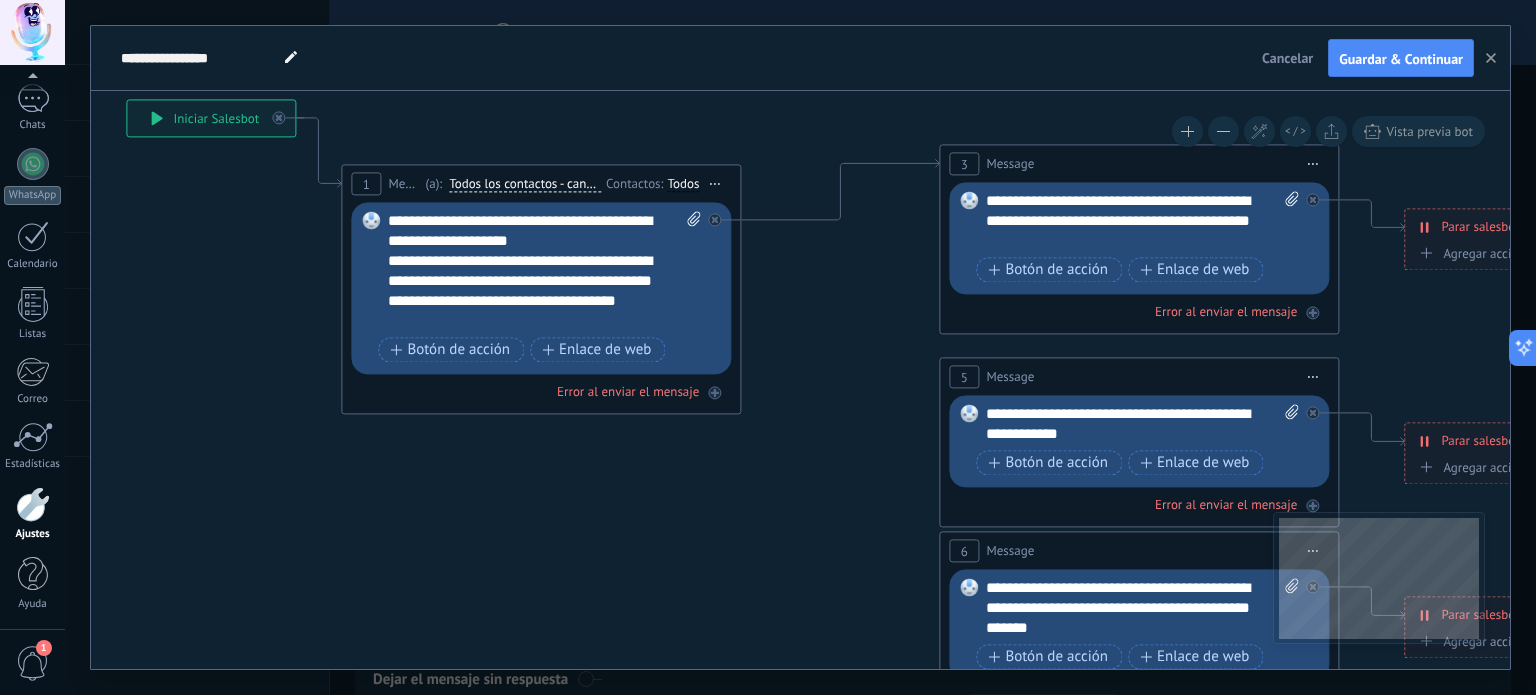 click at bounding box center [1288, 222] 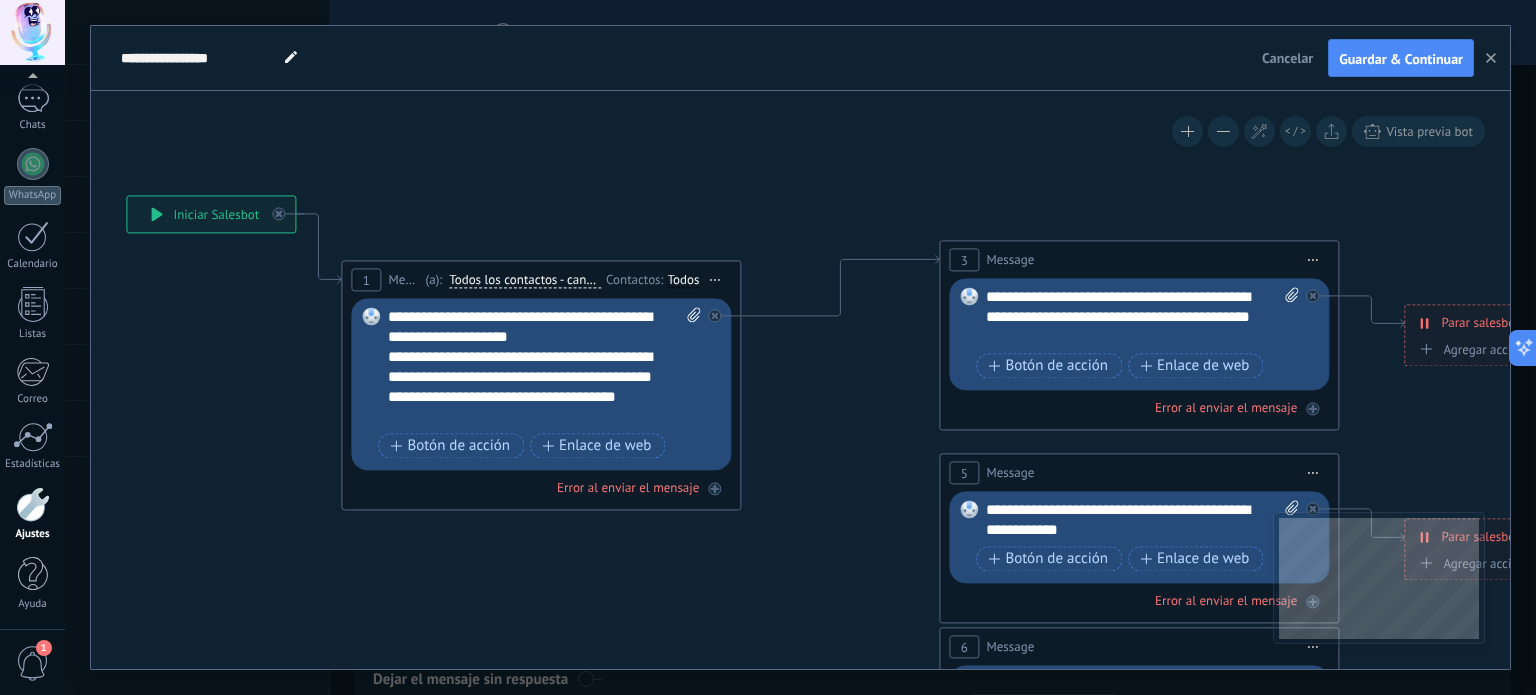 click on "**********" at bounding box center [1143, 318] 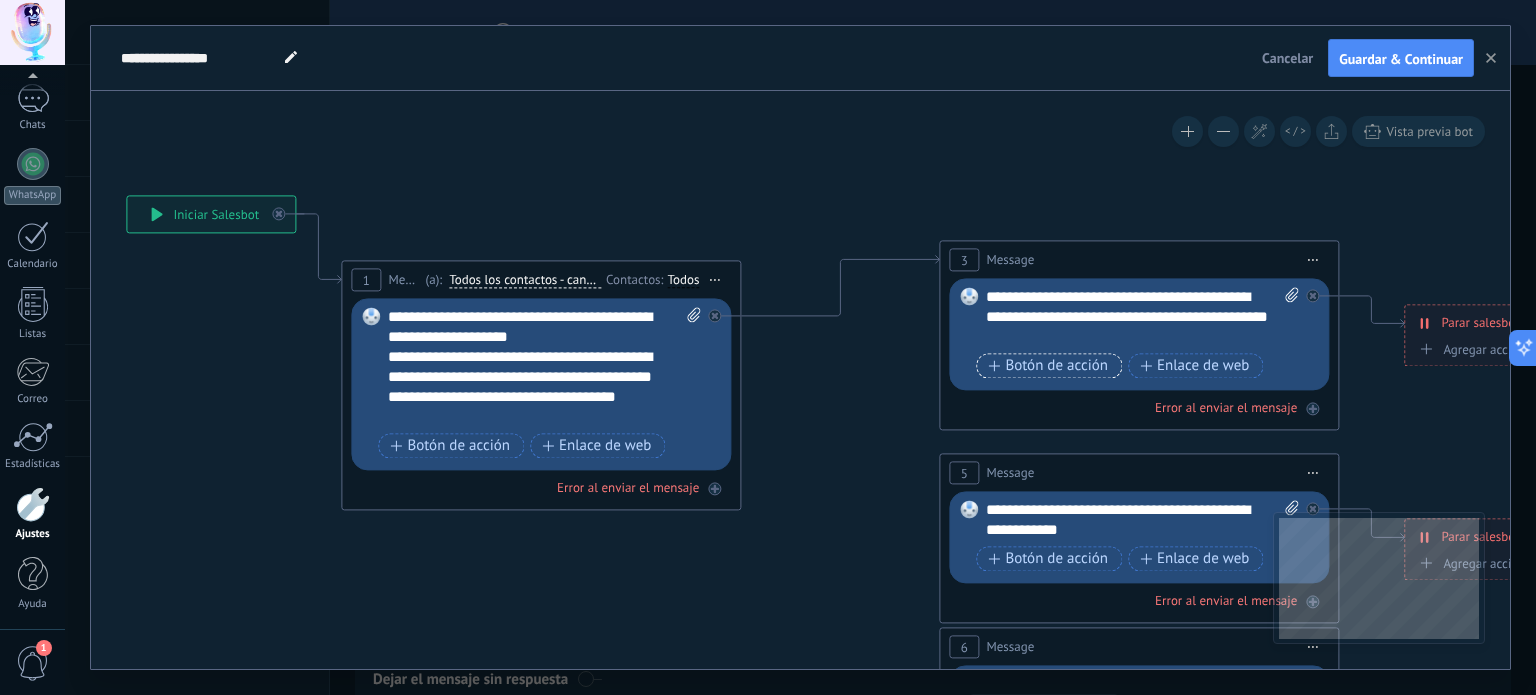 click on "Botón de acción" at bounding box center (1048, 366) 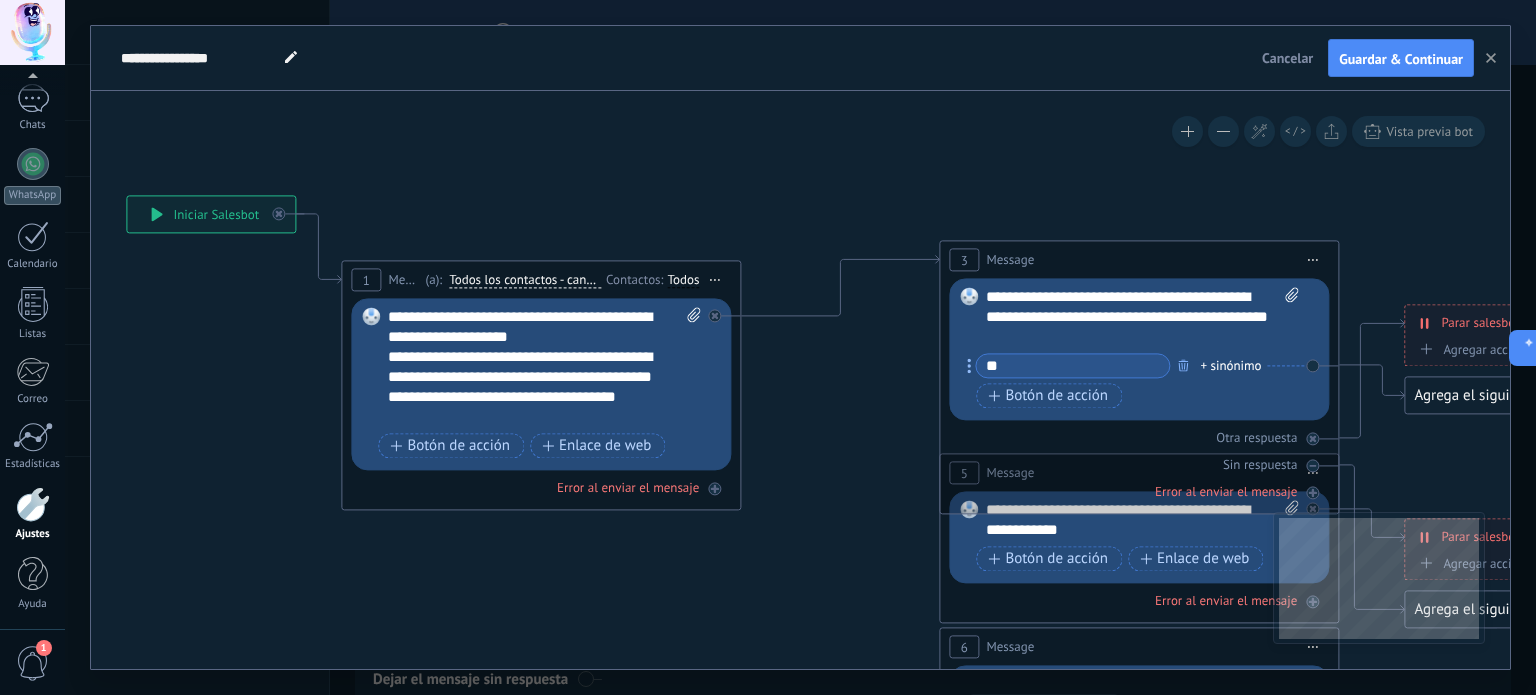 type on "*" 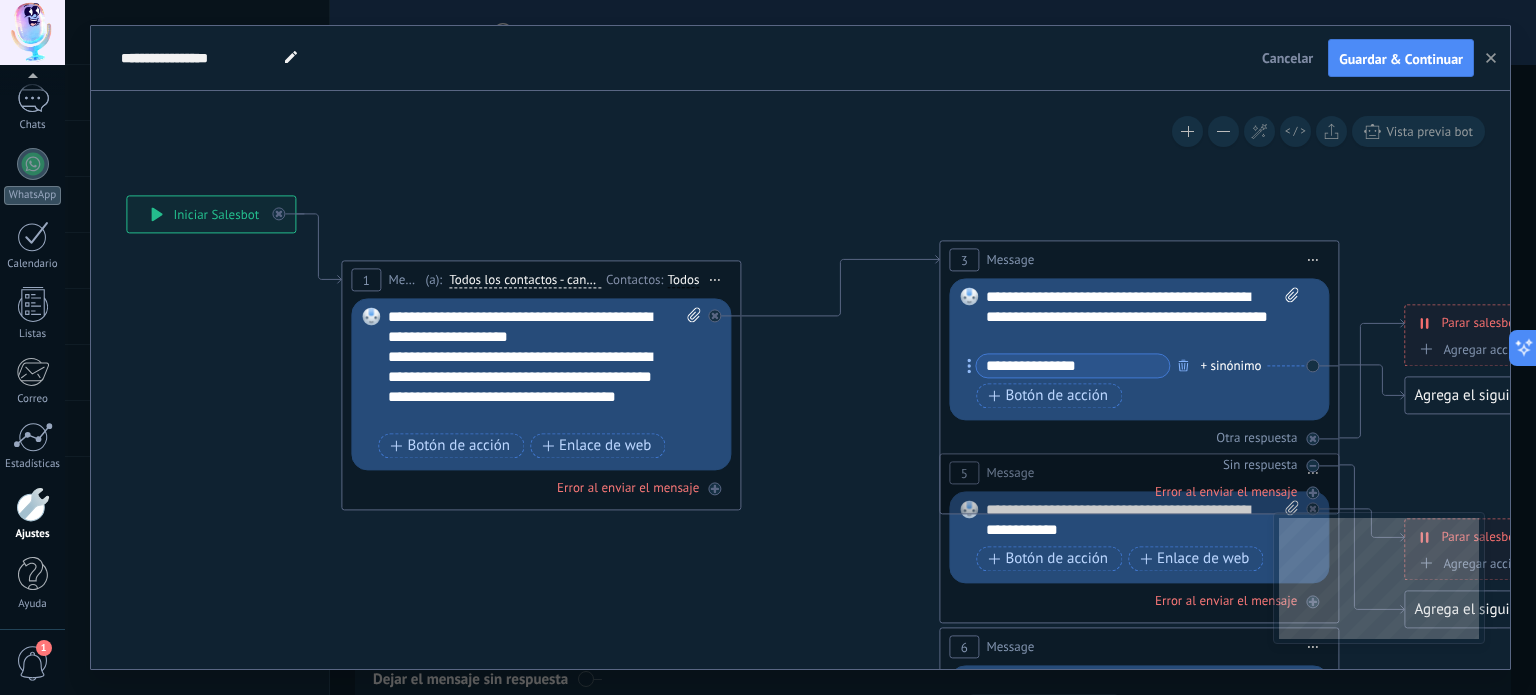 type on "**********" 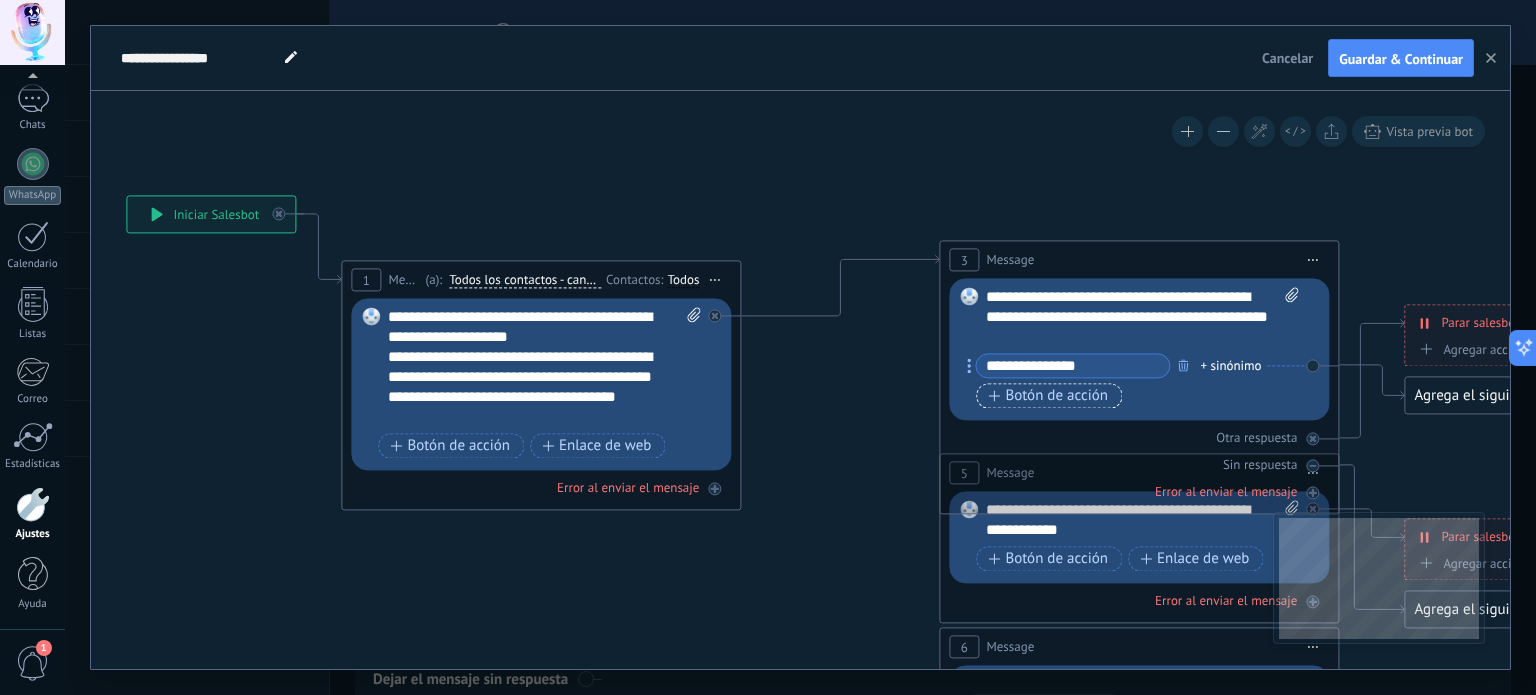 click on "Botón de acción" at bounding box center [1048, 396] 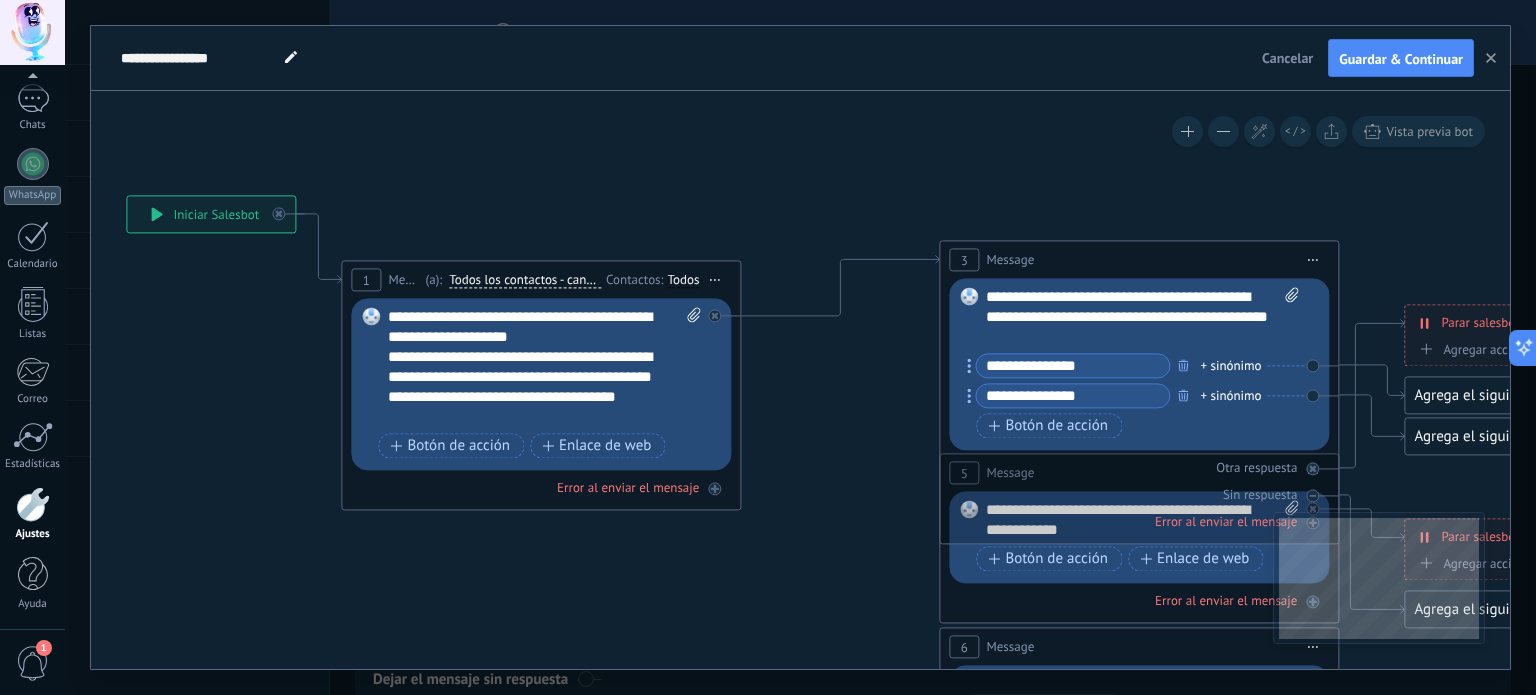 type on "**********" 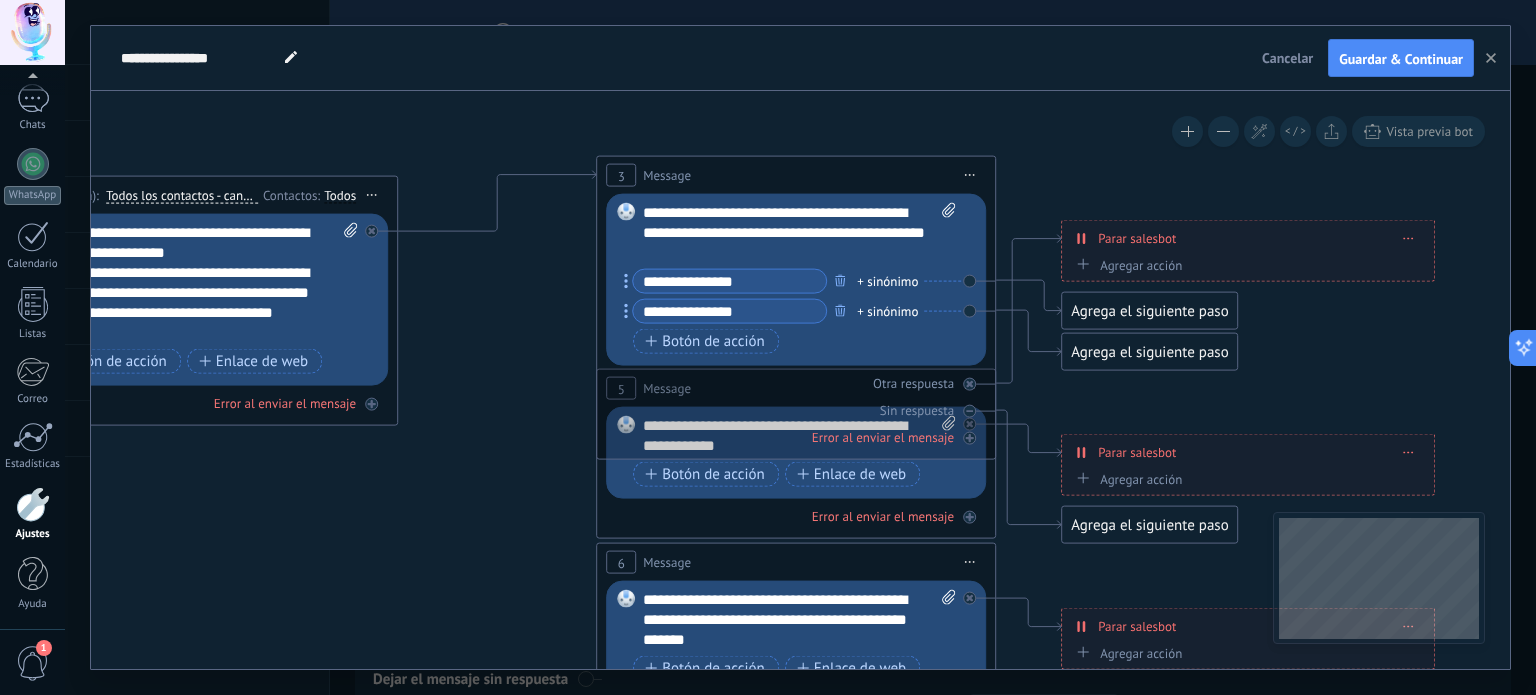 drag, startPoint x: 1084, startPoint y: 180, endPoint x: 740, endPoint y: 95, distance: 354.3459 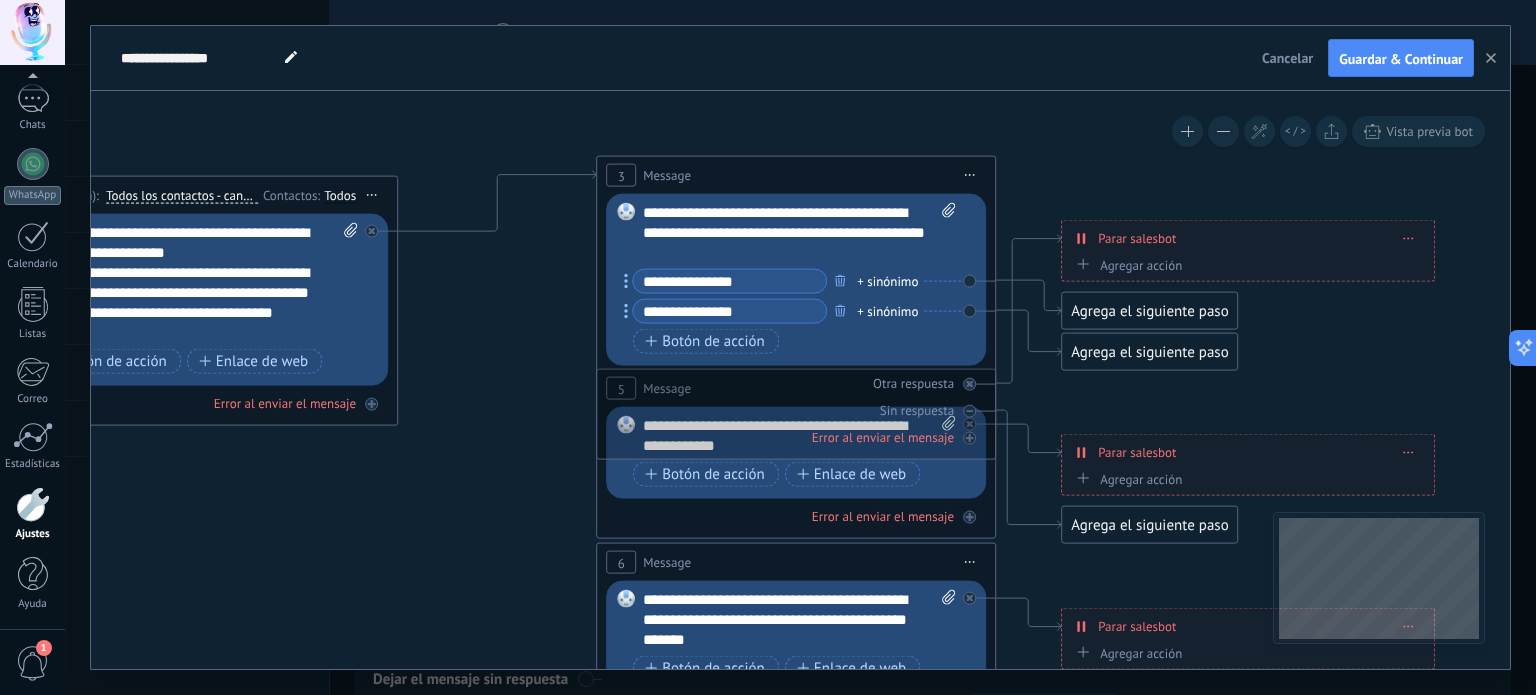 click 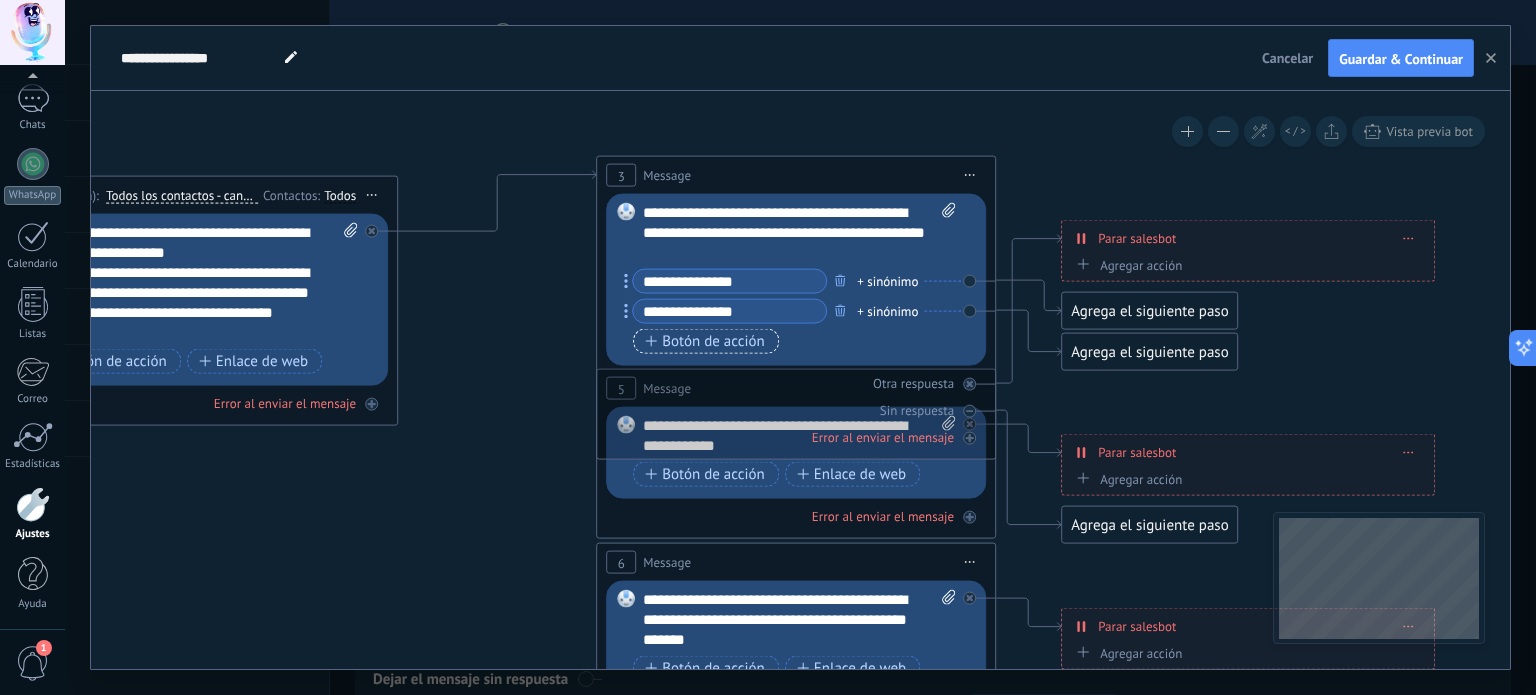 click on "Botón de acción" at bounding box center (705, 341) 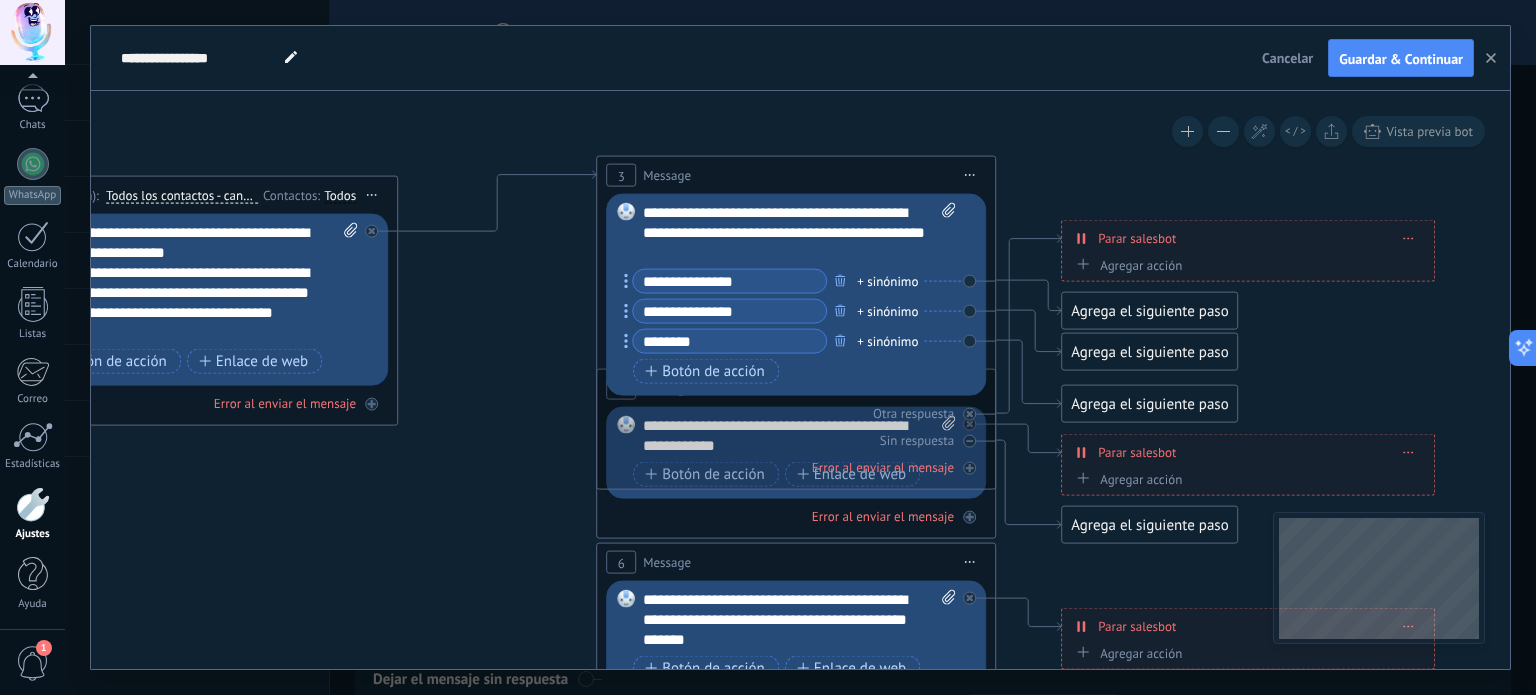 type on "********" 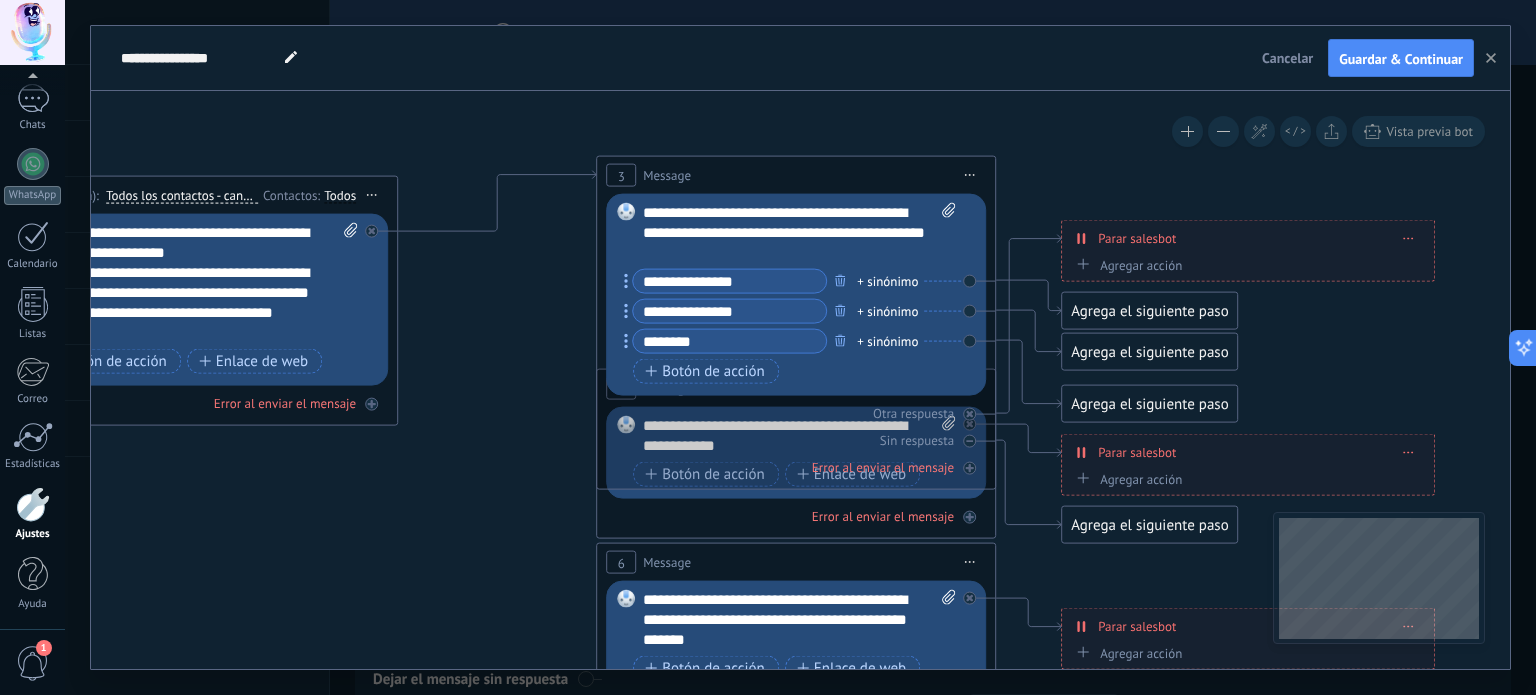click on "Agrega el siguiente paso" at bounding box center (1149, 311) 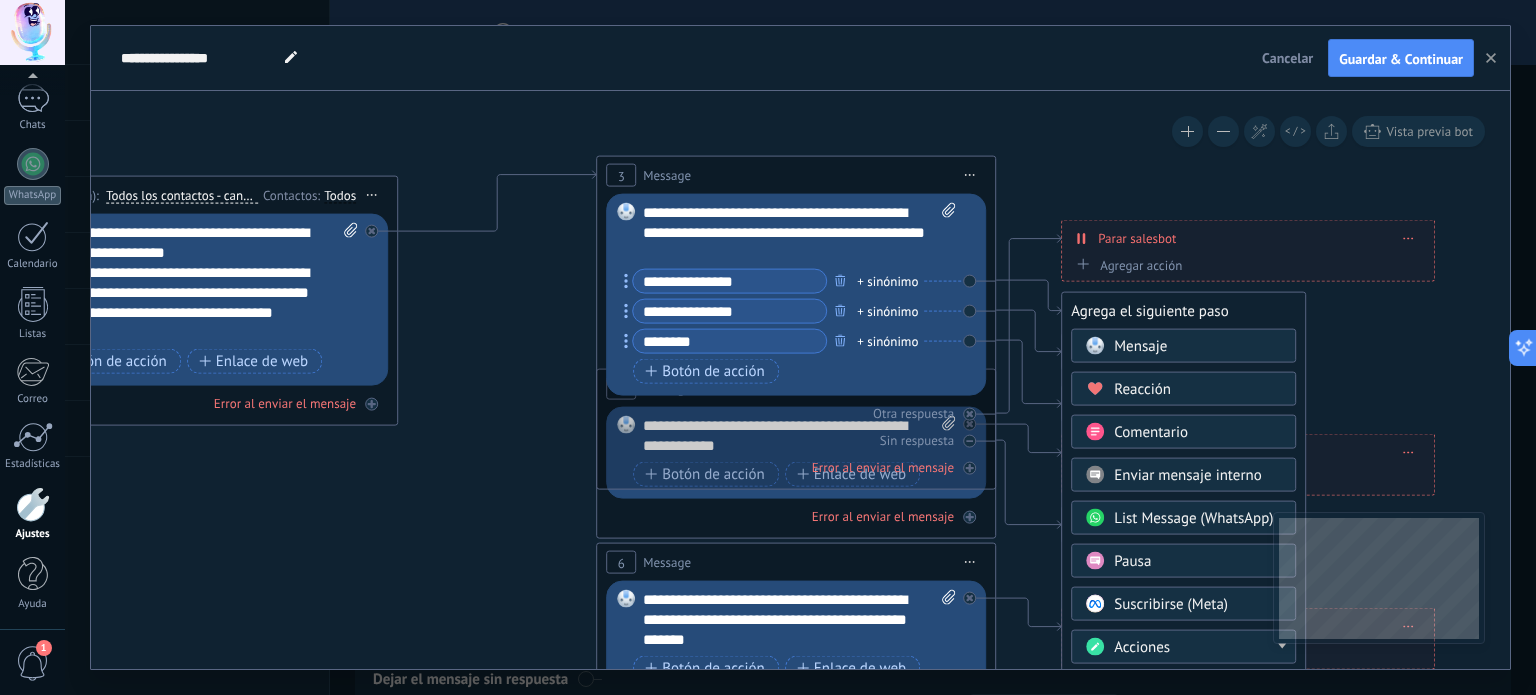 click on "Mensaje" at bounding box center [1140, 346] 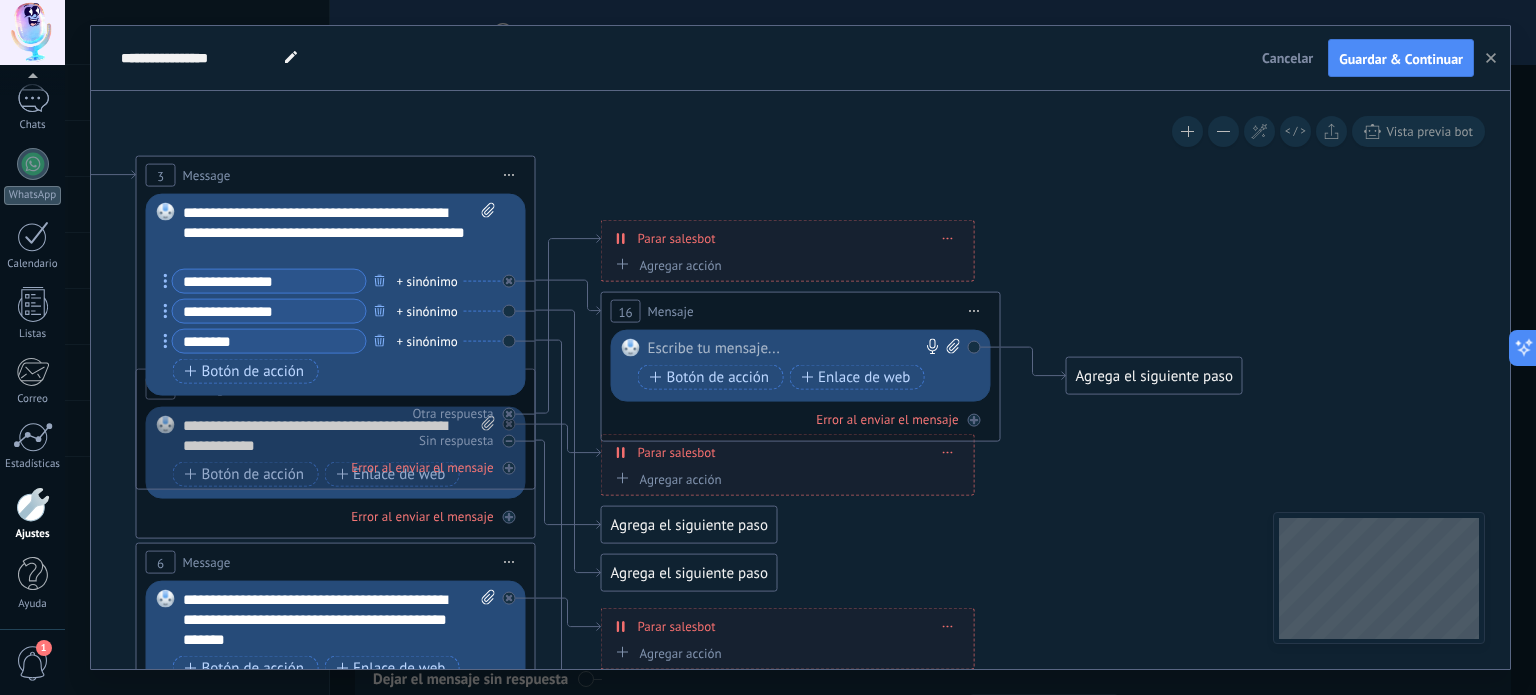 click at bounding box center (796, 349) 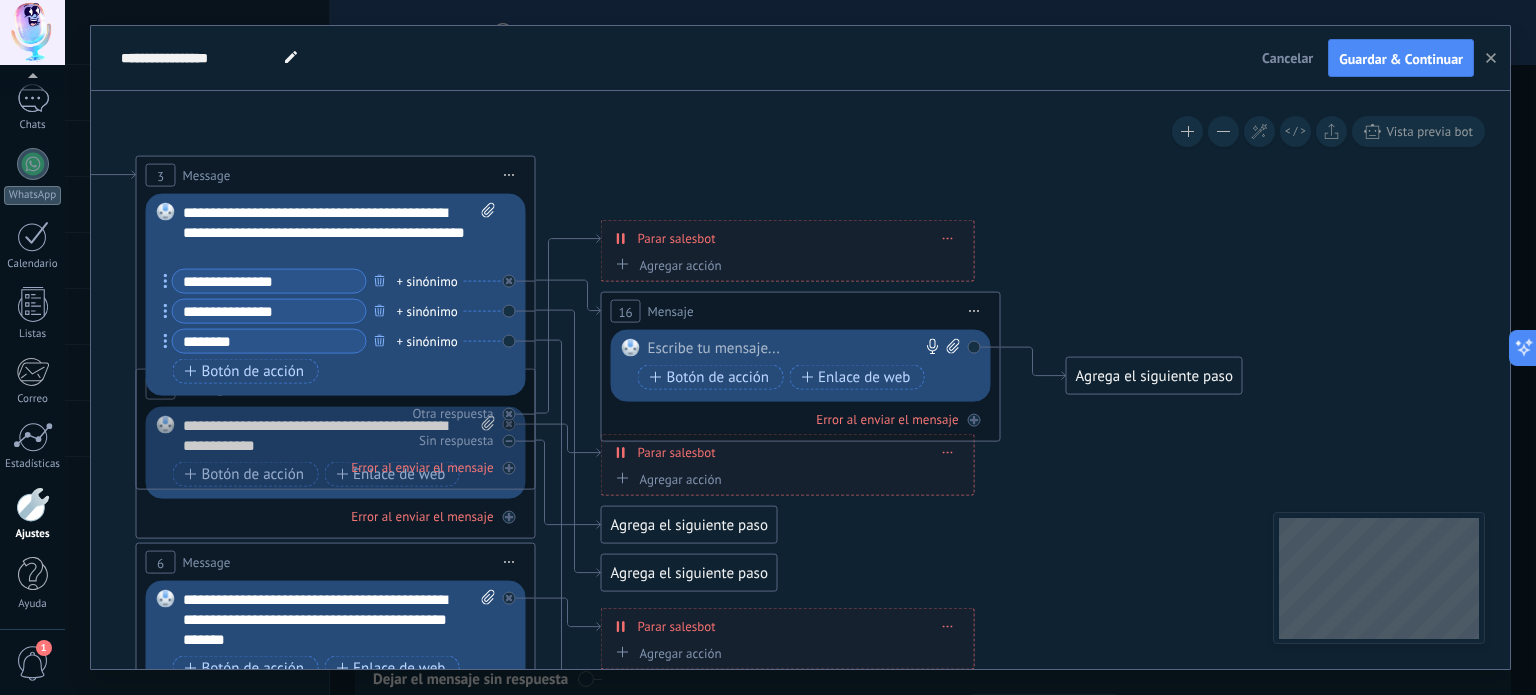 paste 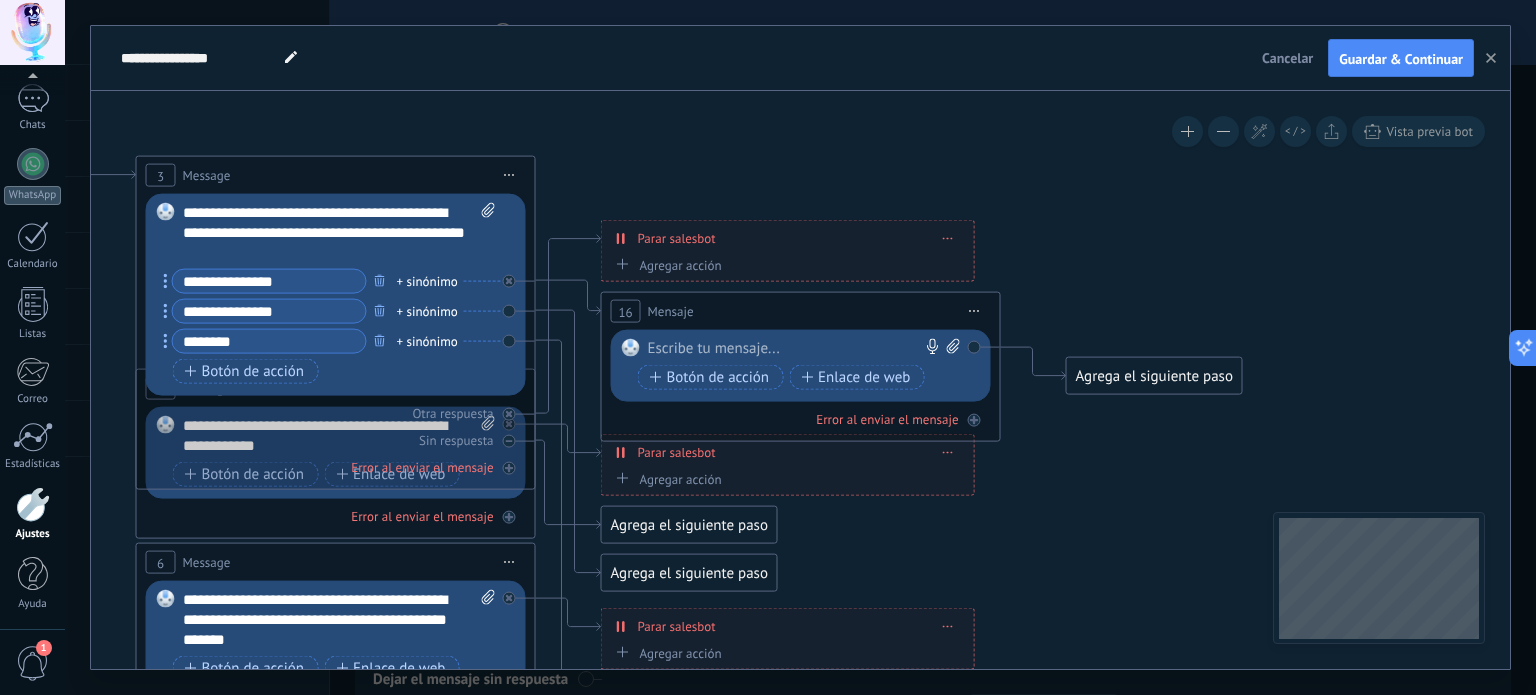 type 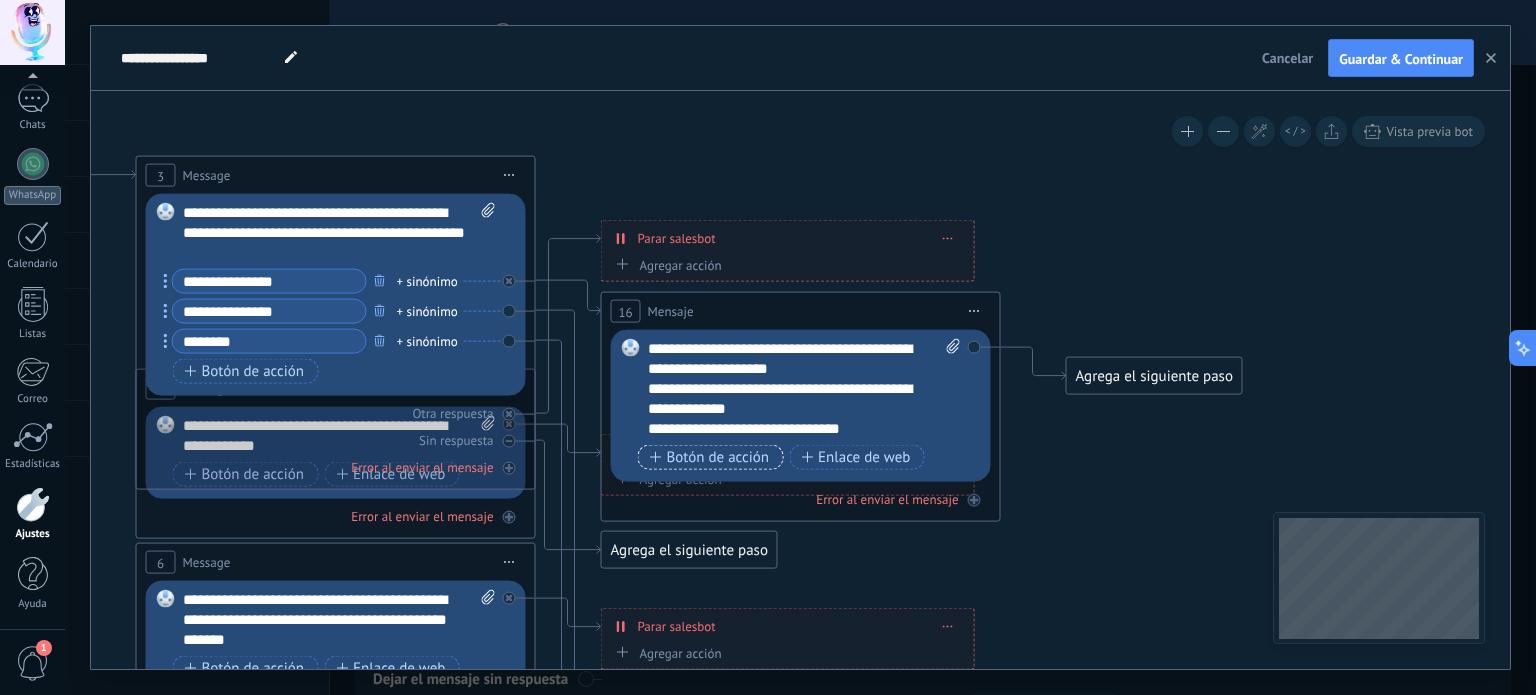 click on "Botón de acción" at bounding box center (710, 457) 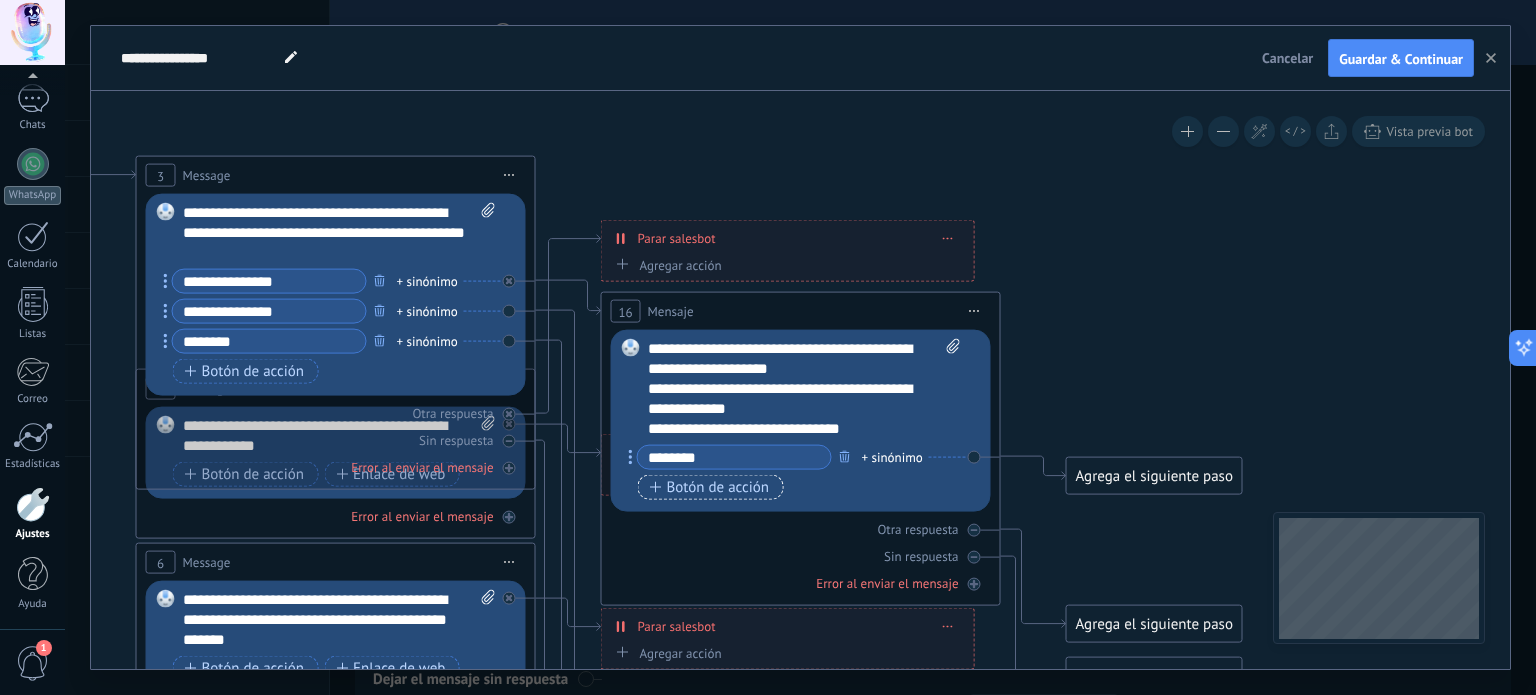 type on "********" 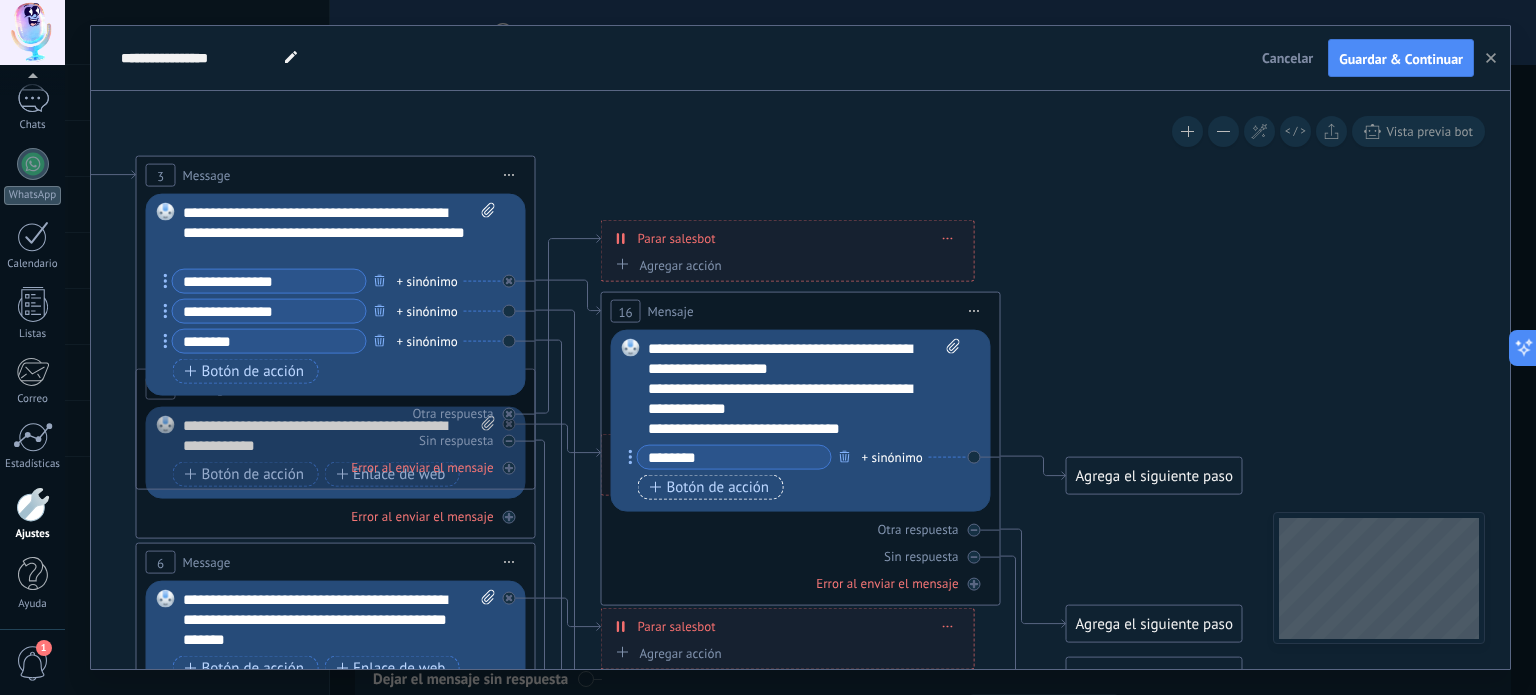 click on "Botón de acción" at bounding box center (710, 487) 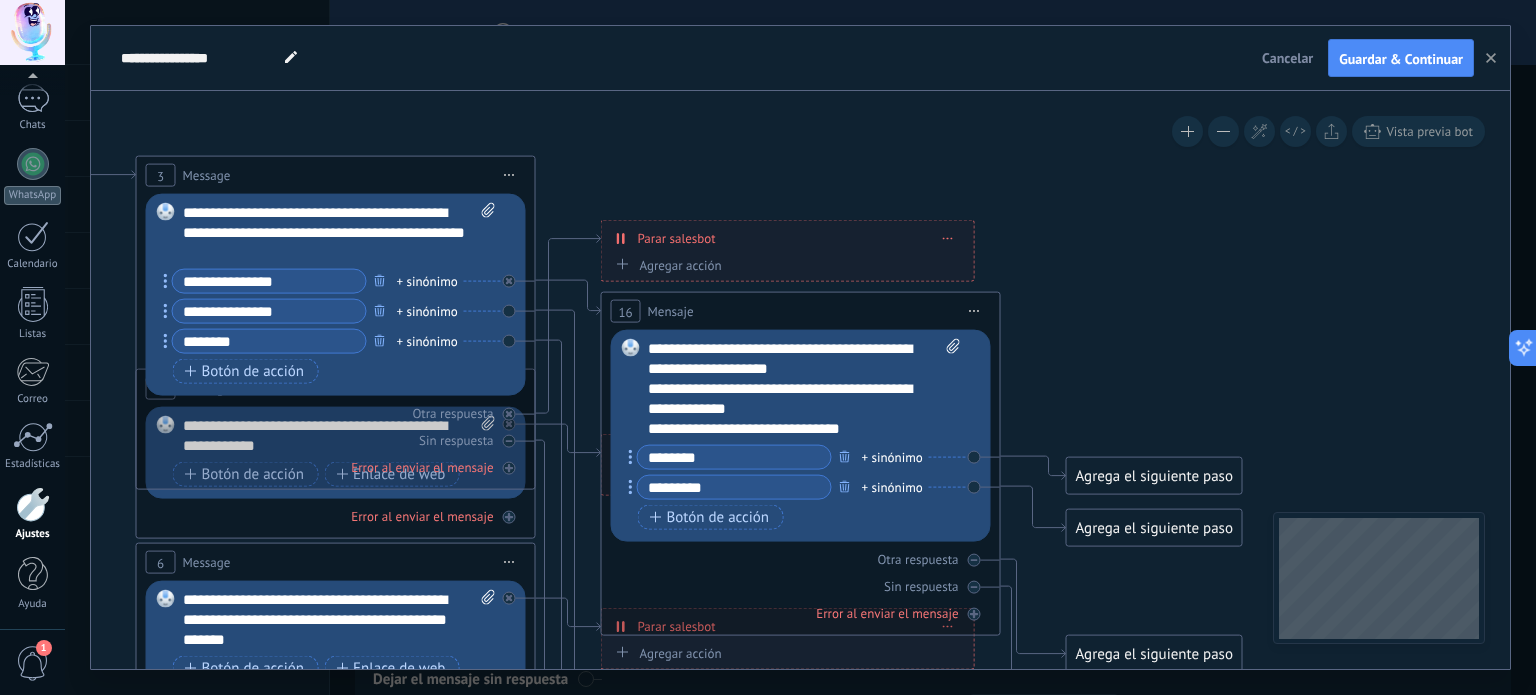 click 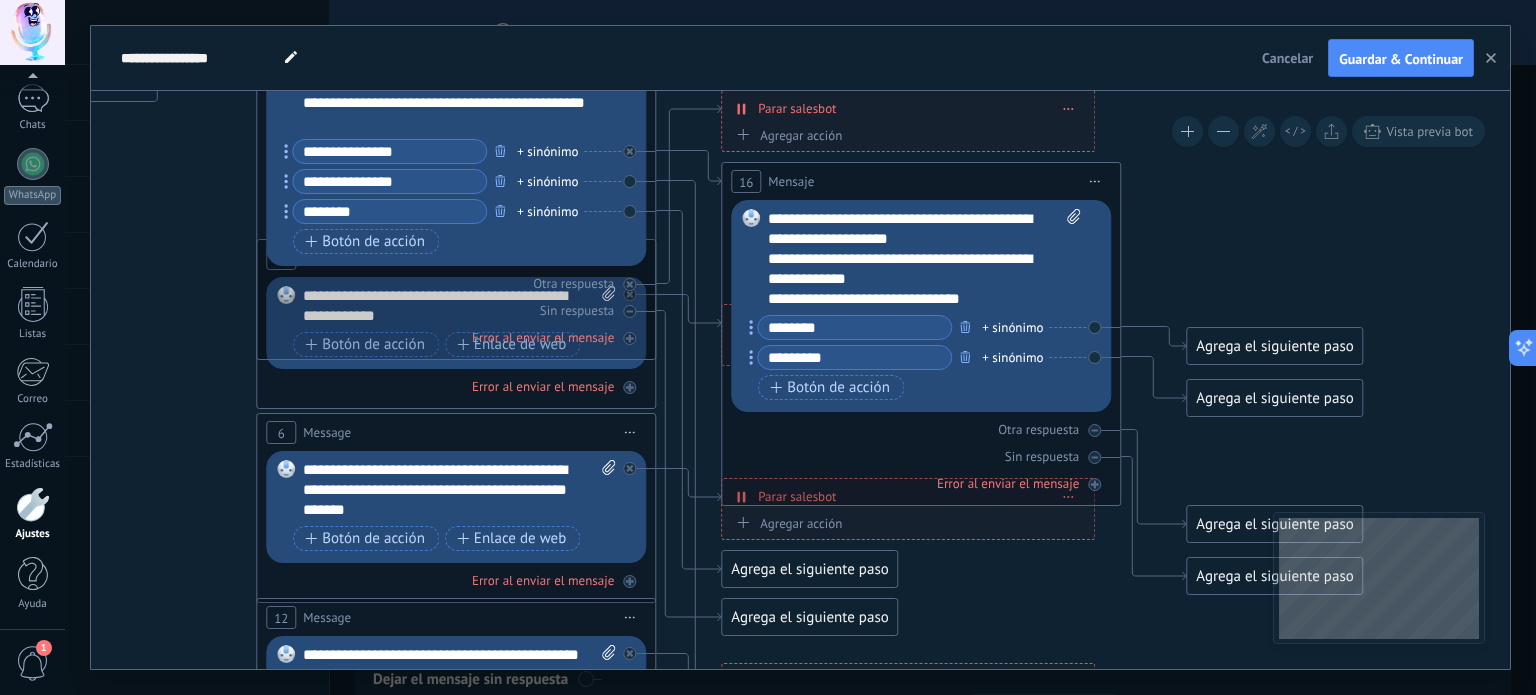 drag, startPoint x: 1098, startPoint y: 364, endPoint x: 1219, endPoint y: 236, distance: 176.13914 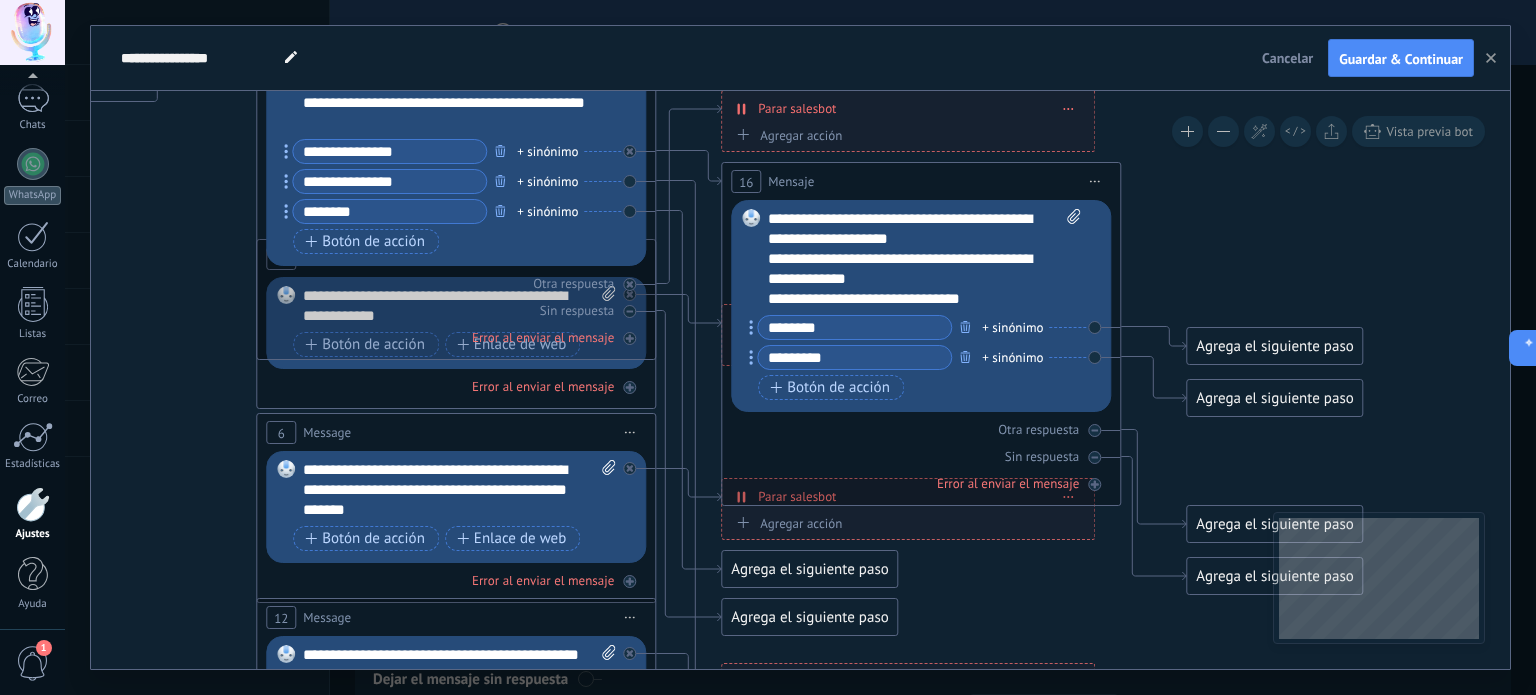click on "*********" at bounding box center (854, 357) 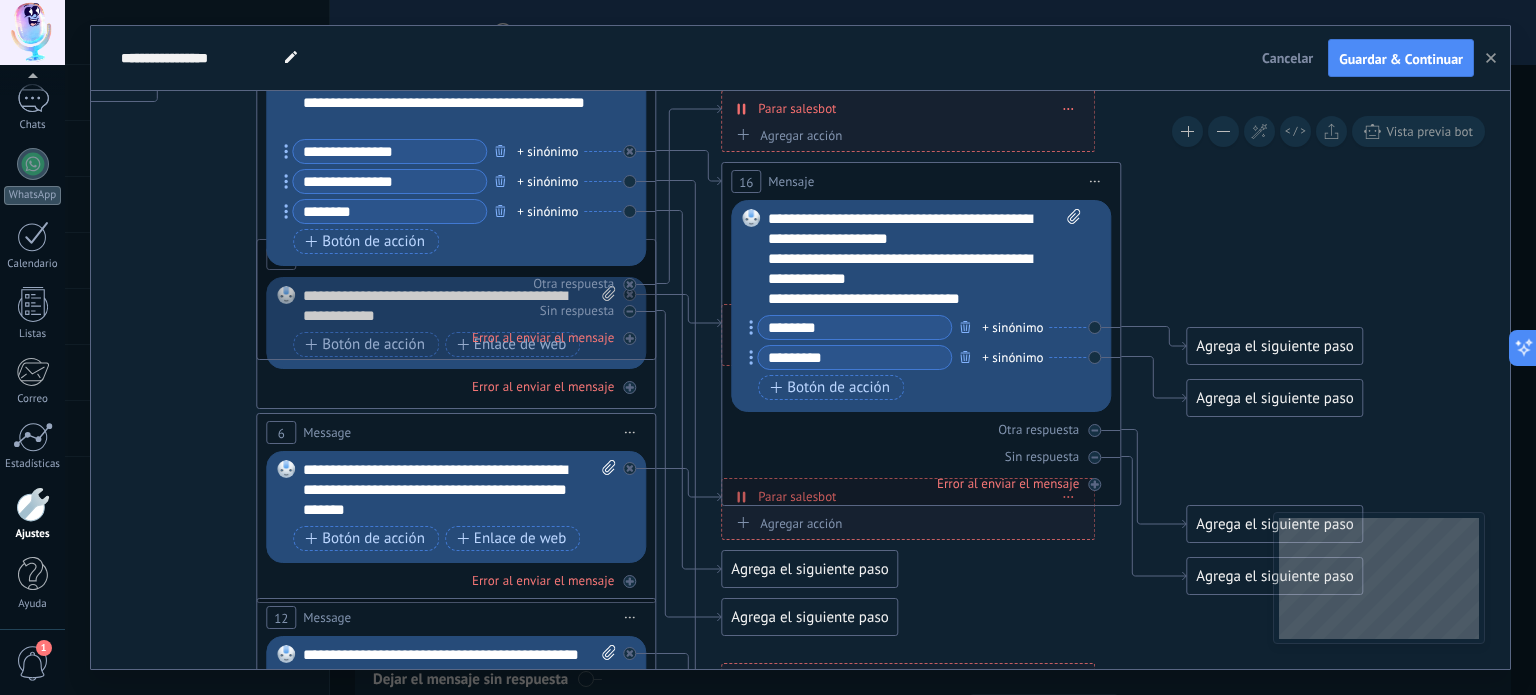 click on "*********" at bounding box center (854, 357) 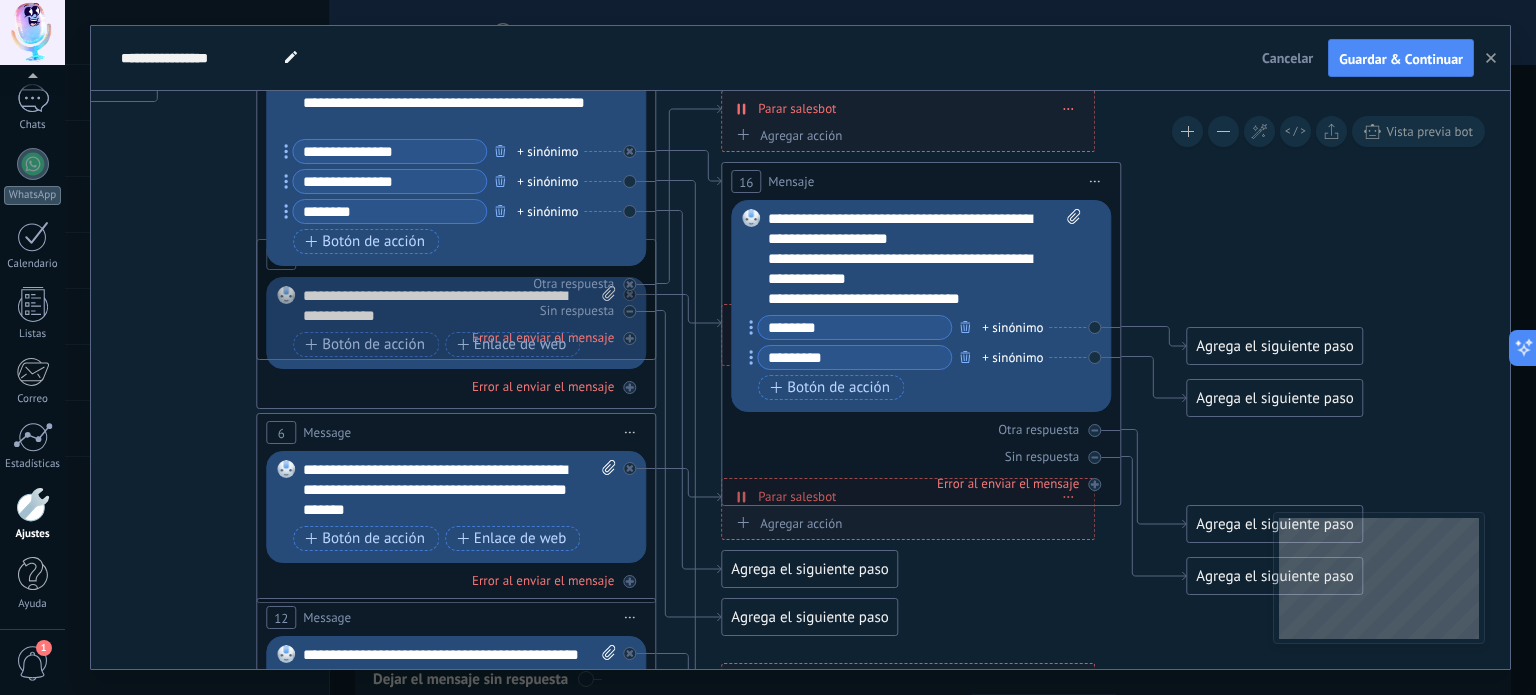 click on "*********" at bounding box center [854, 357] 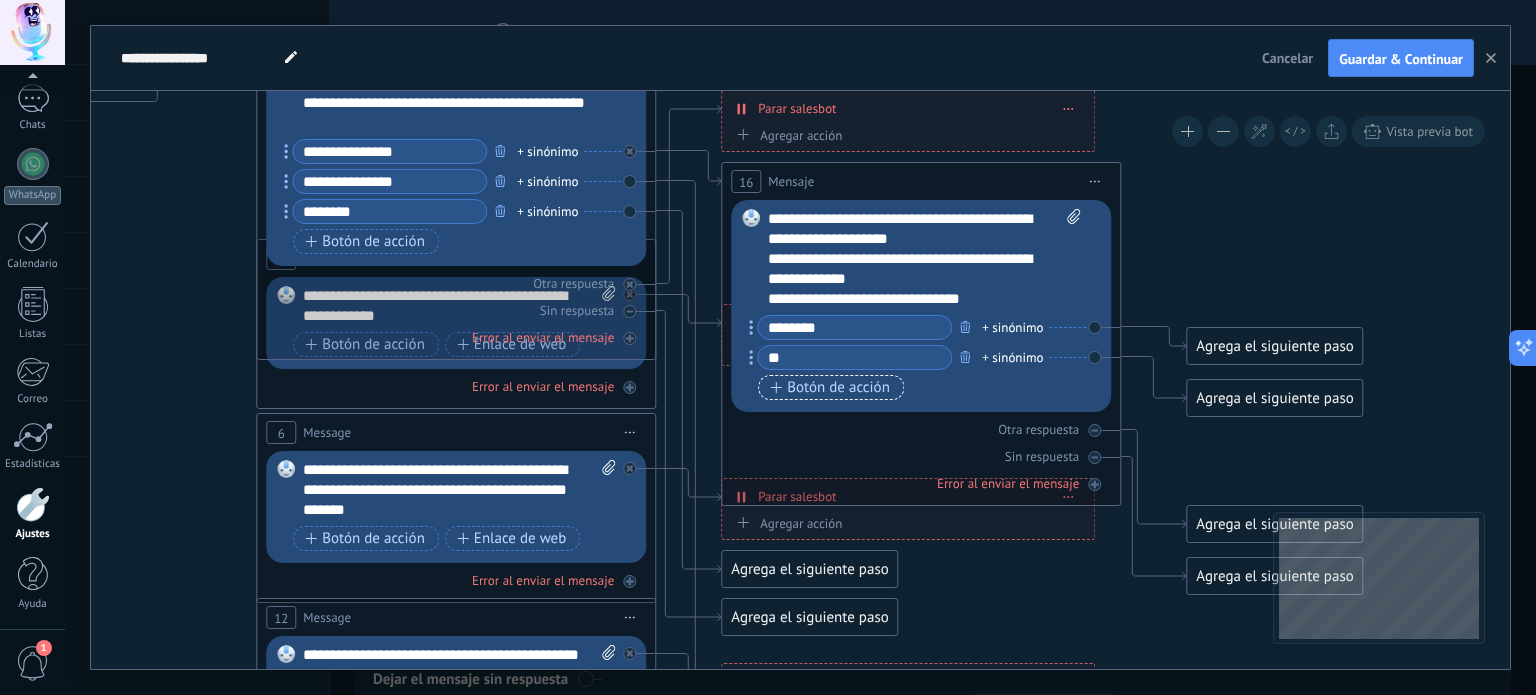 type on "*" 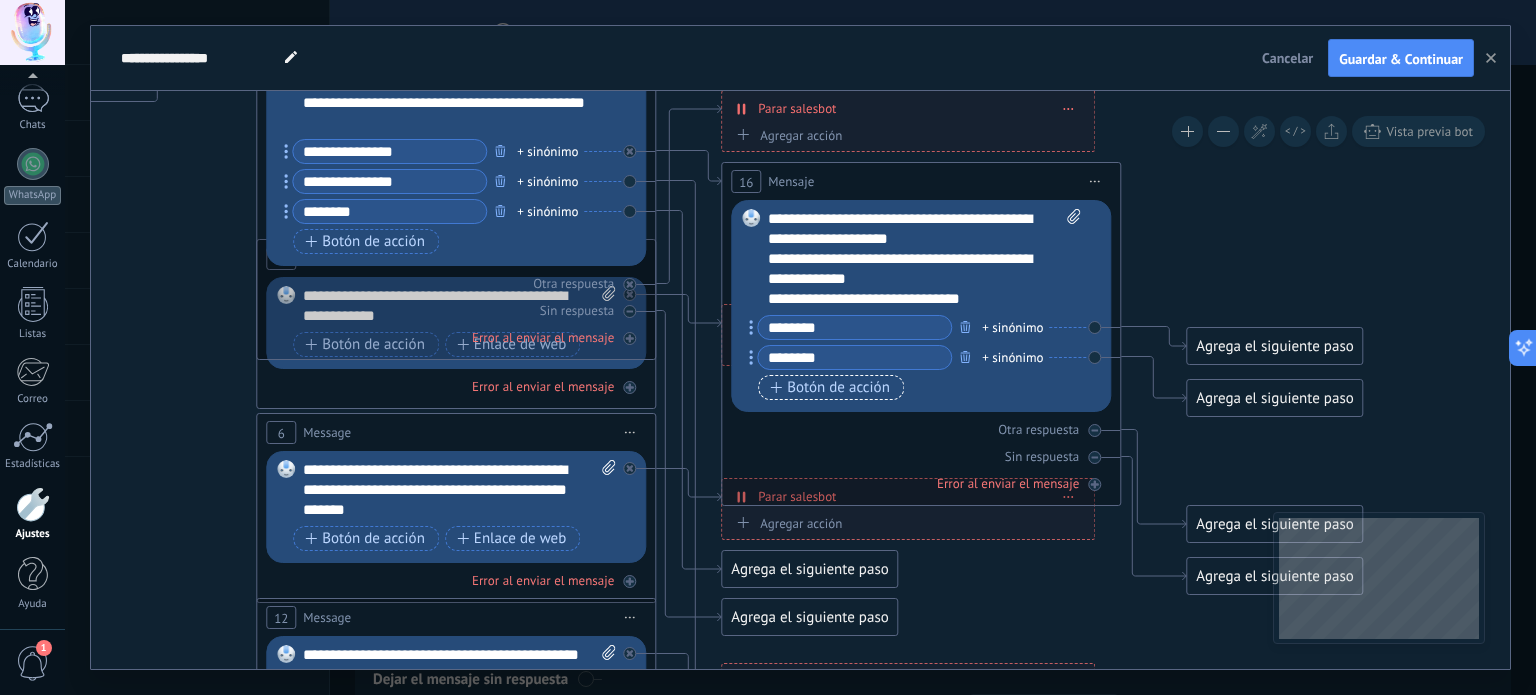 type on "*********" 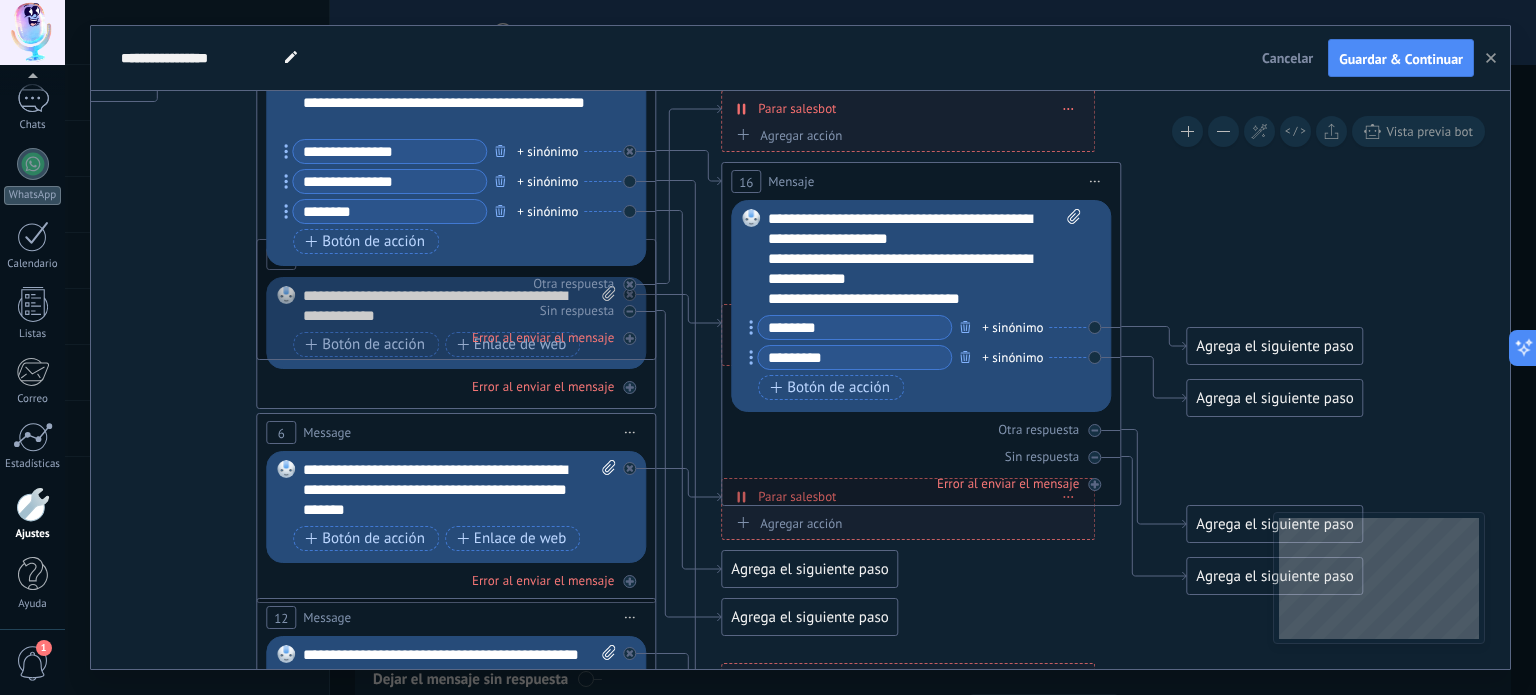click on "Agrega el siguiente paso" at bounding box center [1274, 346] 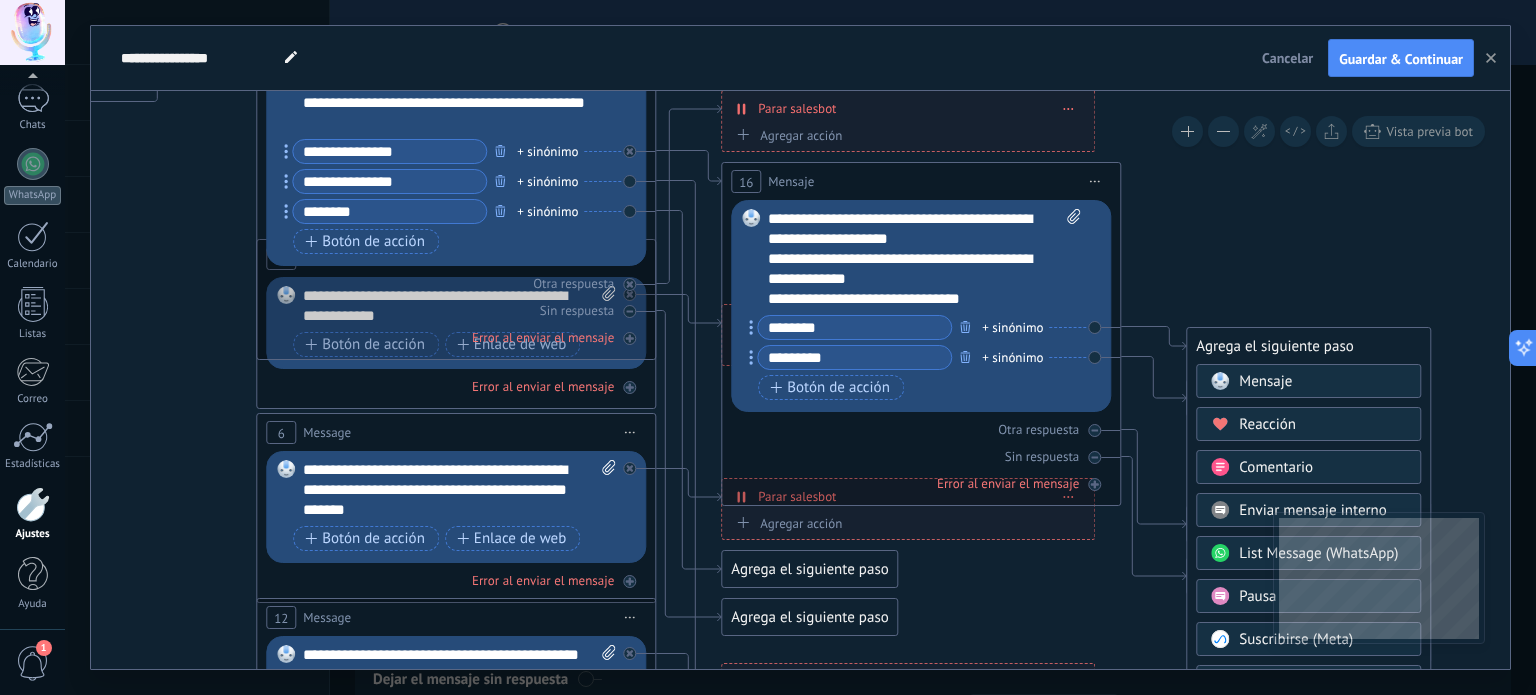 click on "Mensaje" at bounding box center (1265, 381) 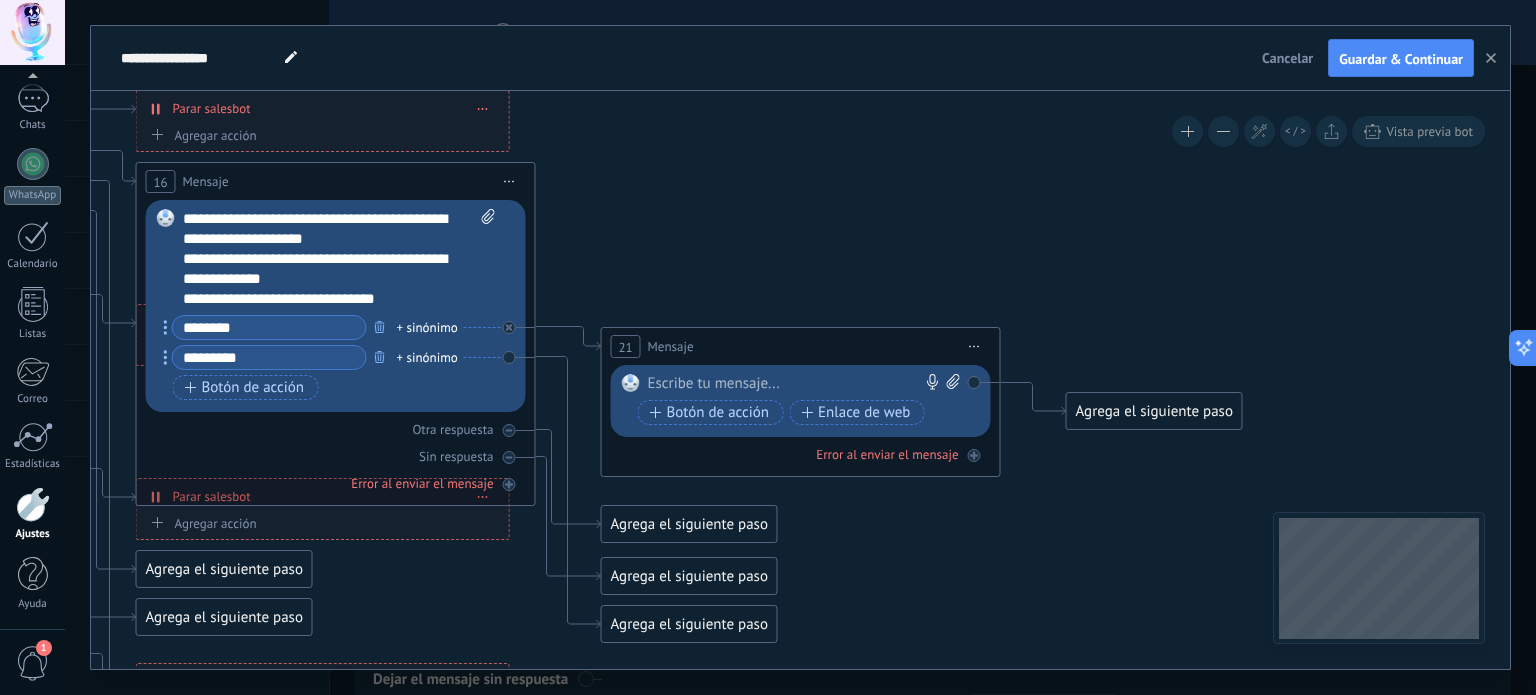 click at bounding box center (796, 384) 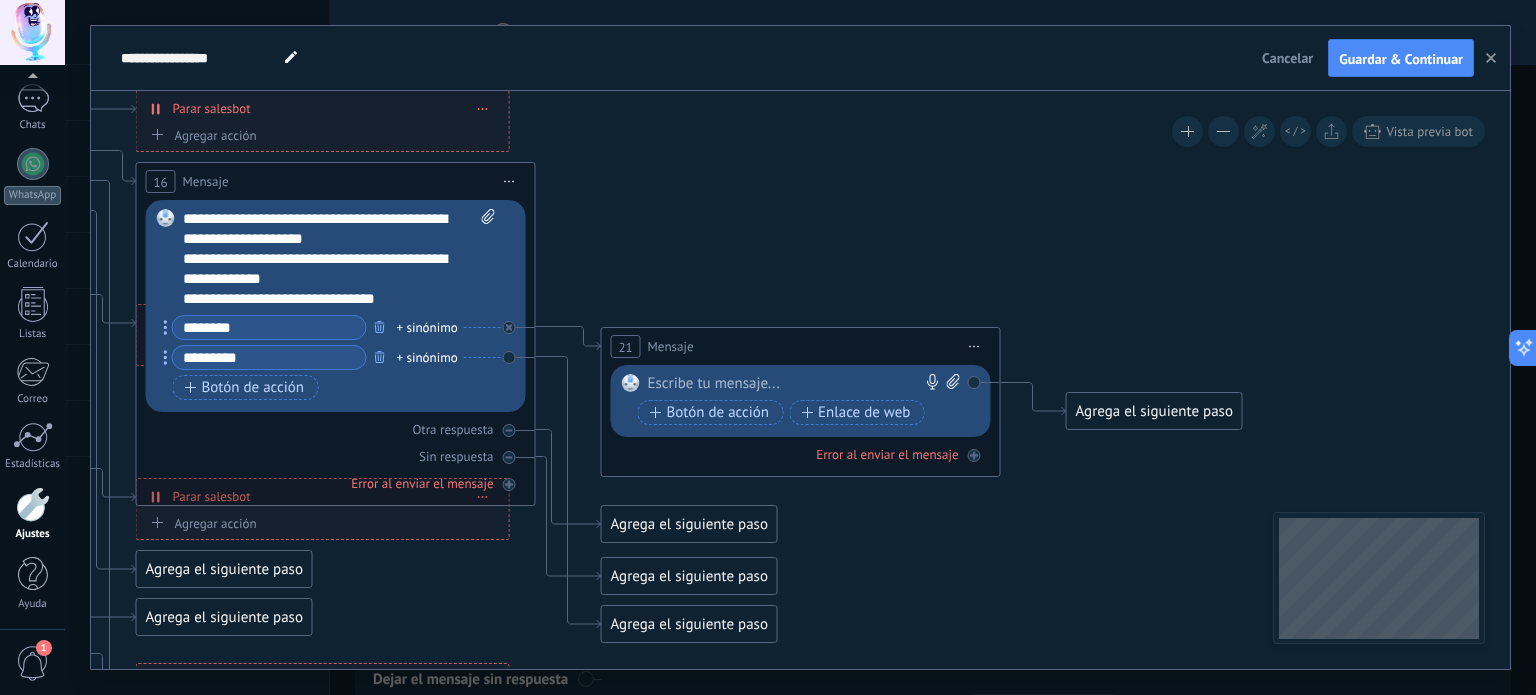 type 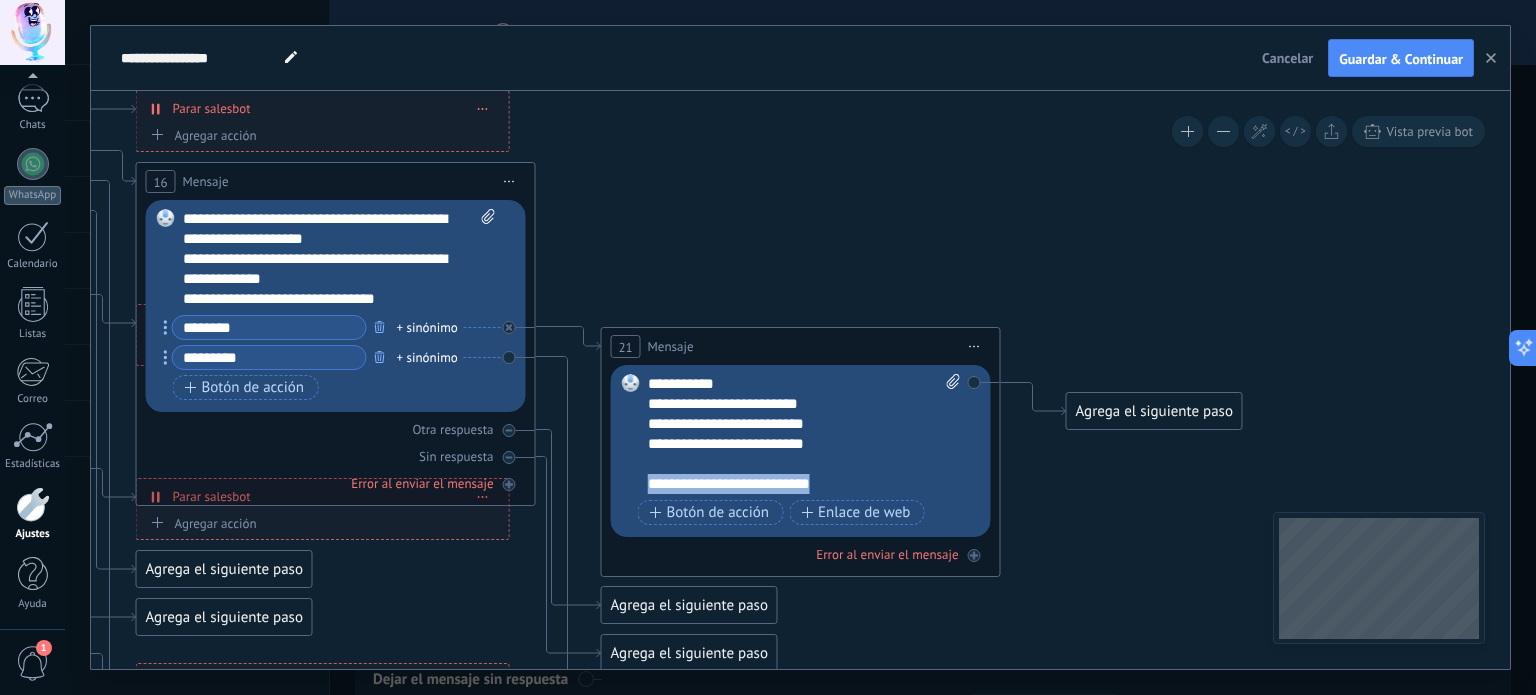 copy on "**********" 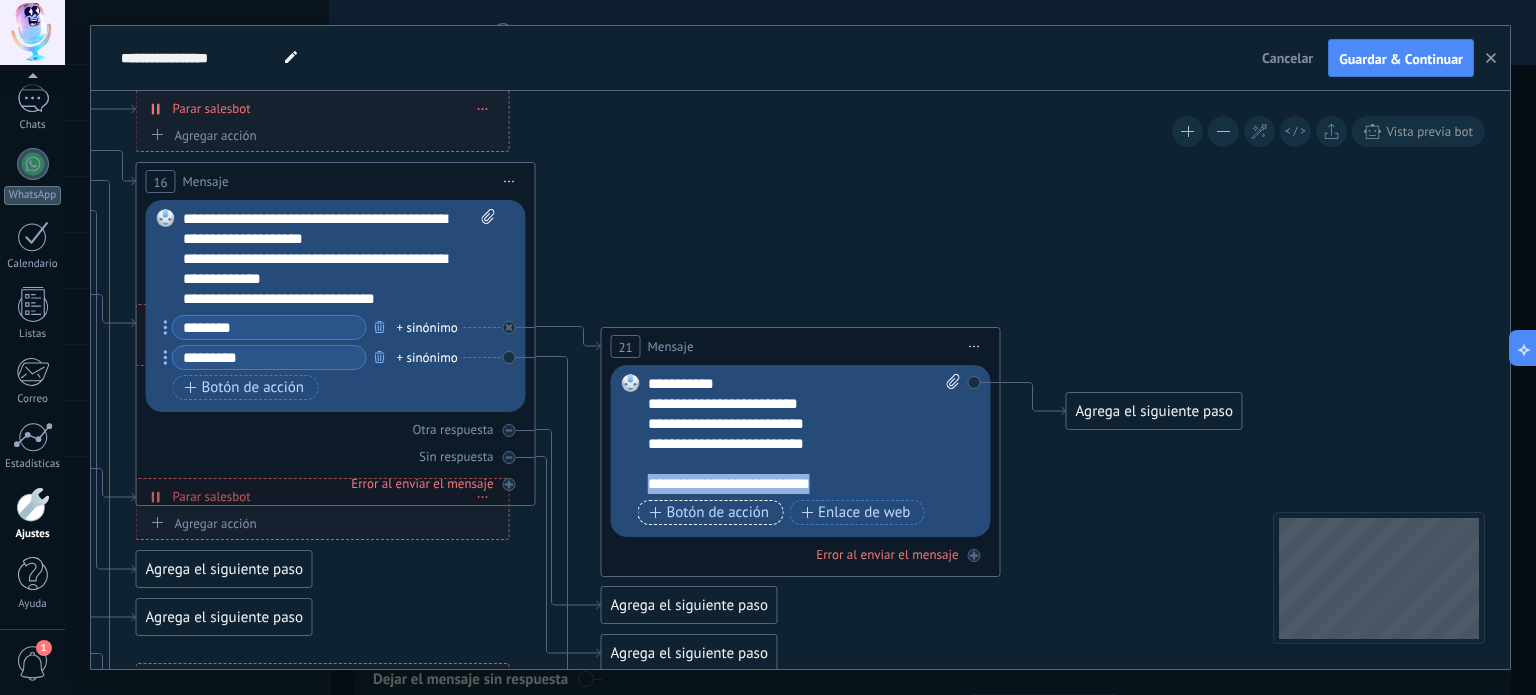 click on "Botón de acción" at bounding box center (710, 513) 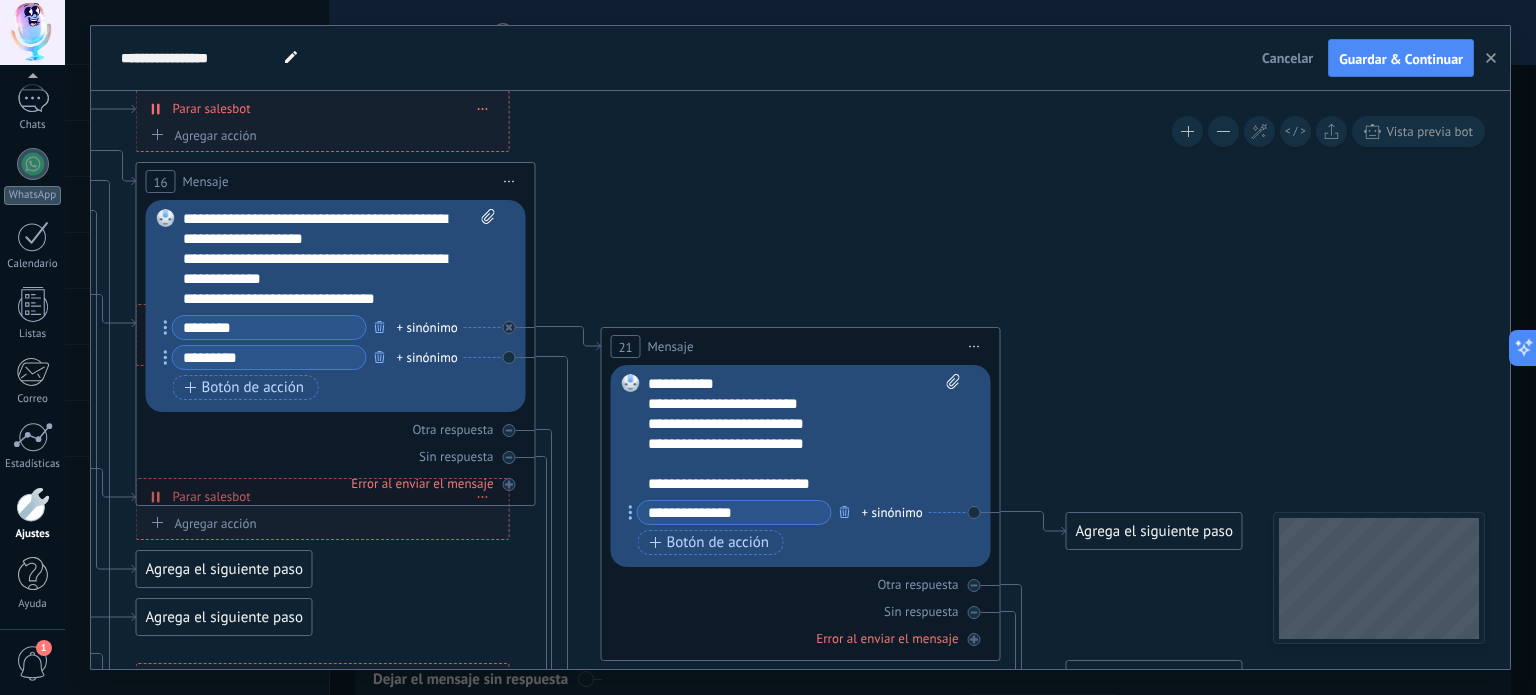 type on "**********" 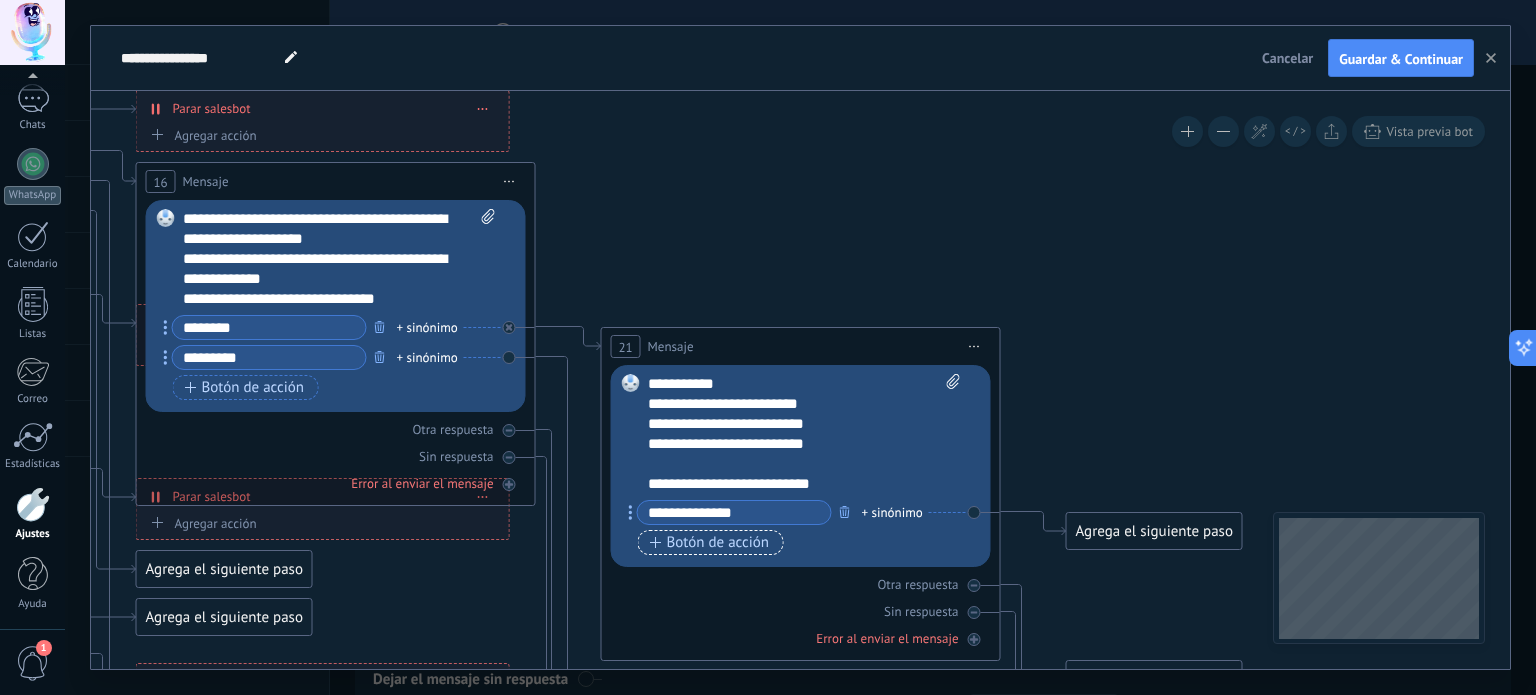 type 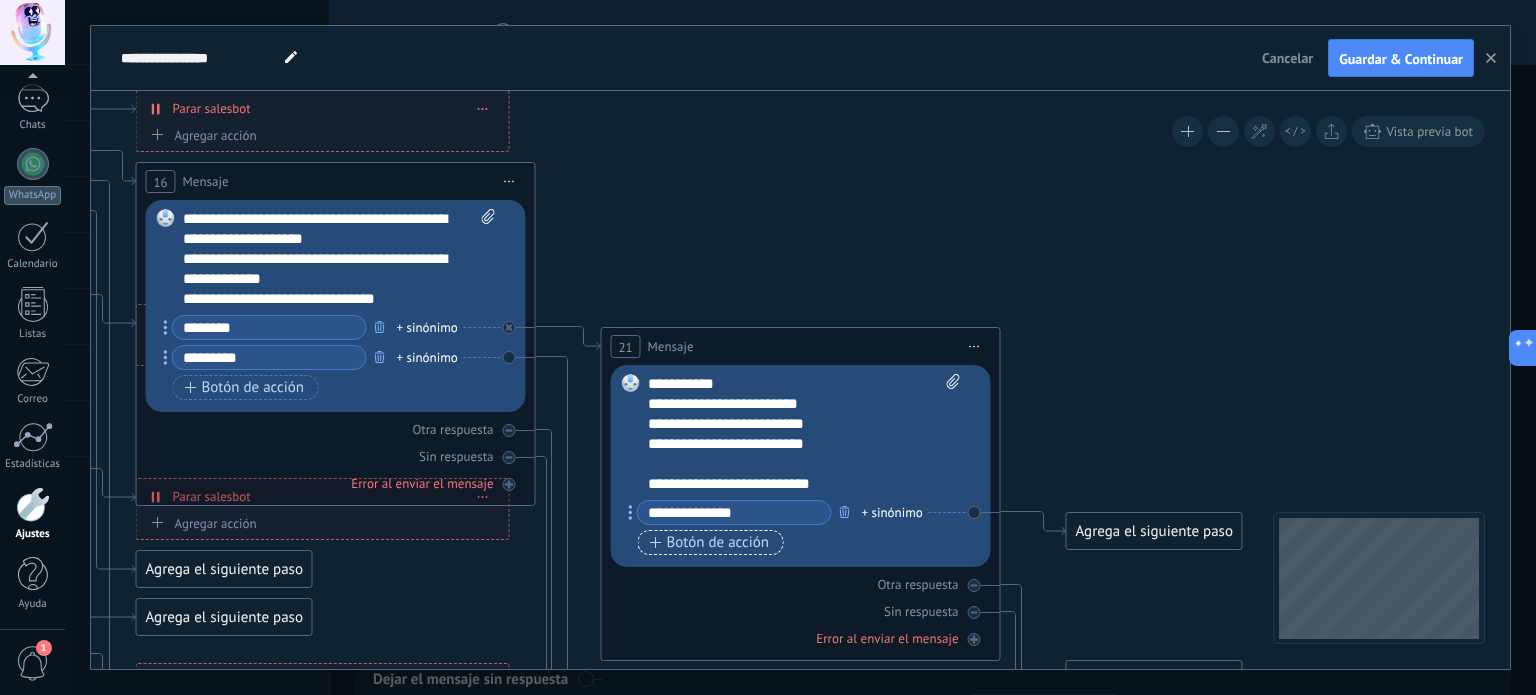 click on "Botón de acción" at bounding box center (711, 542) 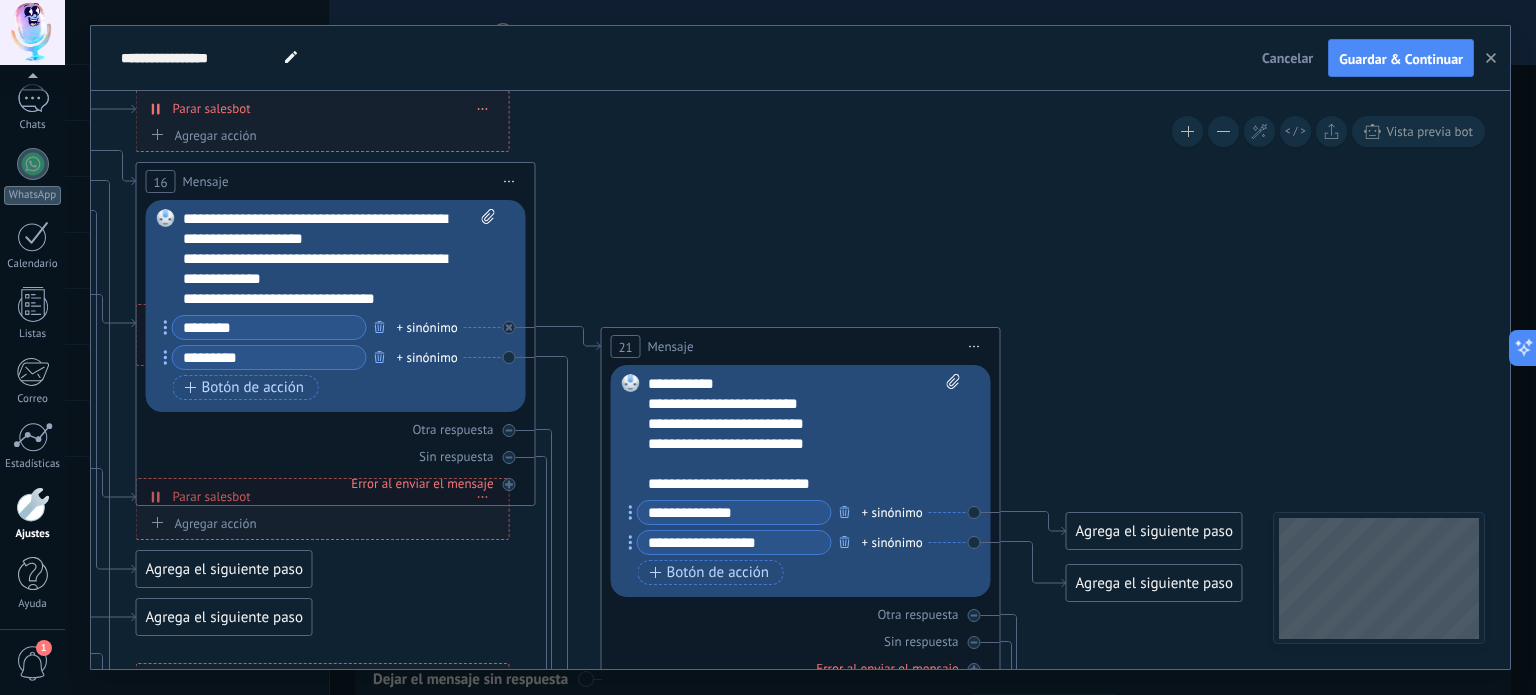 type on "**********" 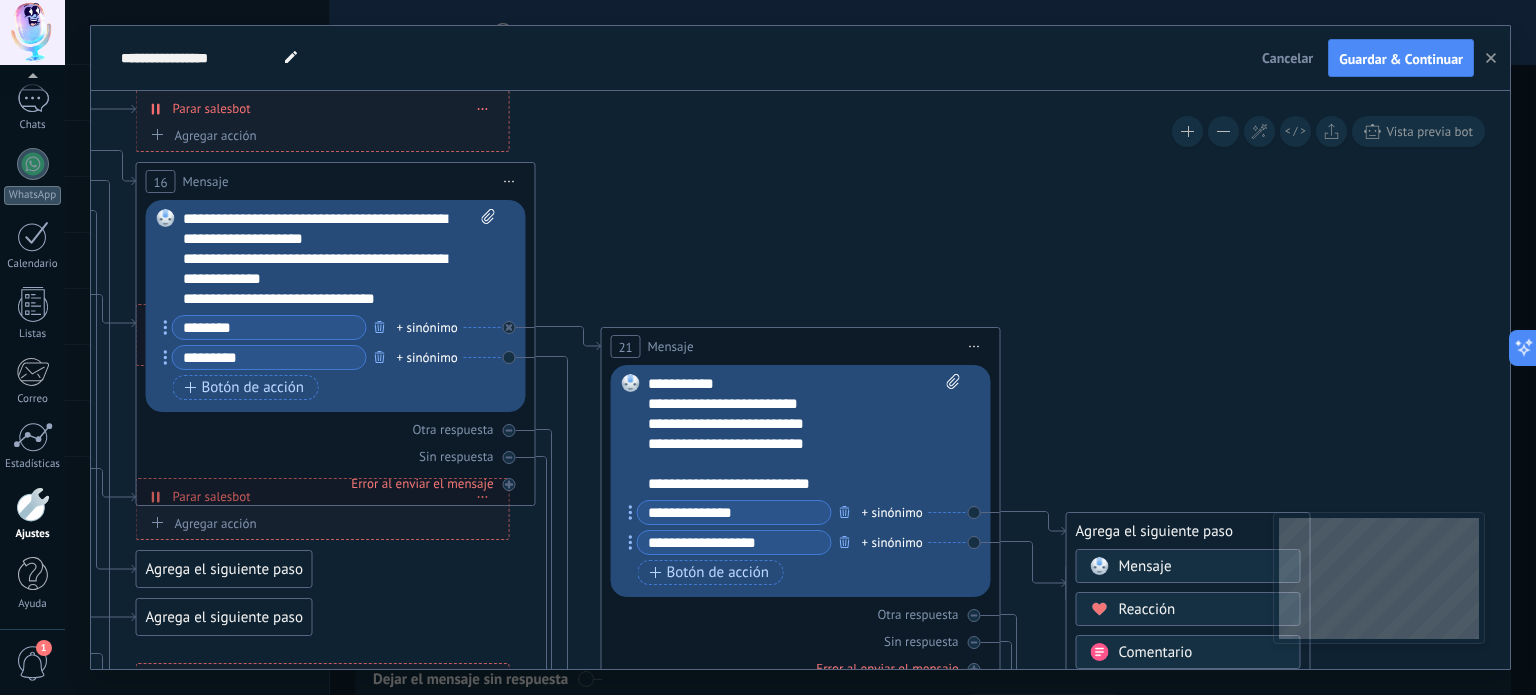 click on "Mensaje" at bounding box center (1145, 566) 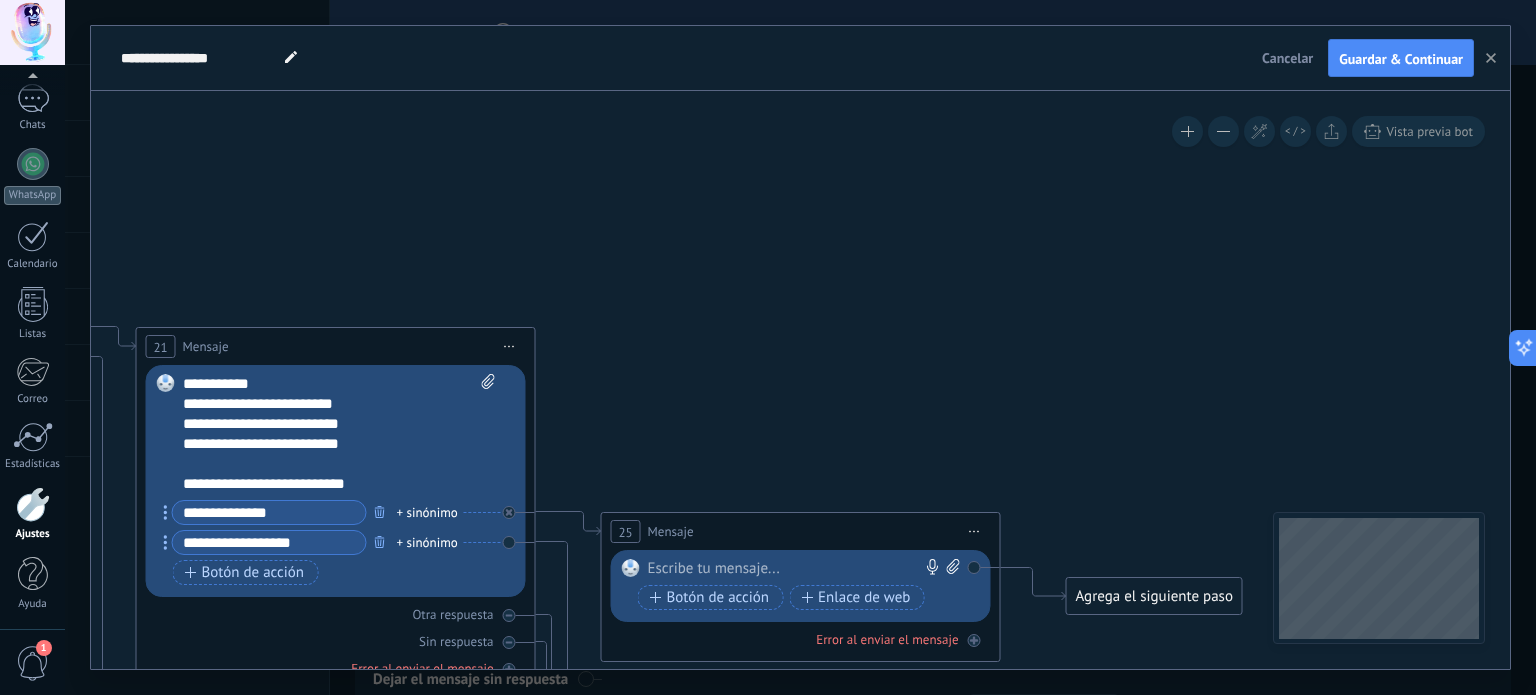 click at bounding box center (796, 569) 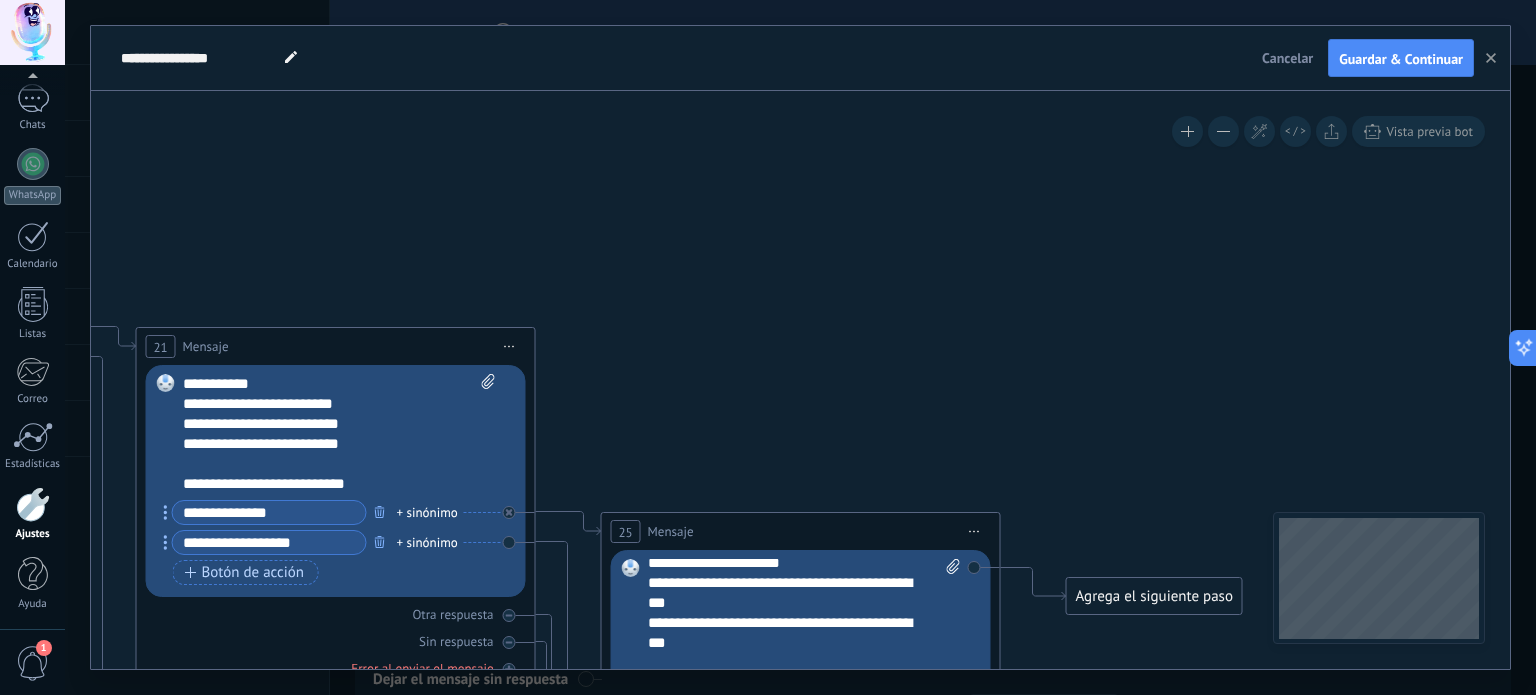 scroll, scrollTop: 0, scrollLeft: 0, axis: both 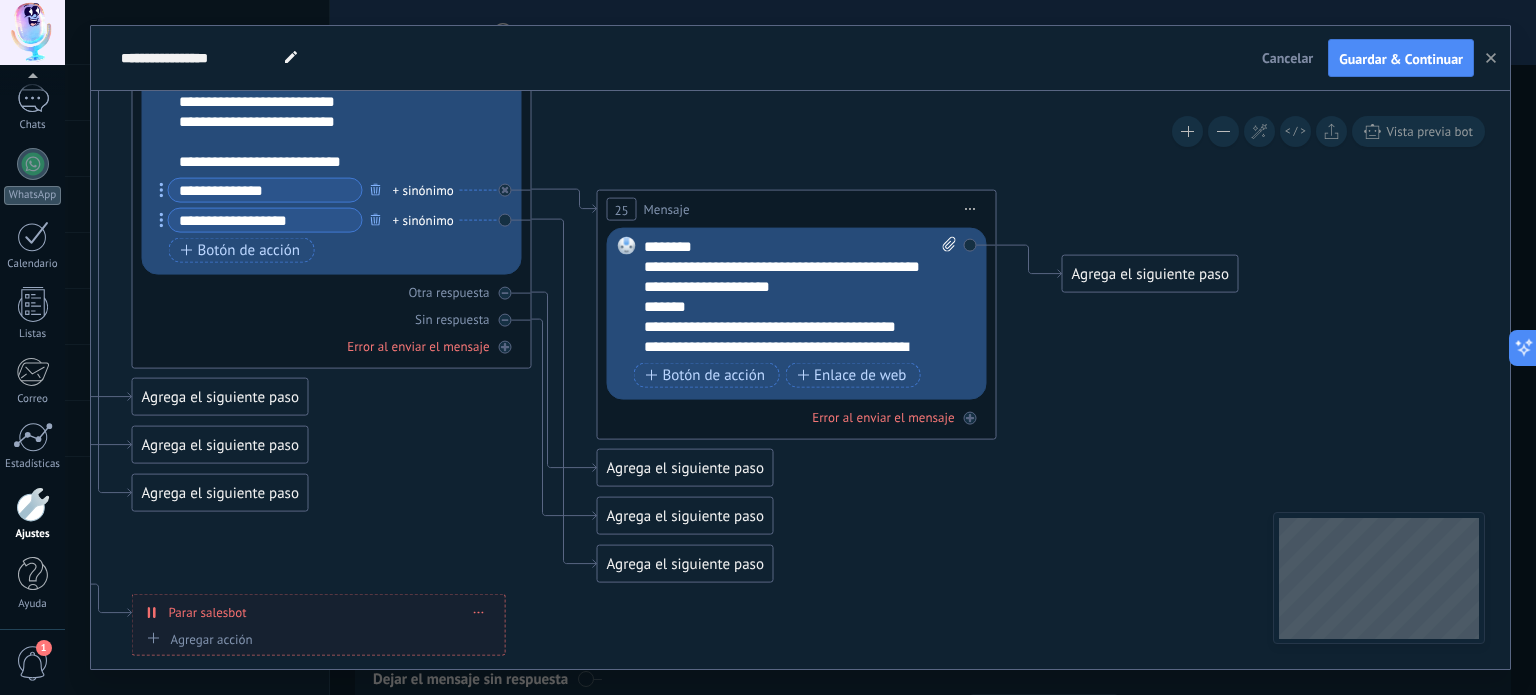 drag, startPoint x: 810, startPoint y: 423, endPoint x: 806, endPoint y: 98, distance: 325.02463 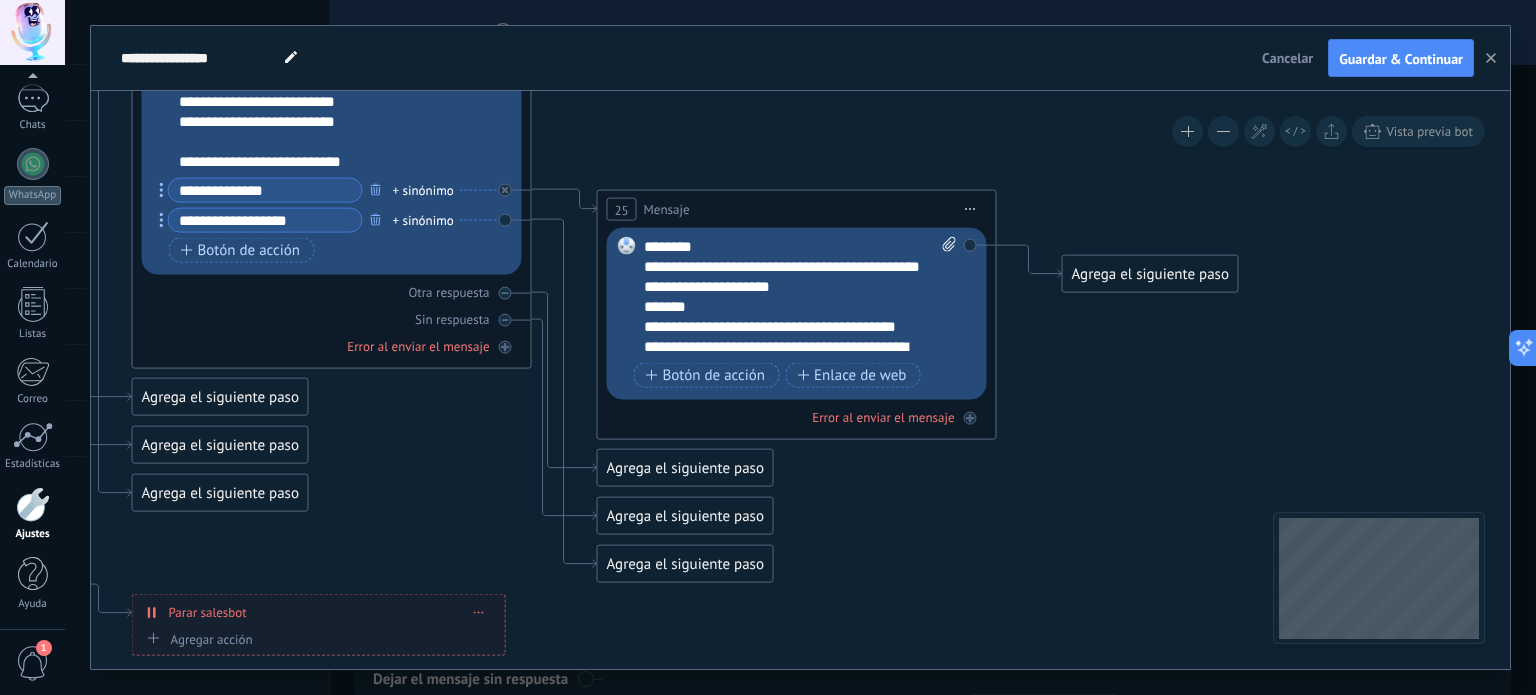 click 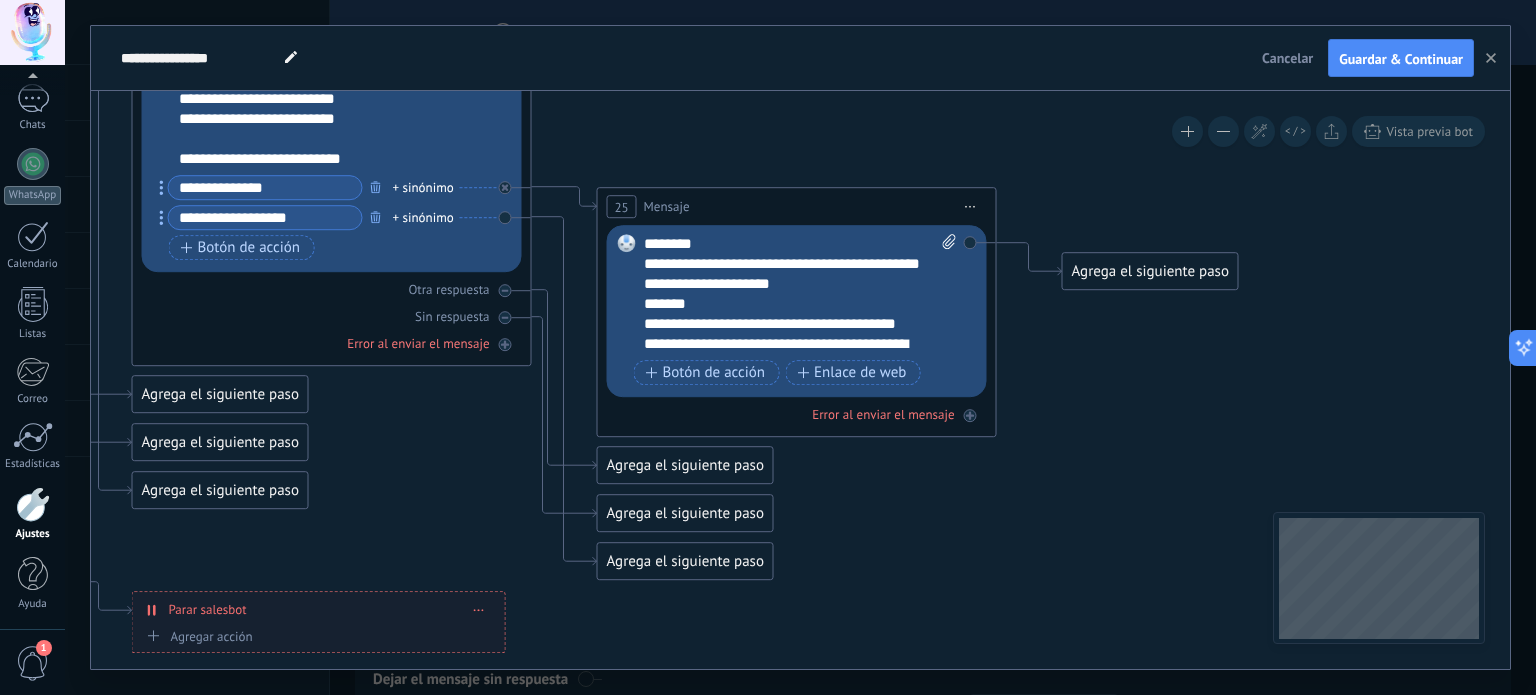 click on "**********" at bounding box center [801, 294] 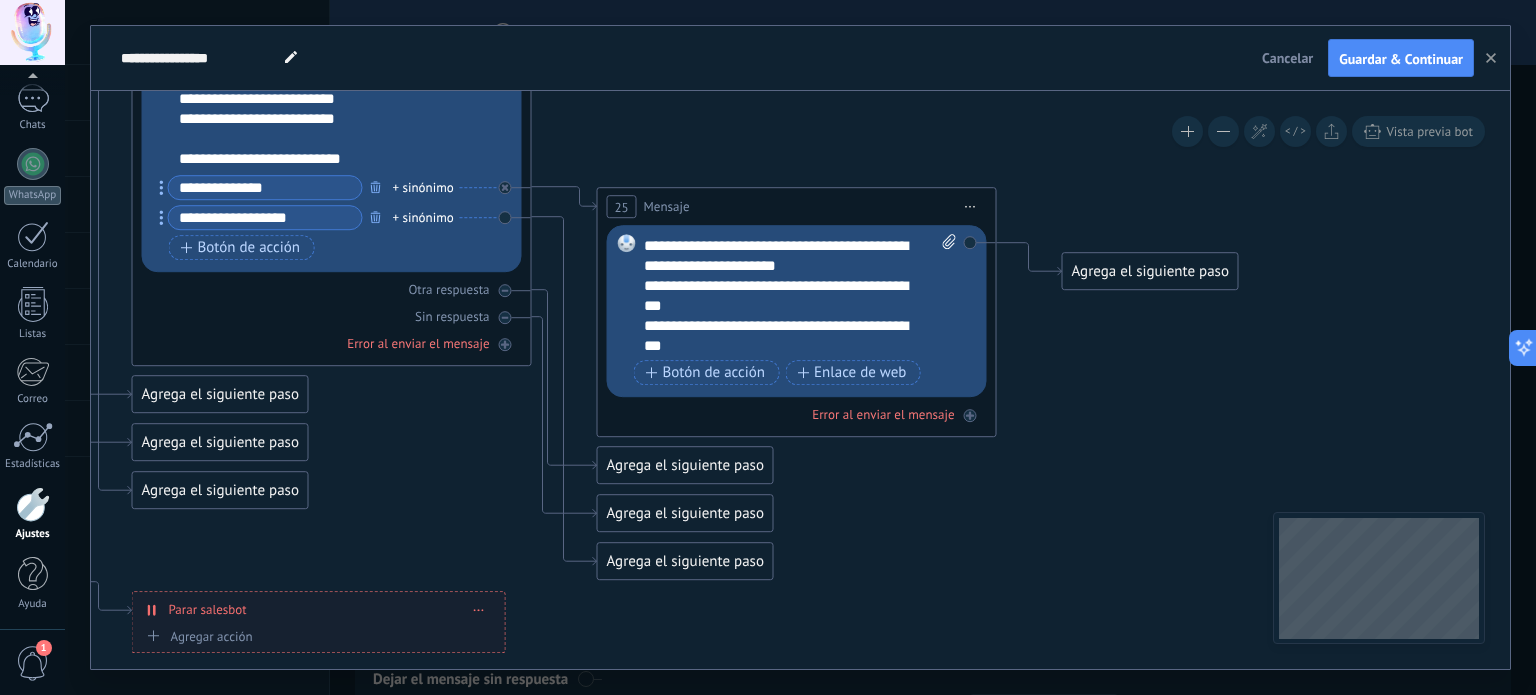 scroll, scrollTop: 0, scrollLeft: 0, axis: both 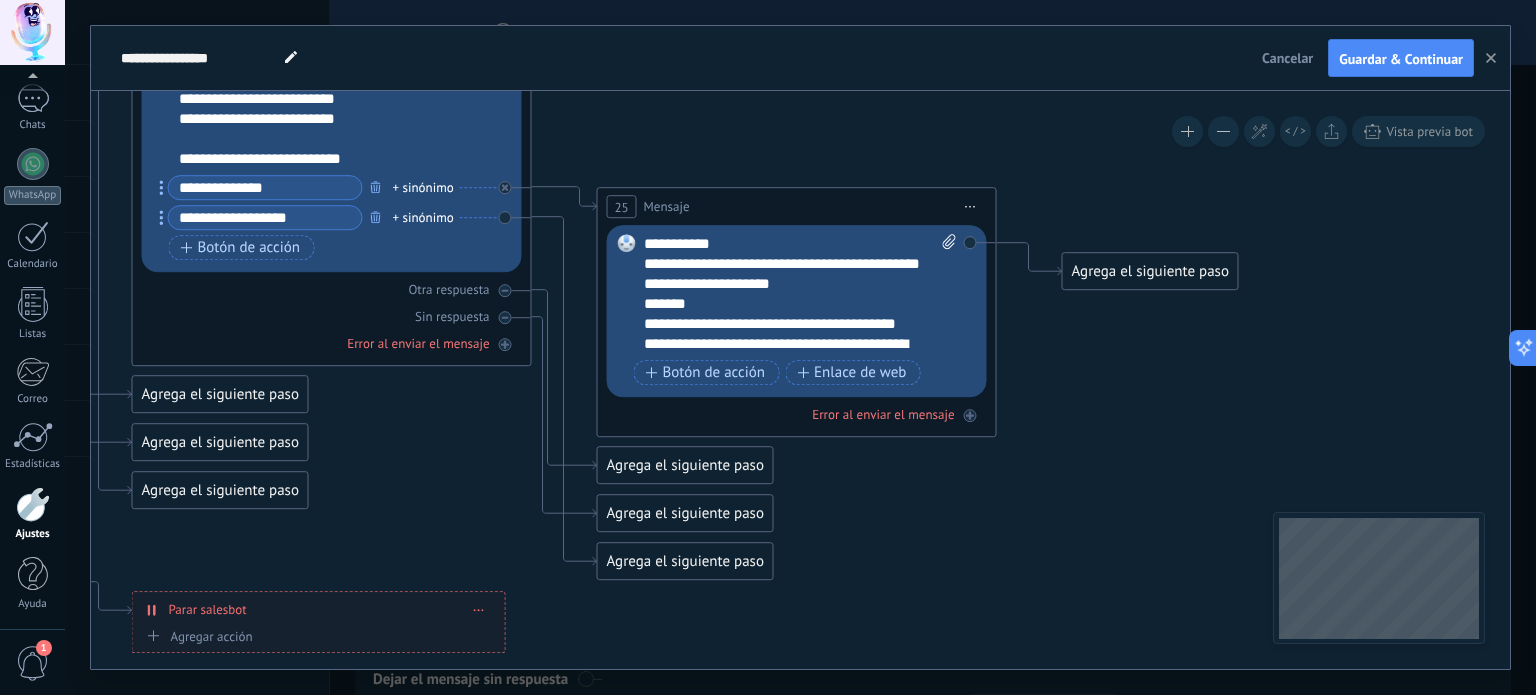 click on "Agrega el siguiente paso" at bounding box center (1150, 271) 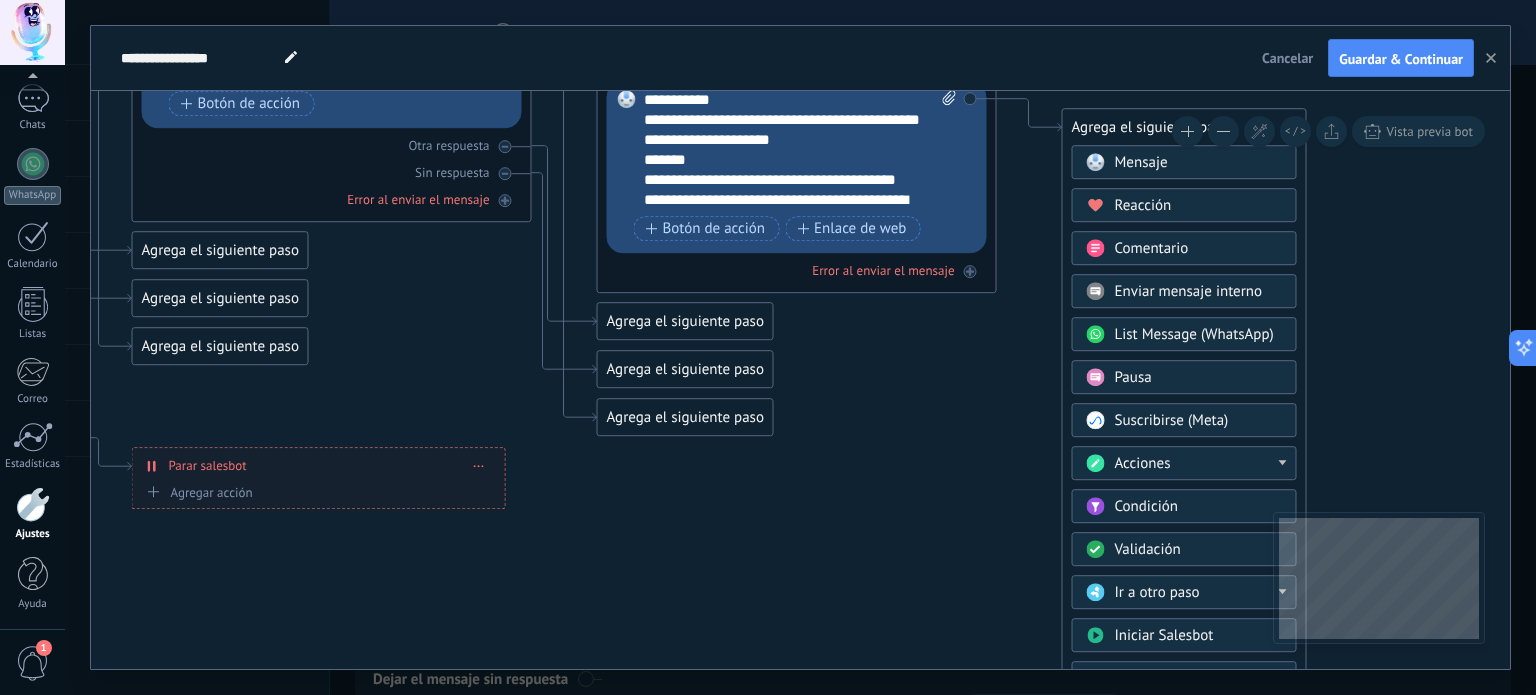 click on "Acciones" at bounding box center [1199, 464] 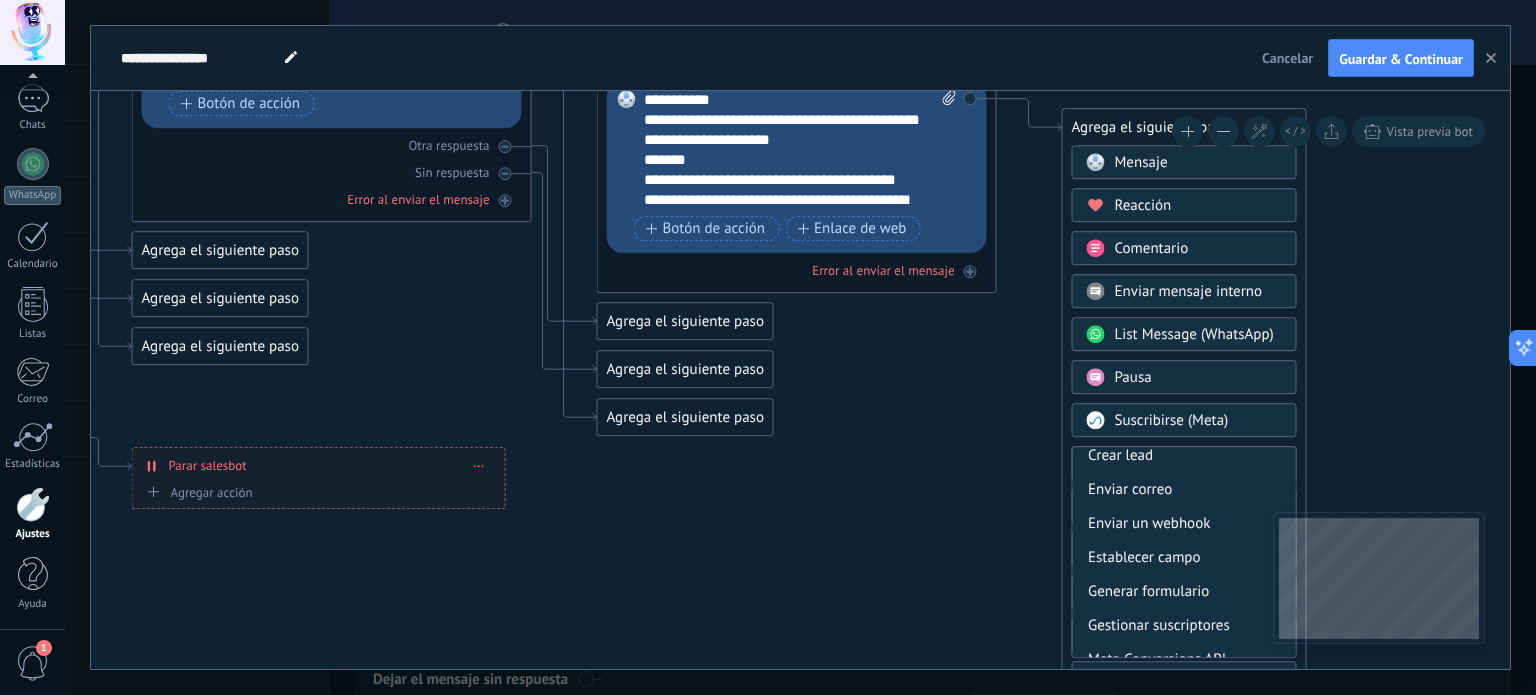 scroll, scrollTop: 265, scrollLeft: 0, axis: vertical 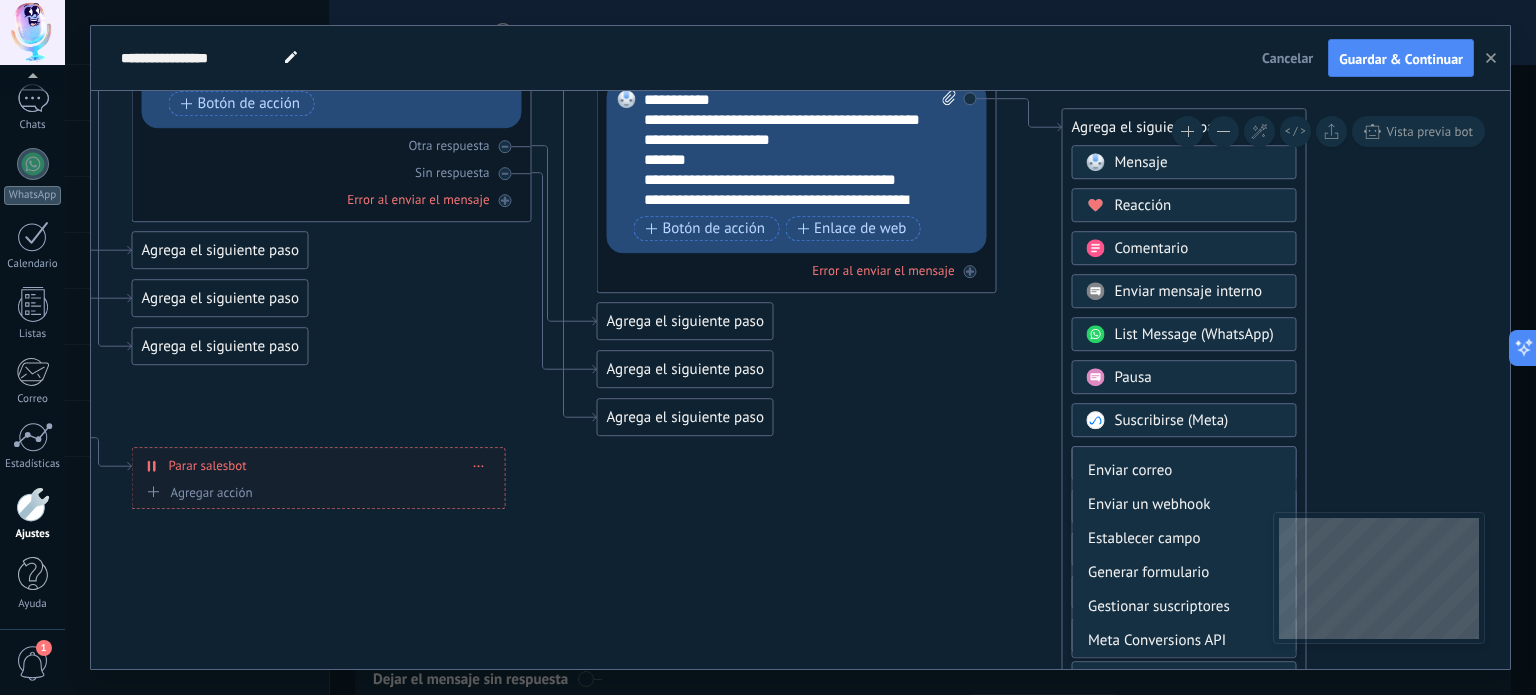 click 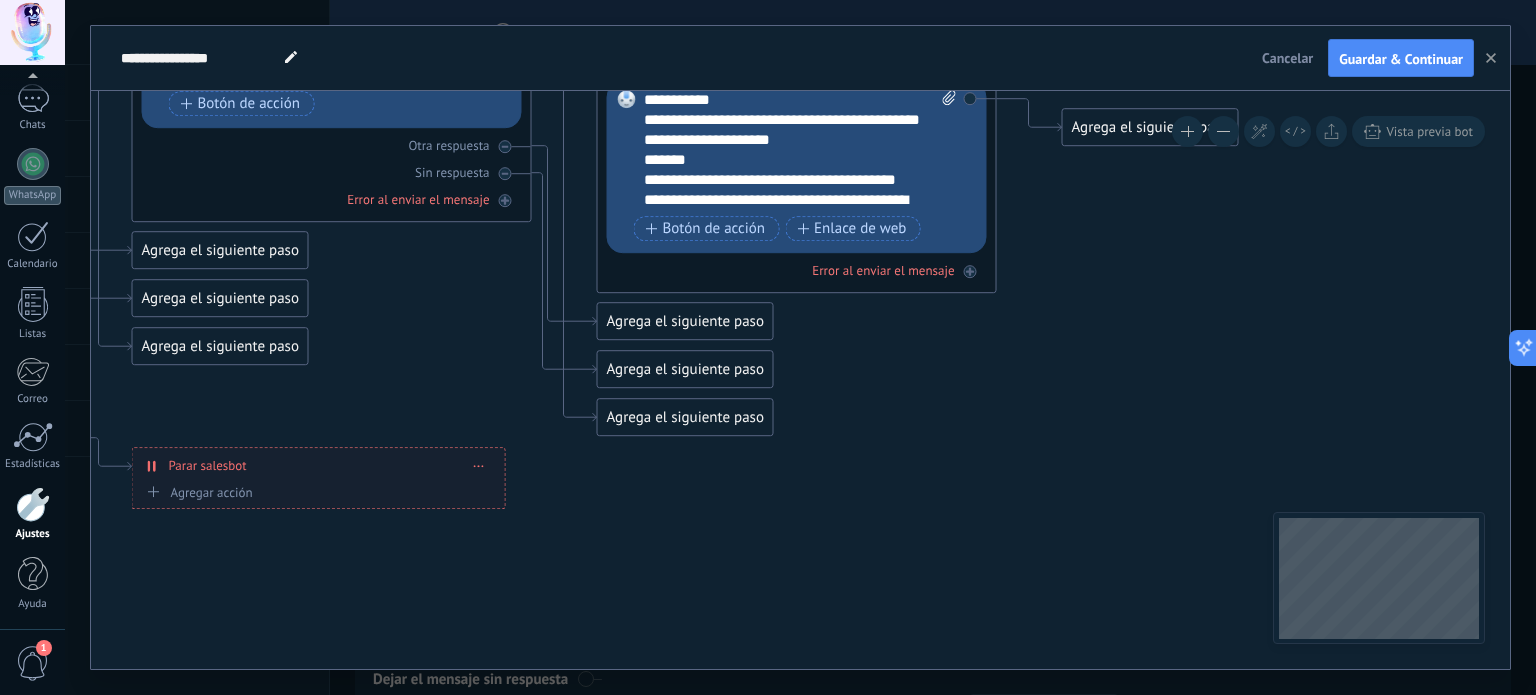click on "Agrega el siguiente paso" at bounding box center [1150, 127] 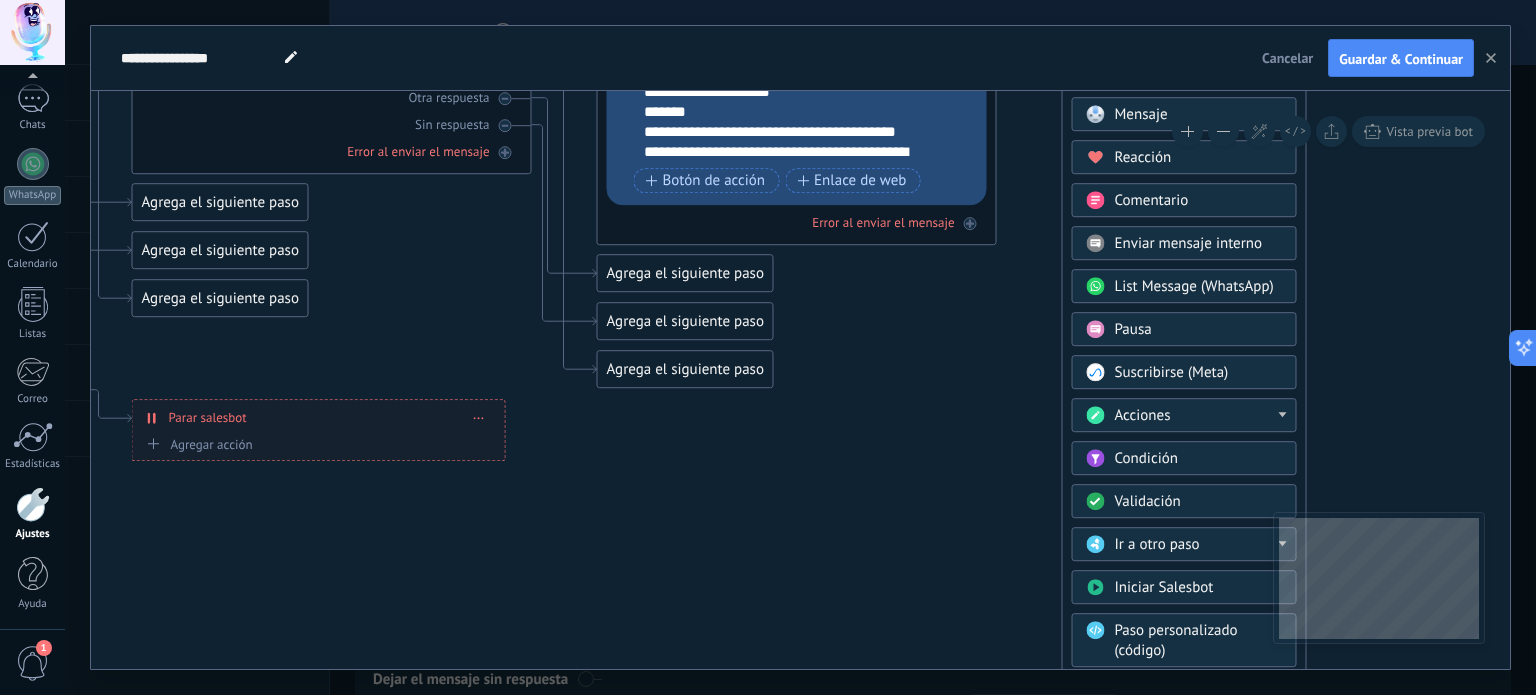click on "Ir a otro paso" at bounding box center (1157, 544) 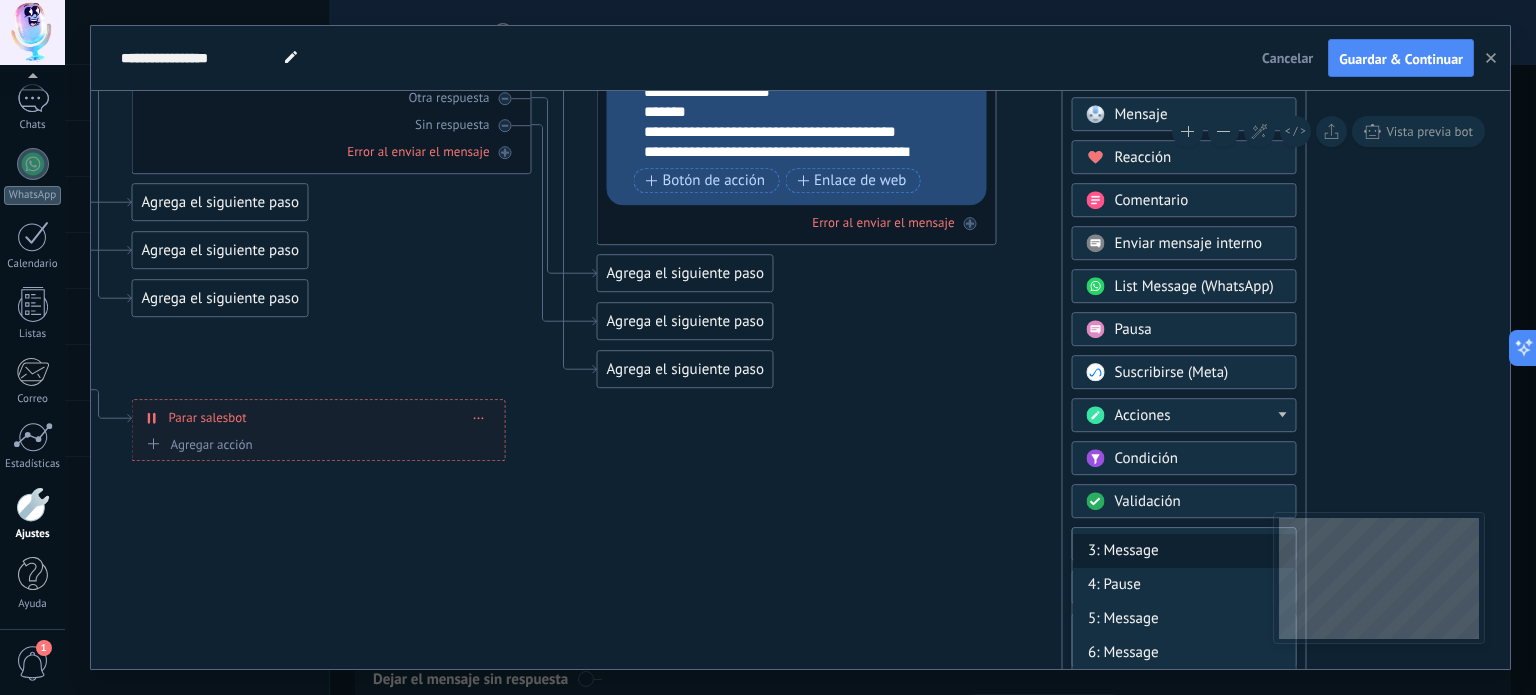 scroll, scrollTop: 0, scrollLeft: 0, axis: both 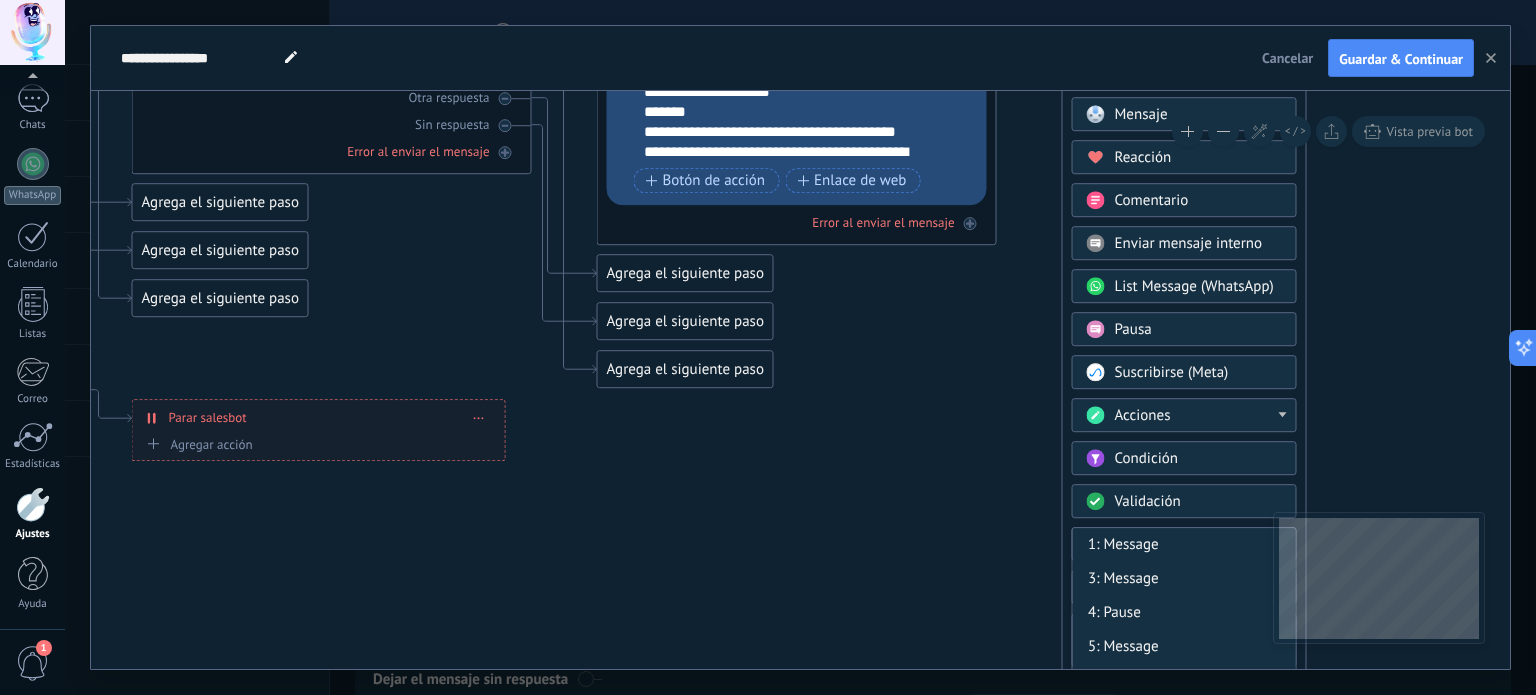 click on "4: Pause" at bounding box center [1184, 613] 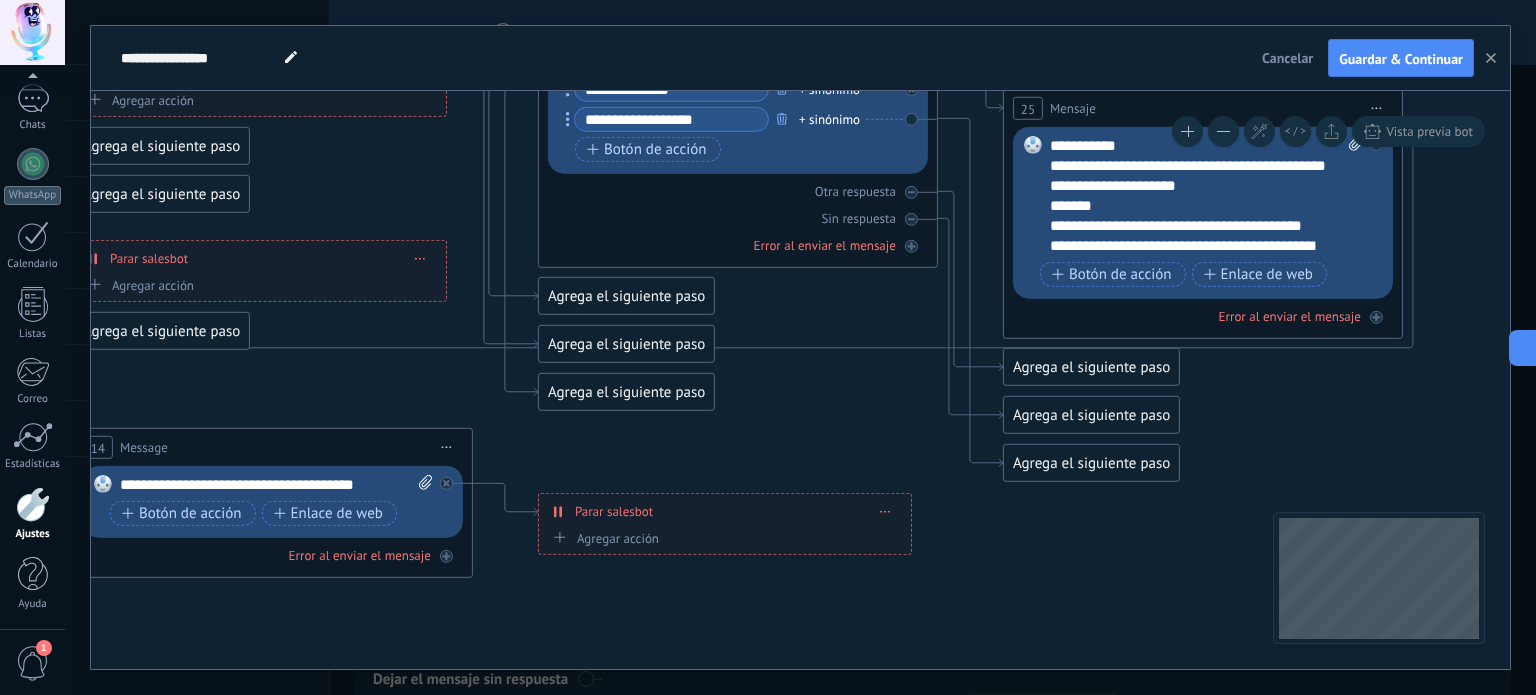 drag, startPoint x: 1102, startPoint y: 551, endPoint x: 1524, endPoint y: 384, distance: 453.8425 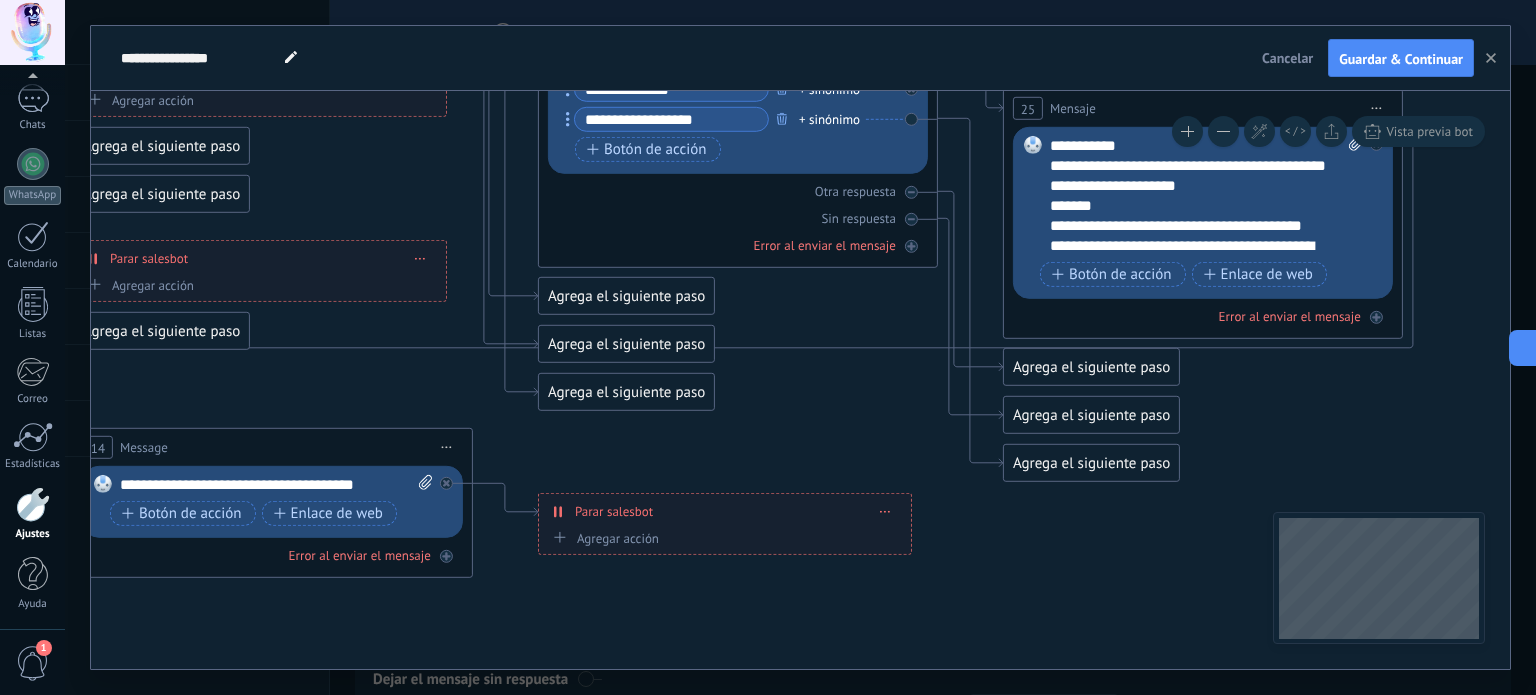 click on "**********" at bounding box center [800, 347] 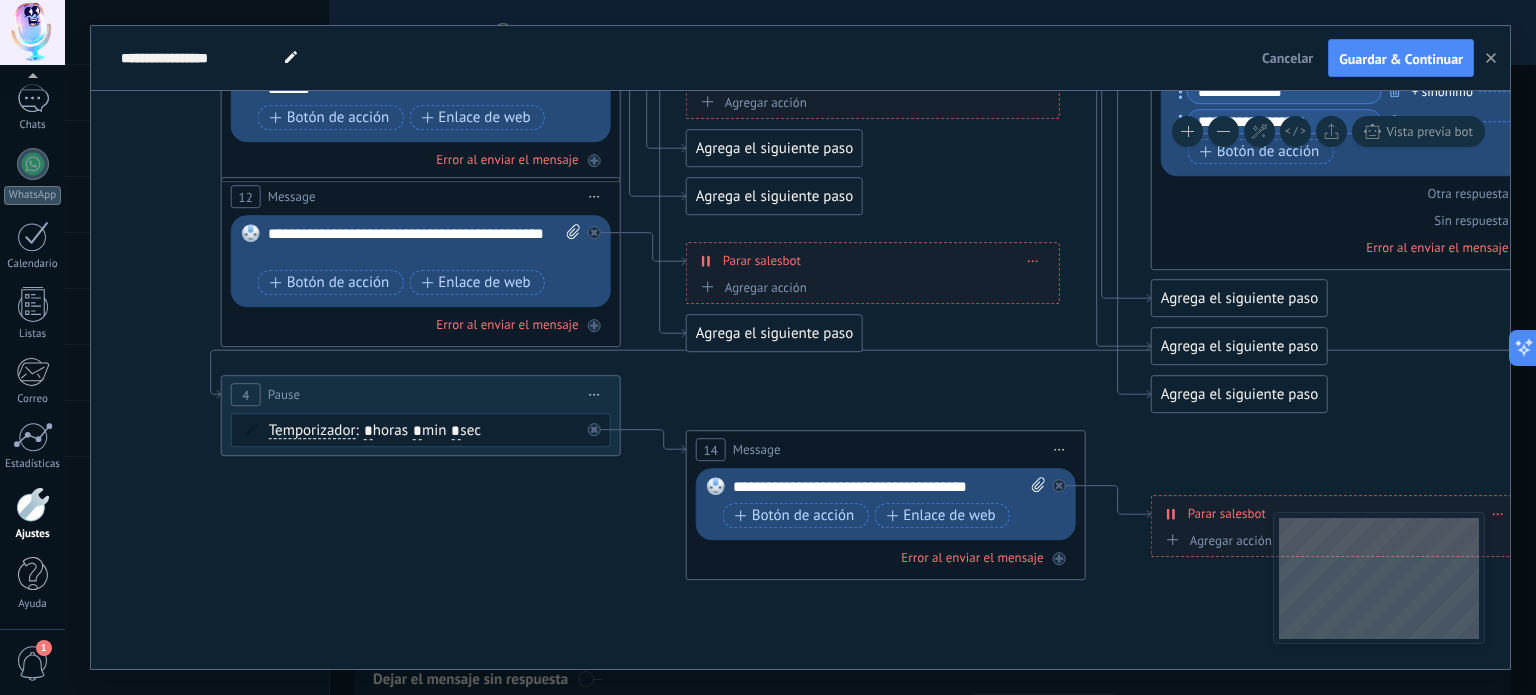 drag, startPoint x: 884, startPoint y: 431, endPoint x: 1535, endPoint y: 430, distance: 651.0008 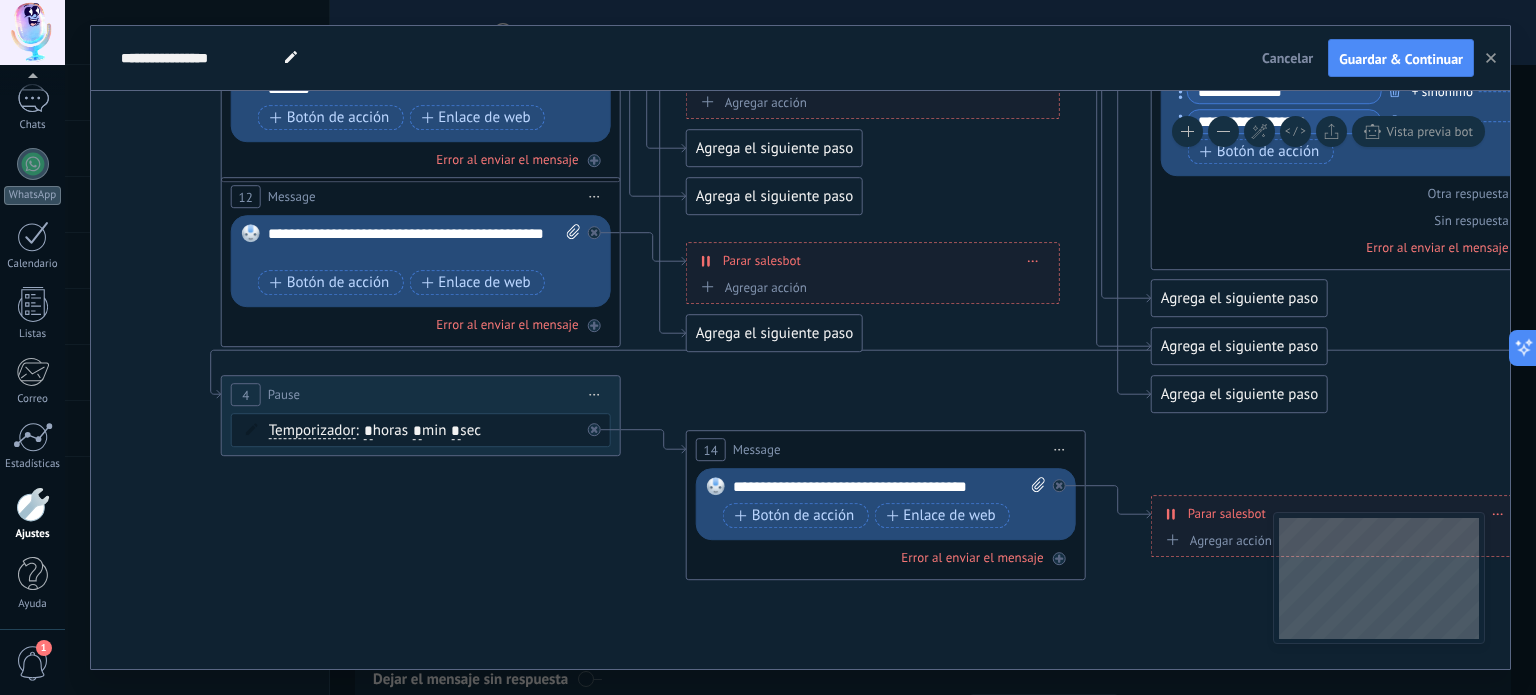 click on "**********" at bounding box center [800, 347] 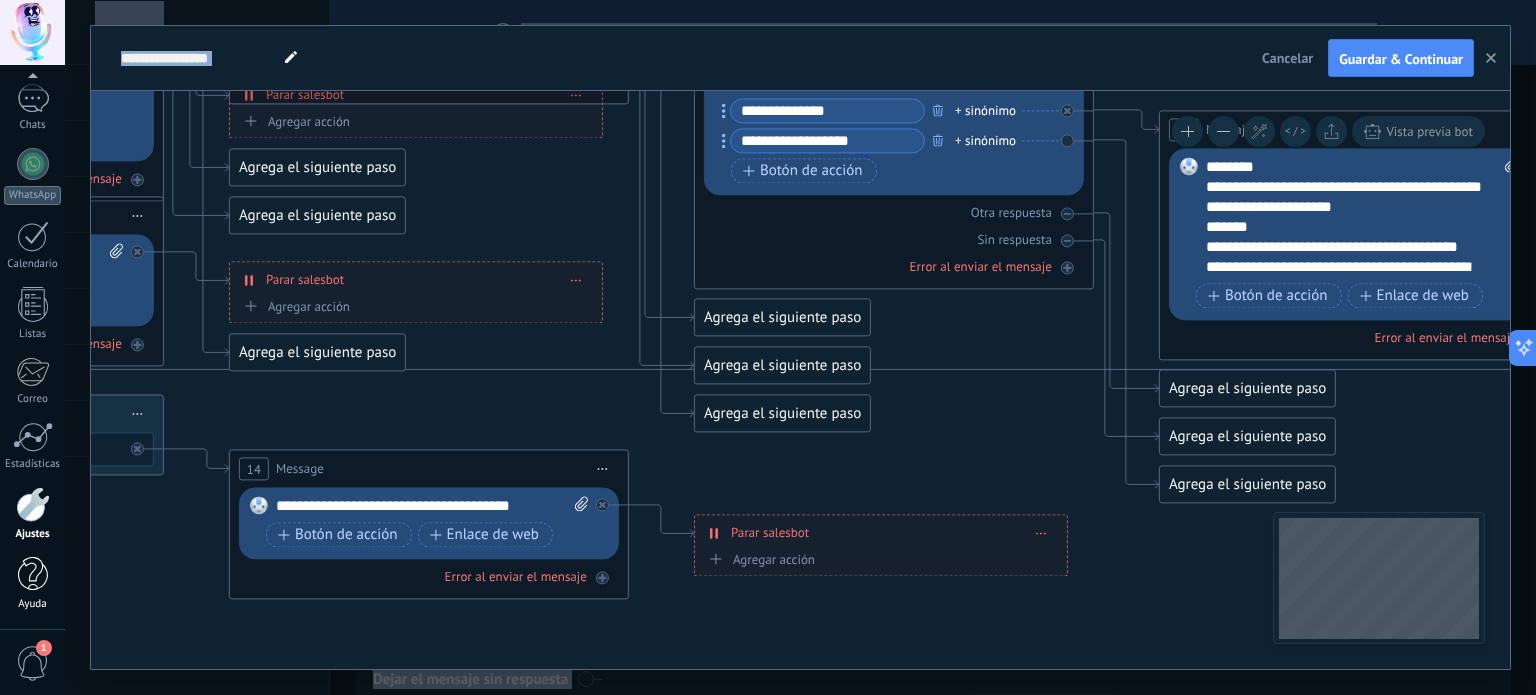 drag, startPoint x: 529, startPoint y: 527, endPoint x: 0, endPoint y: 559, distance: 529.967 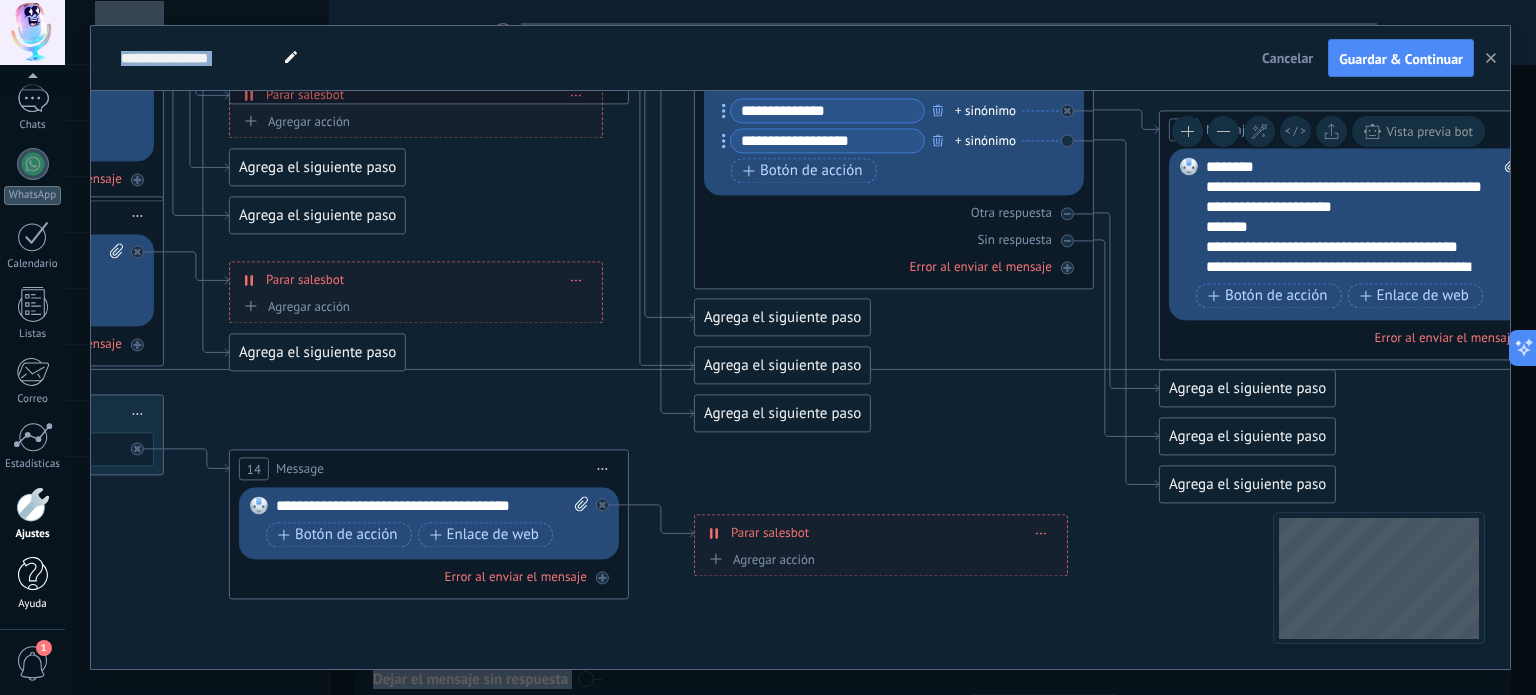 click on ".abccls-1,.abccls-2{fill-rule:evenodd}.abccls-2{fill:#fff} .abfcls-1{fill:none}.abfcls-2{fill:#fff} .abncls-1{isolation:isolate}.abncls-2{opacity:.06}.abncls-2,.abncls-3,.abncls-6{mix-blend-mode:multiply}.abncls-3{opacity:.15}.abncls-4,.abncls-8{fill:#fff}.abncls-5{fill:url(#abnlinear-gradient)}.abncls-6{opacity:.04}.abncls-7{fill:url(#abnlinear-gradient-2)}.abncls-8{fill-rule:evenodd} .abqst0{fill:#ffa200} .abwcls-1{fill:#252525} .cls-1{isolation:isolate} .acicls-1{fill:none} .aclcls-1{fill:#232323} .acnst0{display:none} .addcls-1,.addcls-2{fill:none;stroke-miterlimit:10}.addcls-1{stroke:#dfe0e5}.addcls-2{stroke:#a1a7ab} .adecls-1,.adecls-2{fill:none;stroke-miterlimit:10}.adecls-1{stroke:#dfe0e5}.adecls-2{stroke:#a1a7ab} .adqcls-1{fill:#8591a5;fill-rule:evenodd} .aeccls-1{fill:#5c9f37} .aeecls-1{fill:#f86161} .aejcls-1{fill:#8591a5;fill-rule:evenodd} .aekcls-1{fill-rule:evenodd} .aelcls-1{fill-rule:evenodd;fill:currentColor} .aemcls-1{fill-rule:evenodd;fill:currentColor} .aencls-2{fill:#f86161;opacity:.3}" at bounding box center [768, 347] 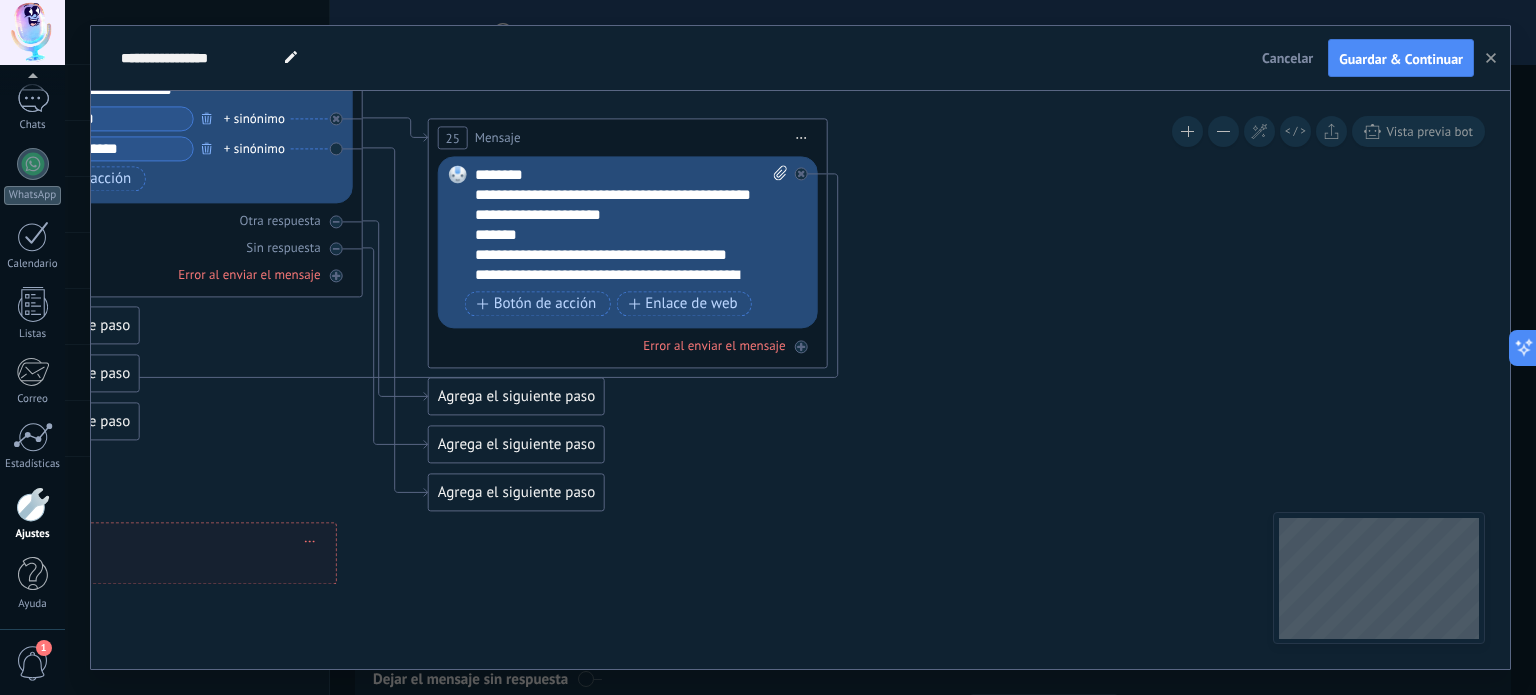 drag, startPoint x: 969, startPoint y: 499, endPoint x: 238, endPoint y: 510, distance: 731.08276 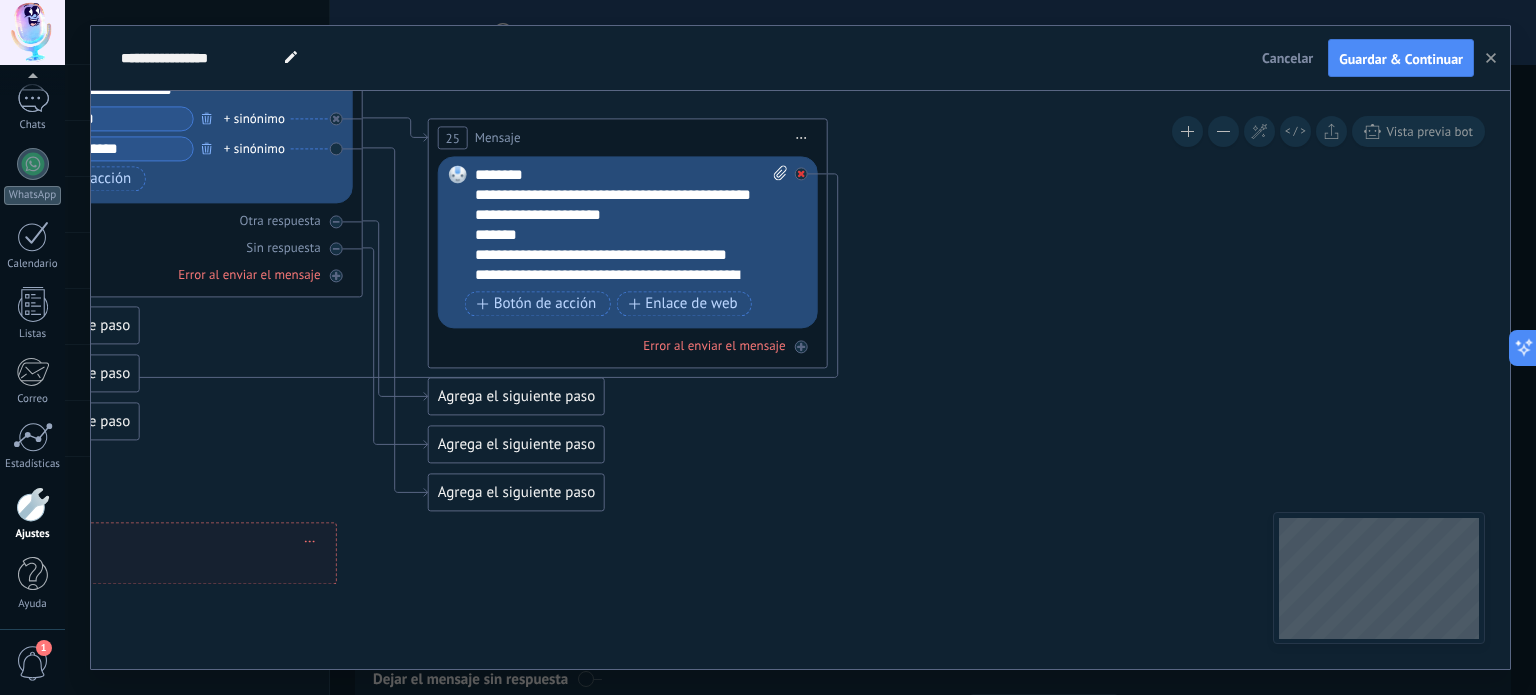 click 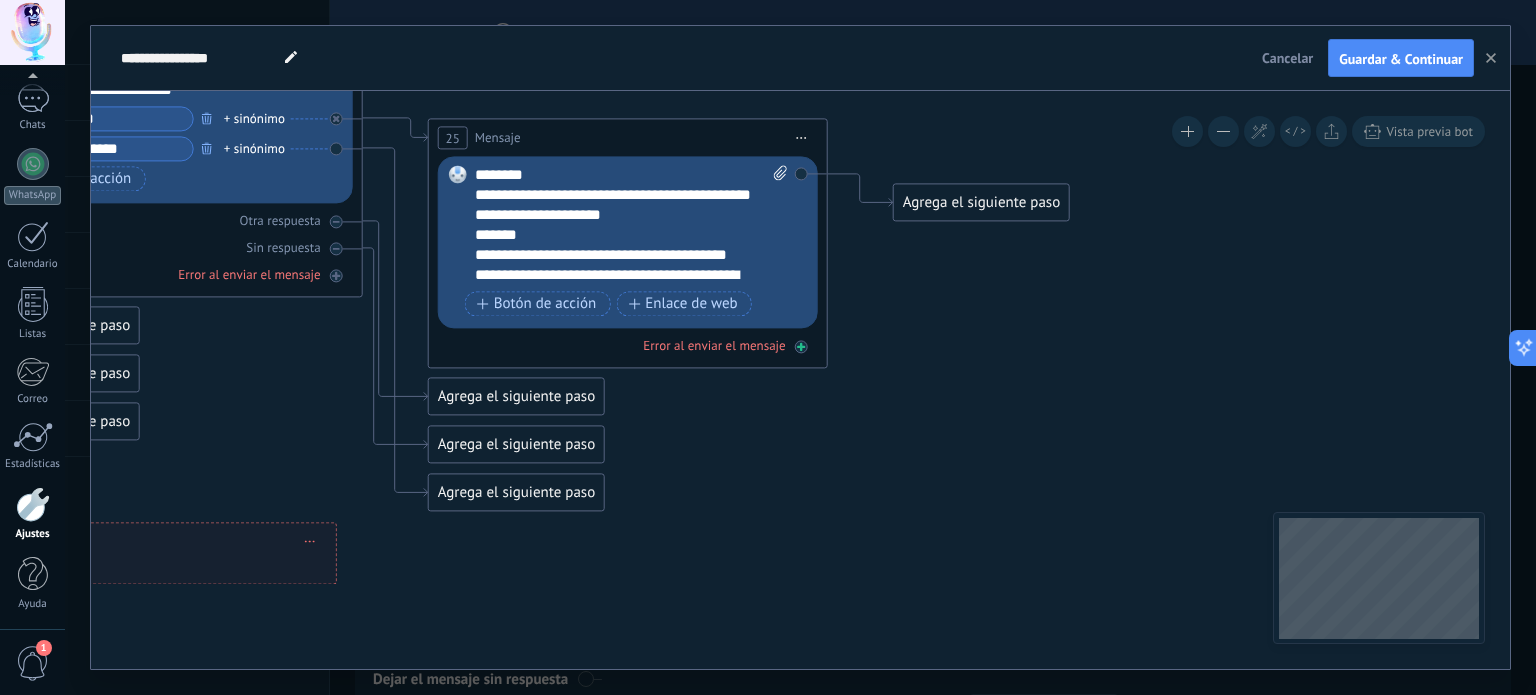 click 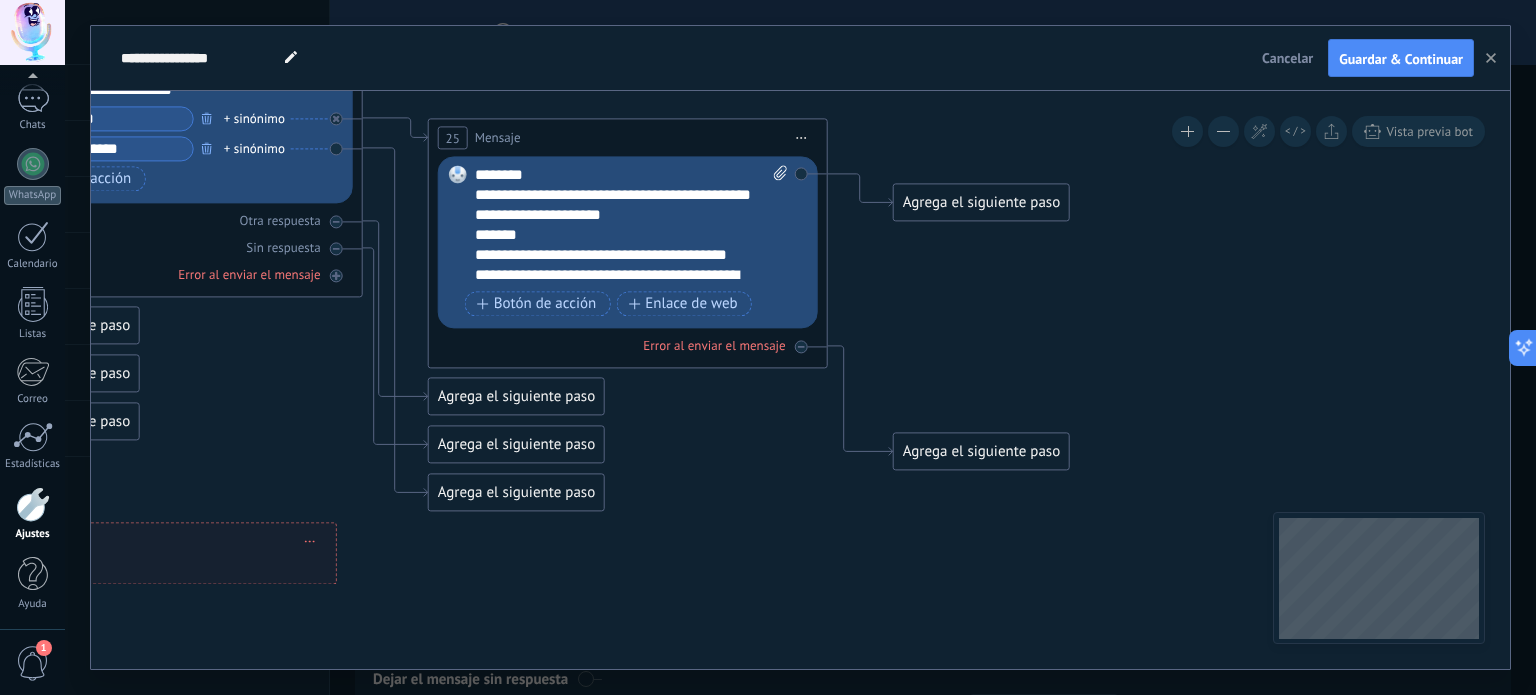 click on "Agrega el siguiente paso" at bounding box center [981, 452] 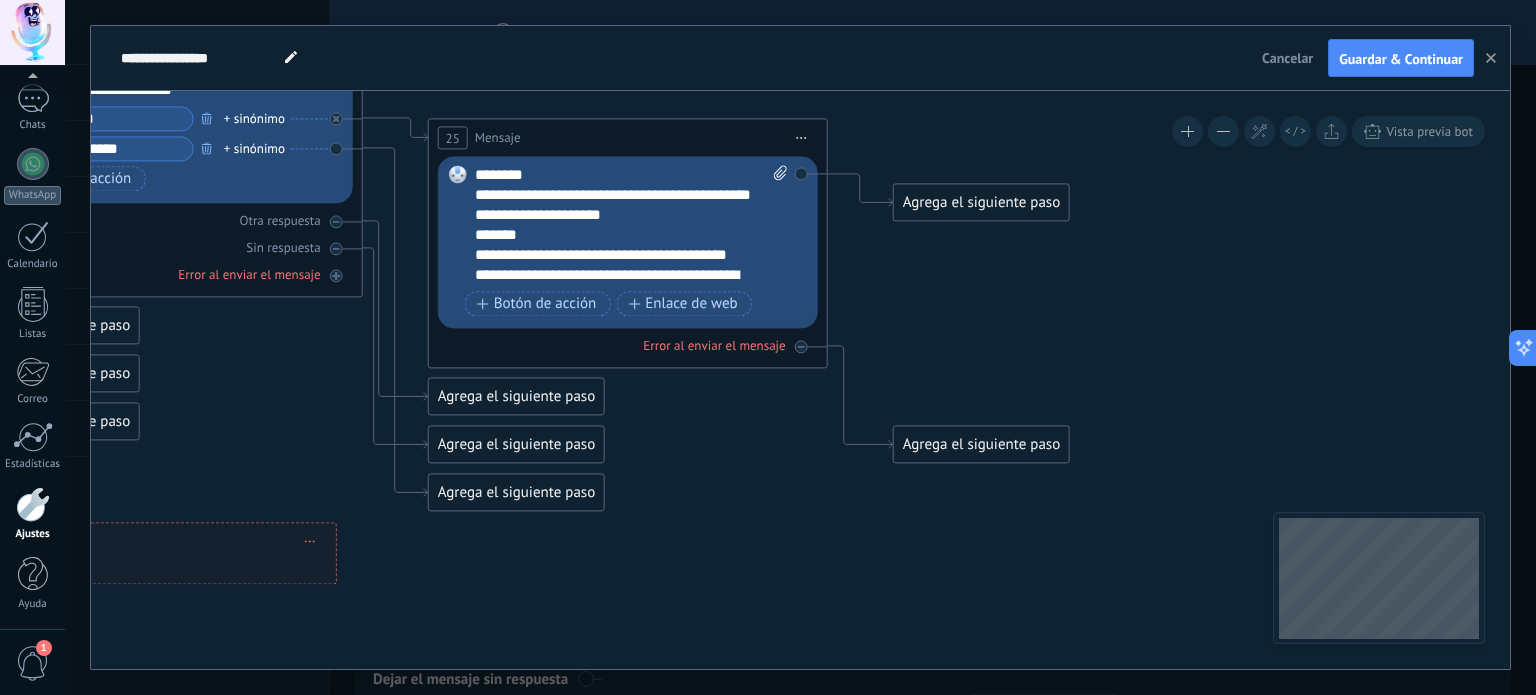 click on "Agrega el siguiente paso" at bounding box center [981, 445] 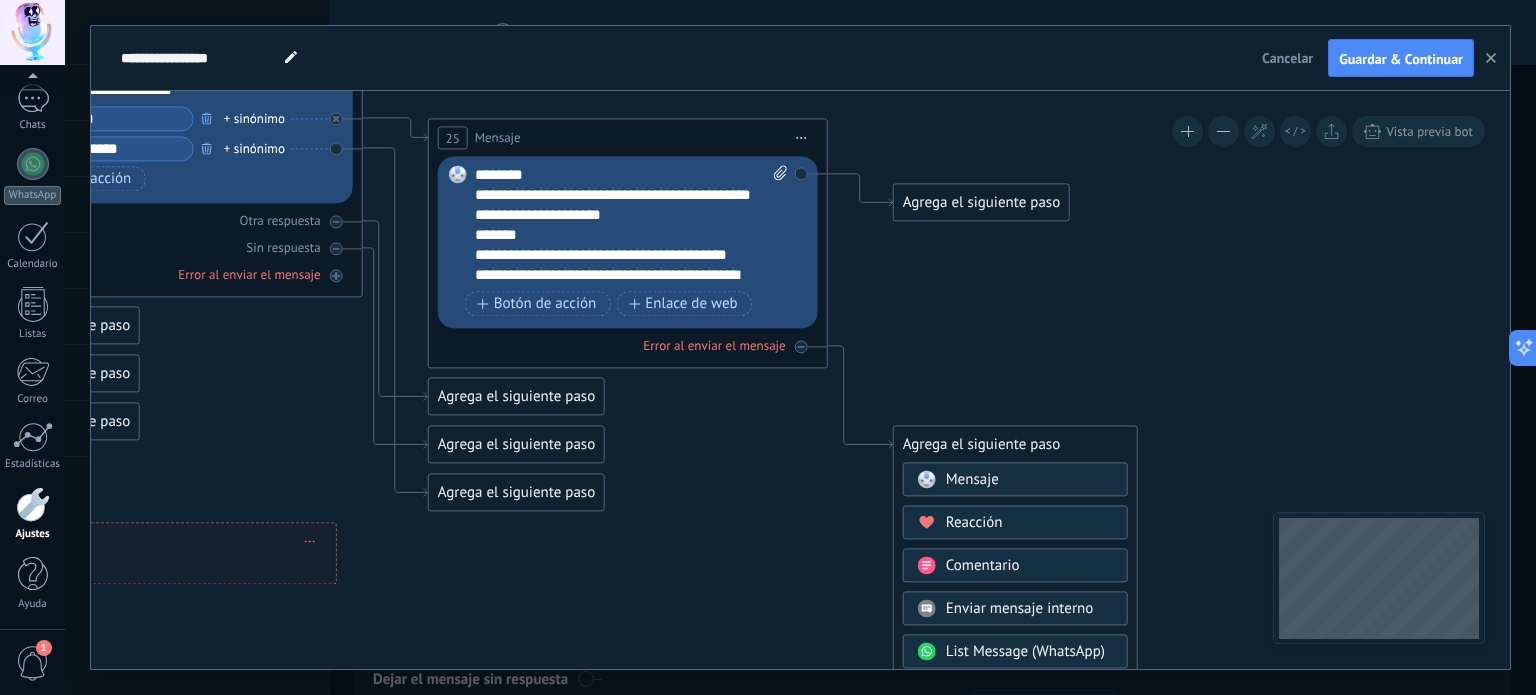 click 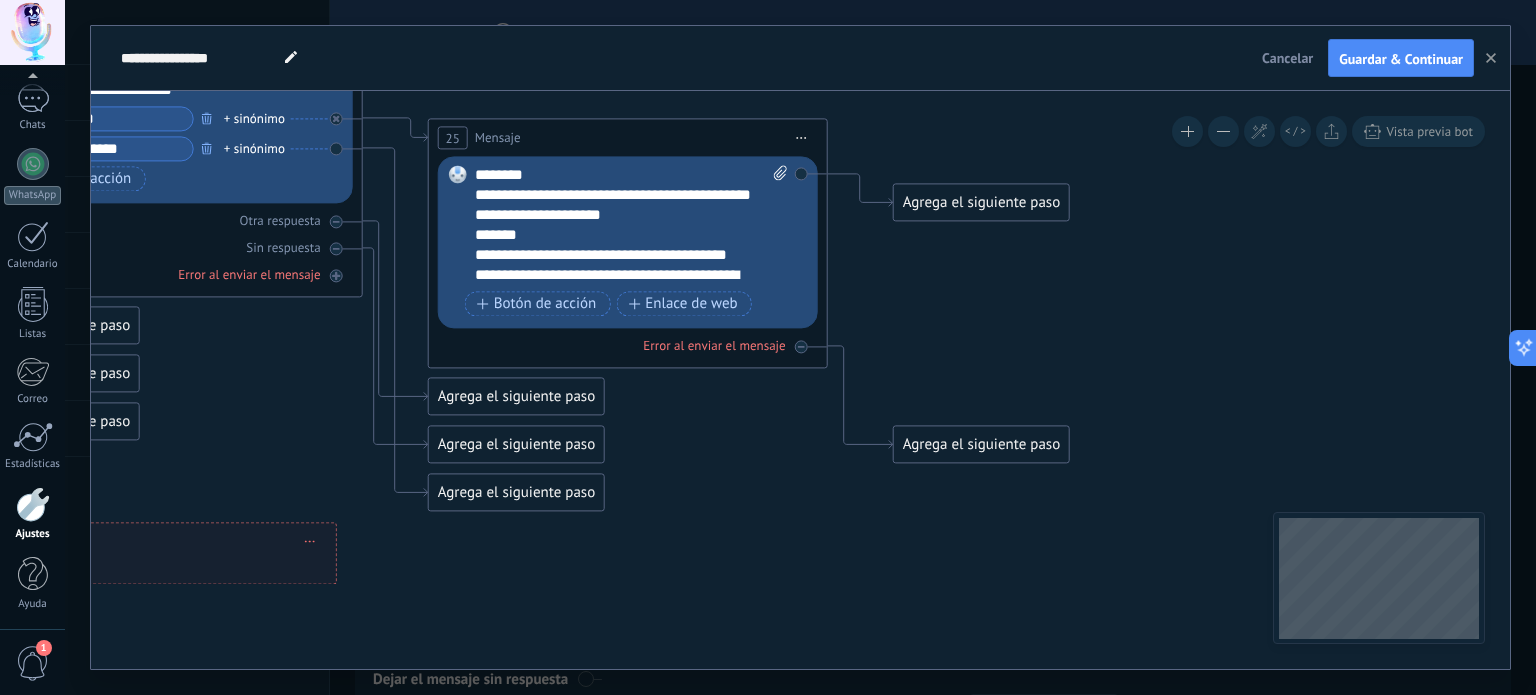 click 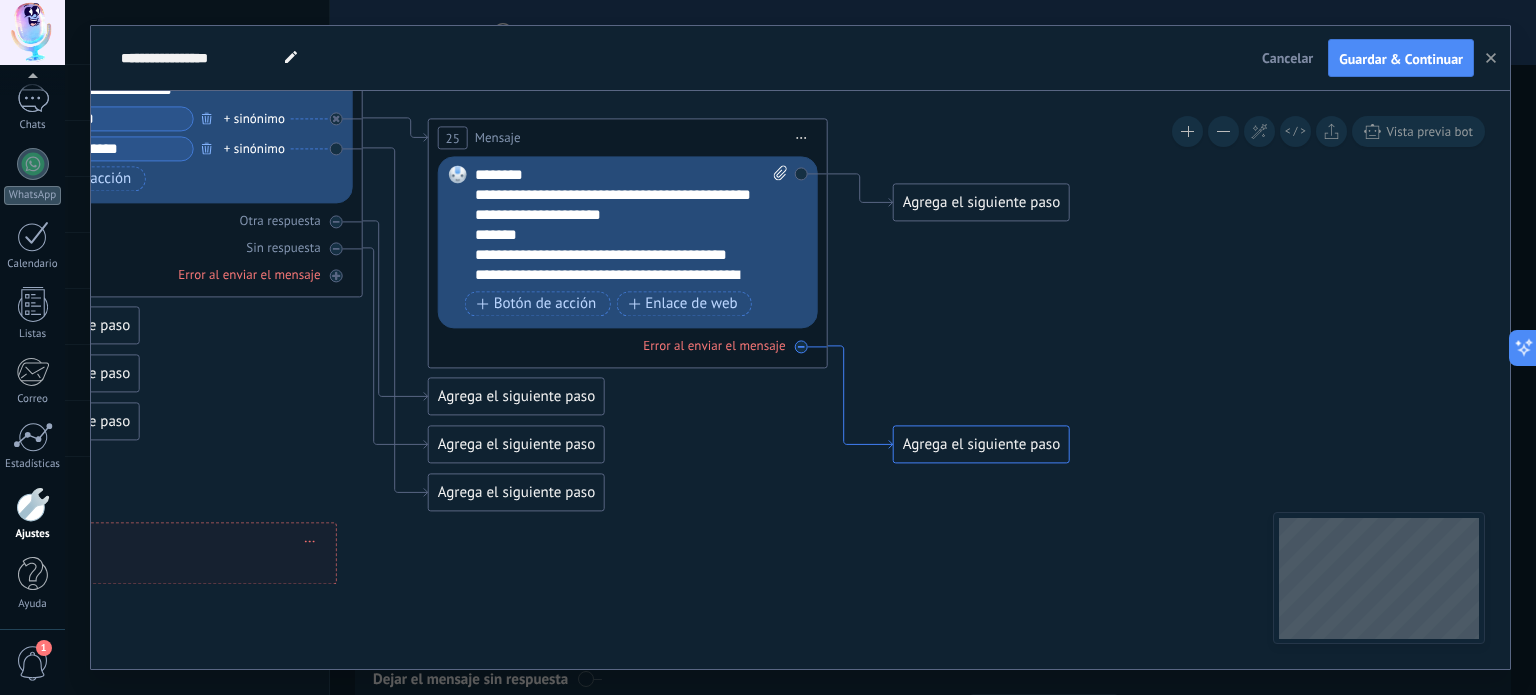 click 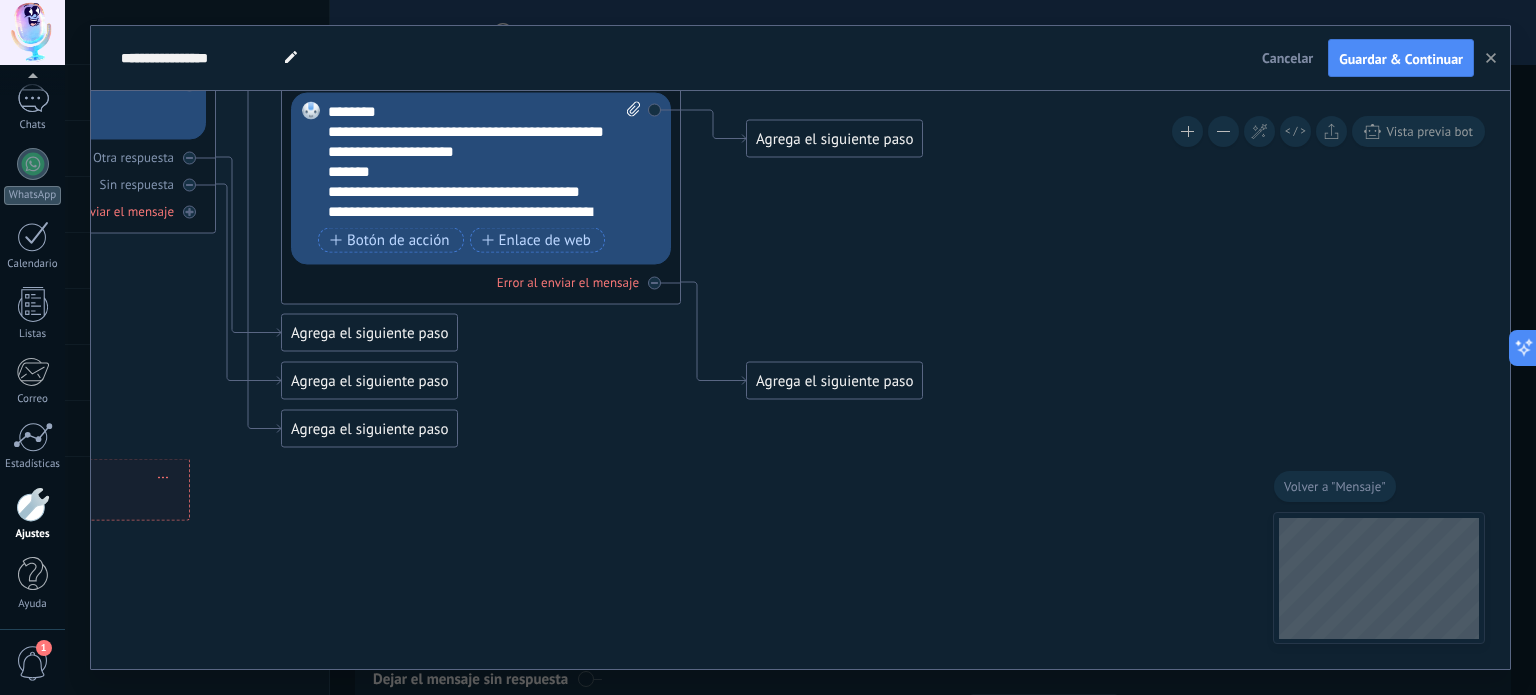 drag, startPoint x: 808, startPoint y: 372, endPoint x: 1311, endPoint y: 493, distance: 517.349 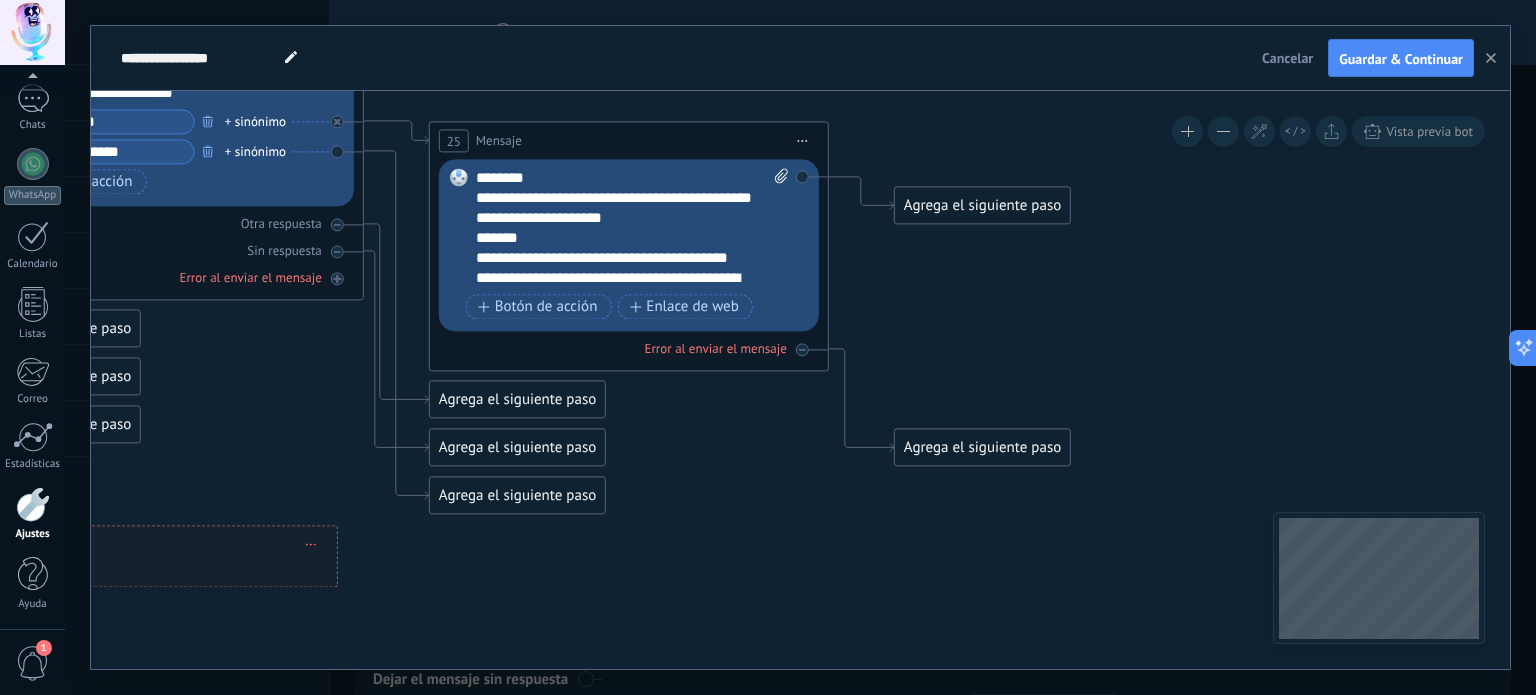 drag, startPoint x: 970, startPoint y: 454, endPoint x: 855, endPoint y: 439, distance: 115.97414 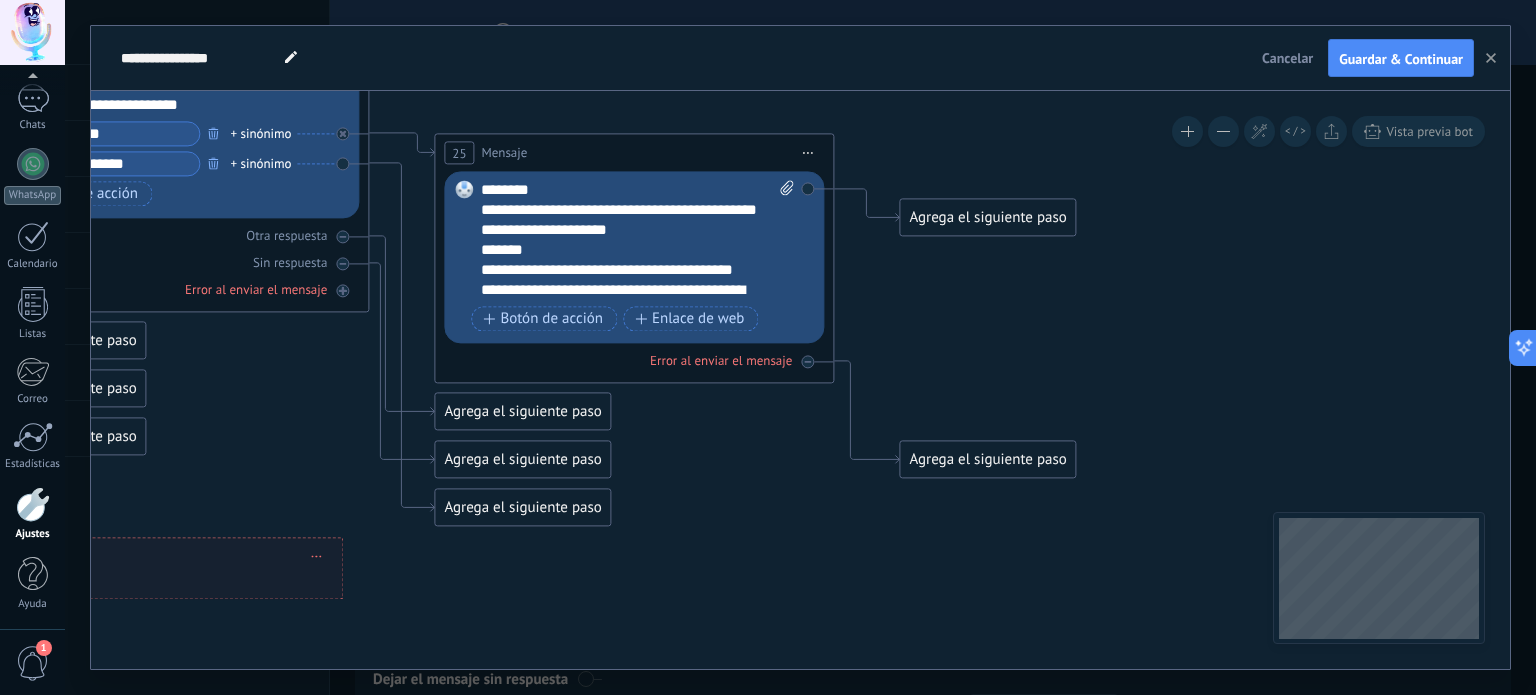 drag, startPoint x: 1055, startPoint y: 320, endPoint x: 1050, endPoint y: 359, distance: 39.319206 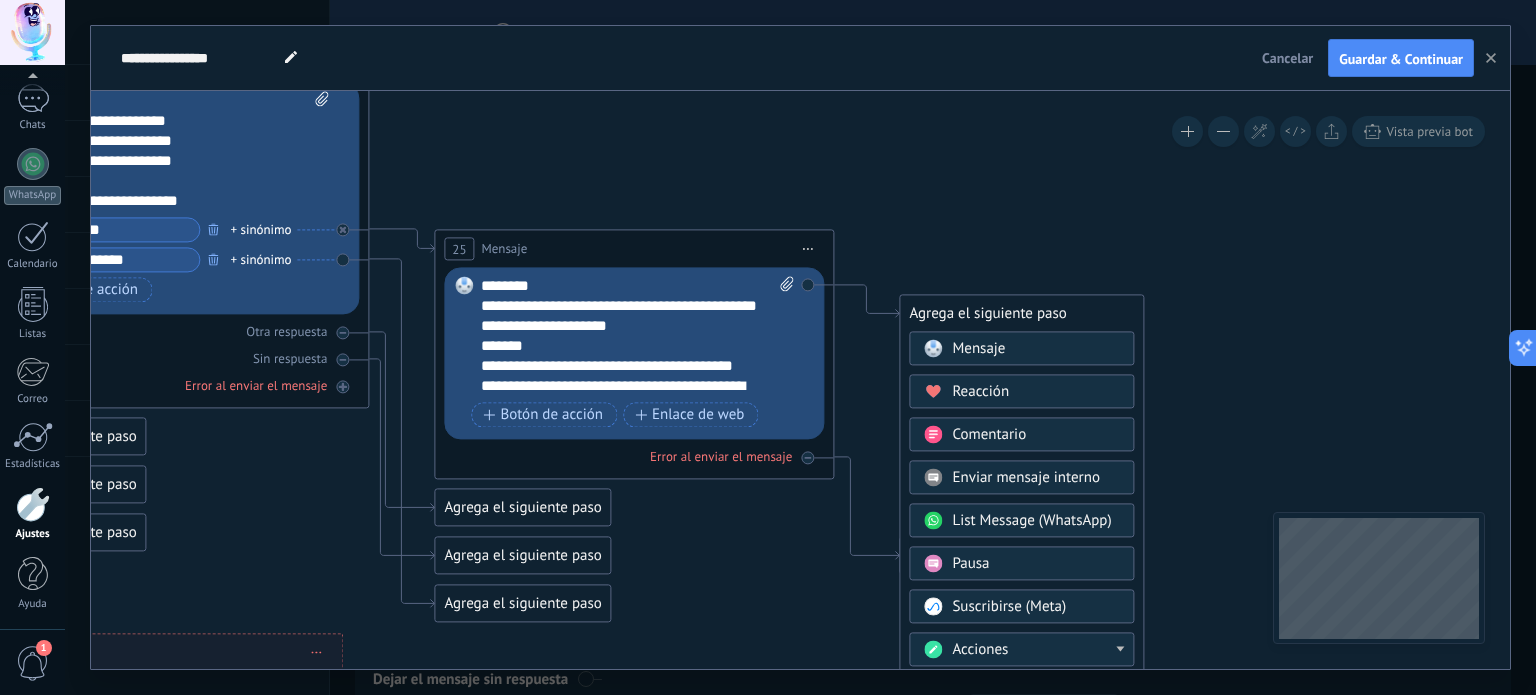 click on "*******" at bounding box center [620, 347] 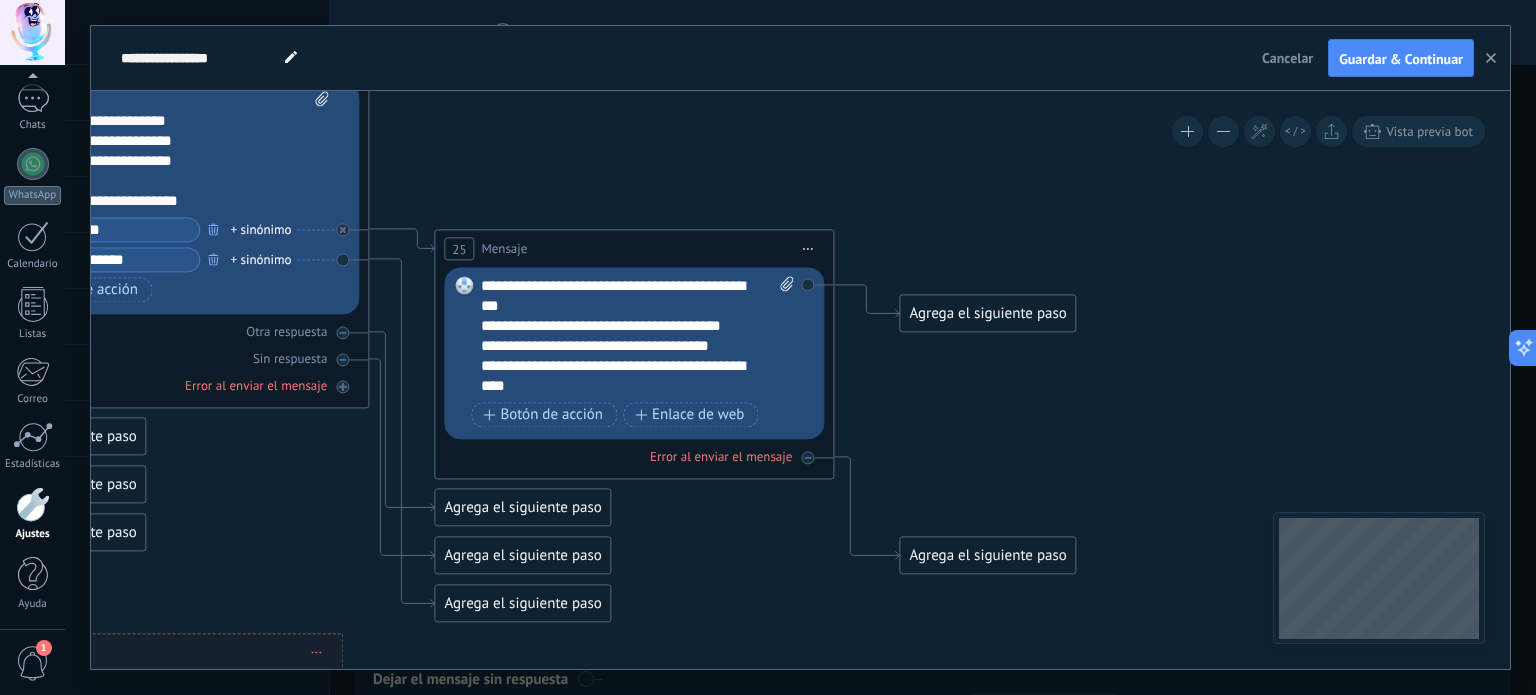 scroll, scrollTop: 320, scrollLeft: 0, axis: vertical 